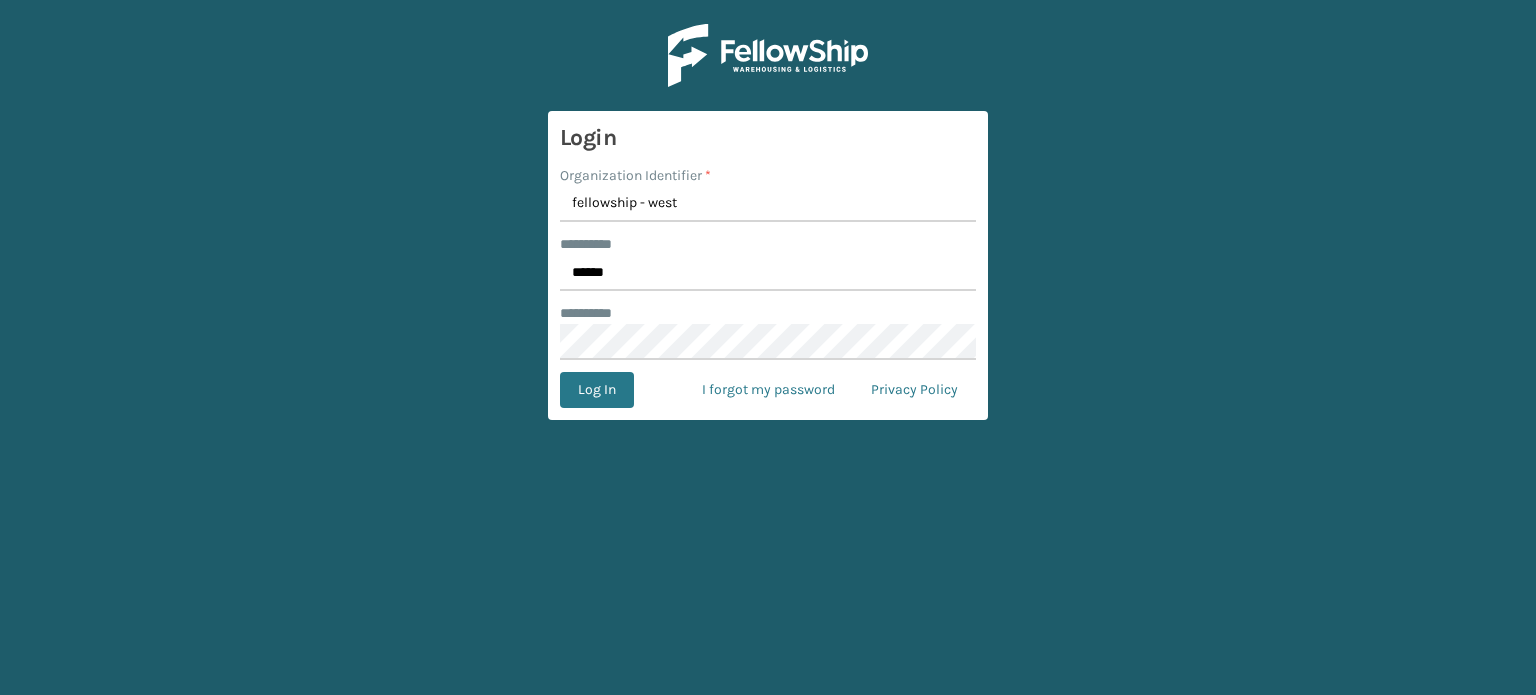 scroll, scrollTop: 0, scrollLeft: 0, axis: both 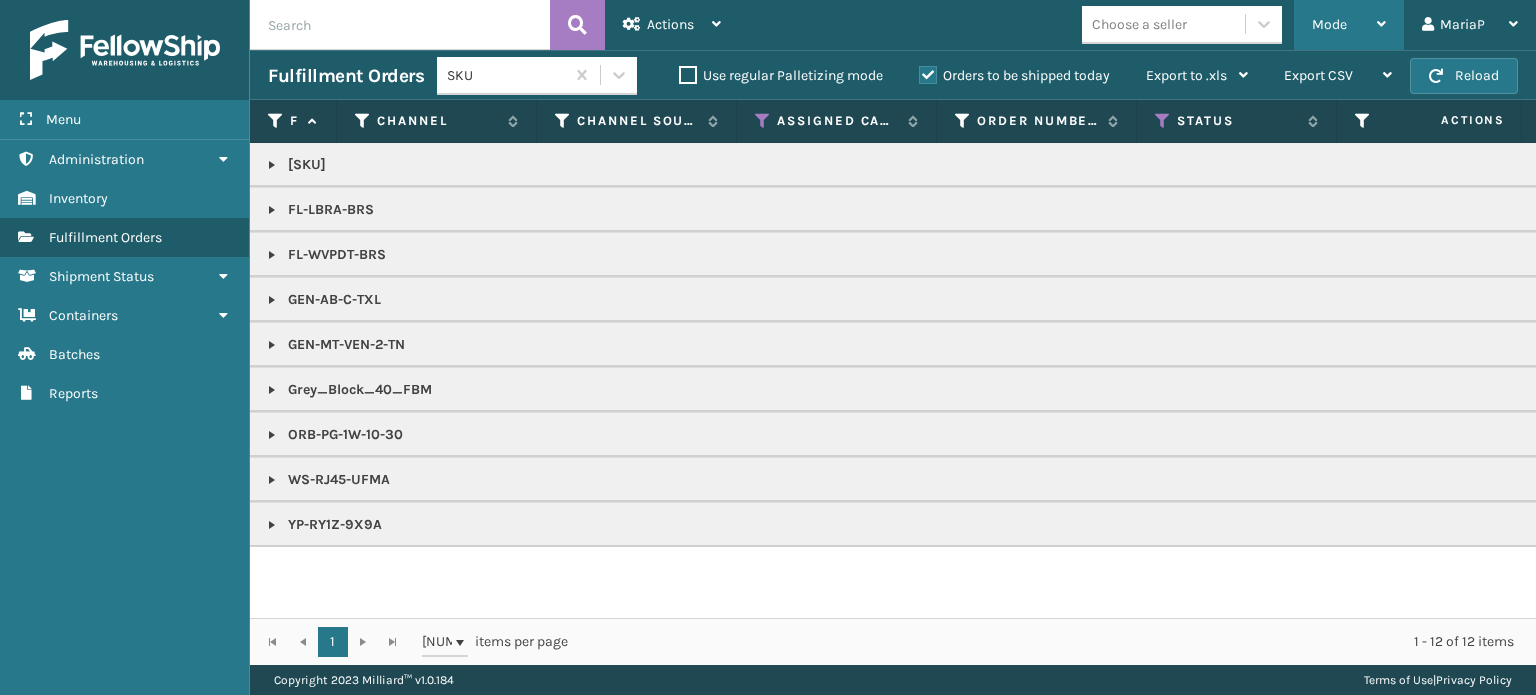click on "Mode" at bounding box center [1329, 24] 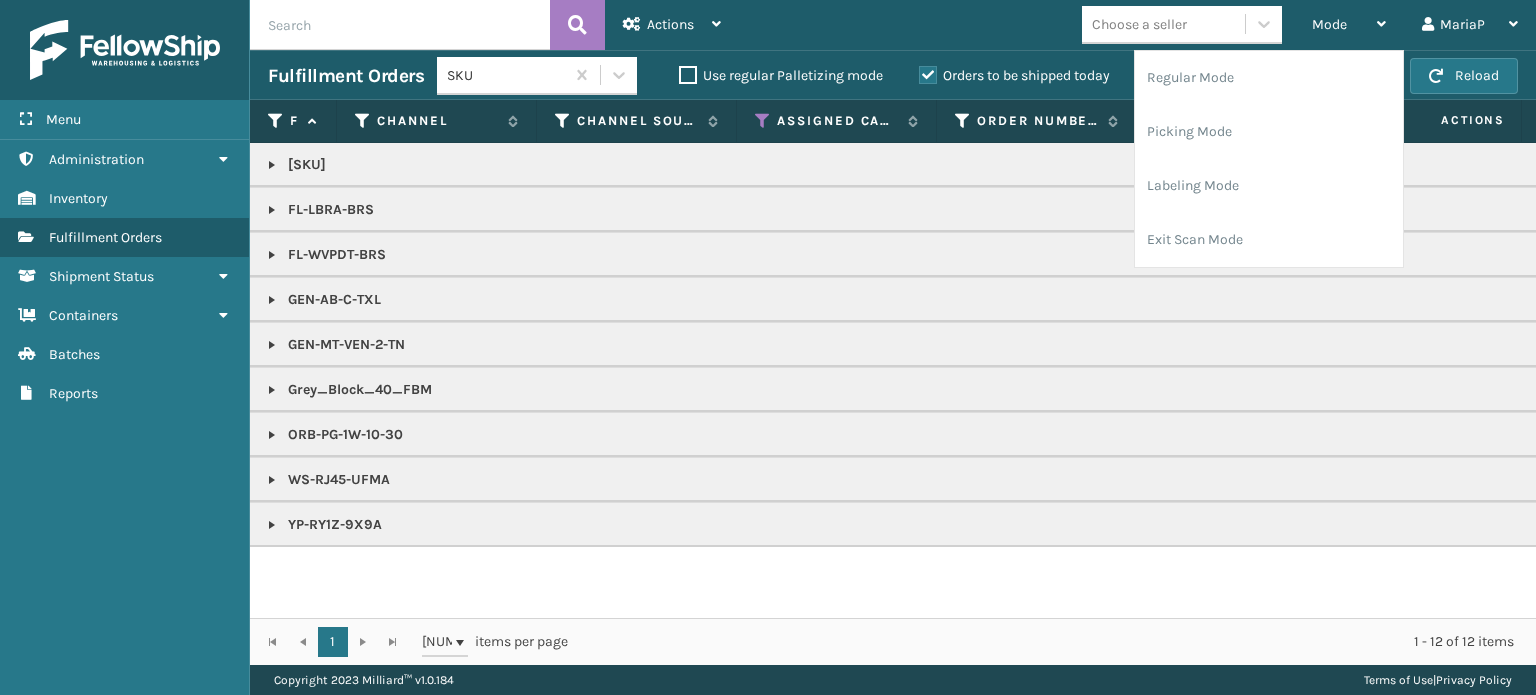 click on "Choose a seller" at bounding box center (1163, 24) 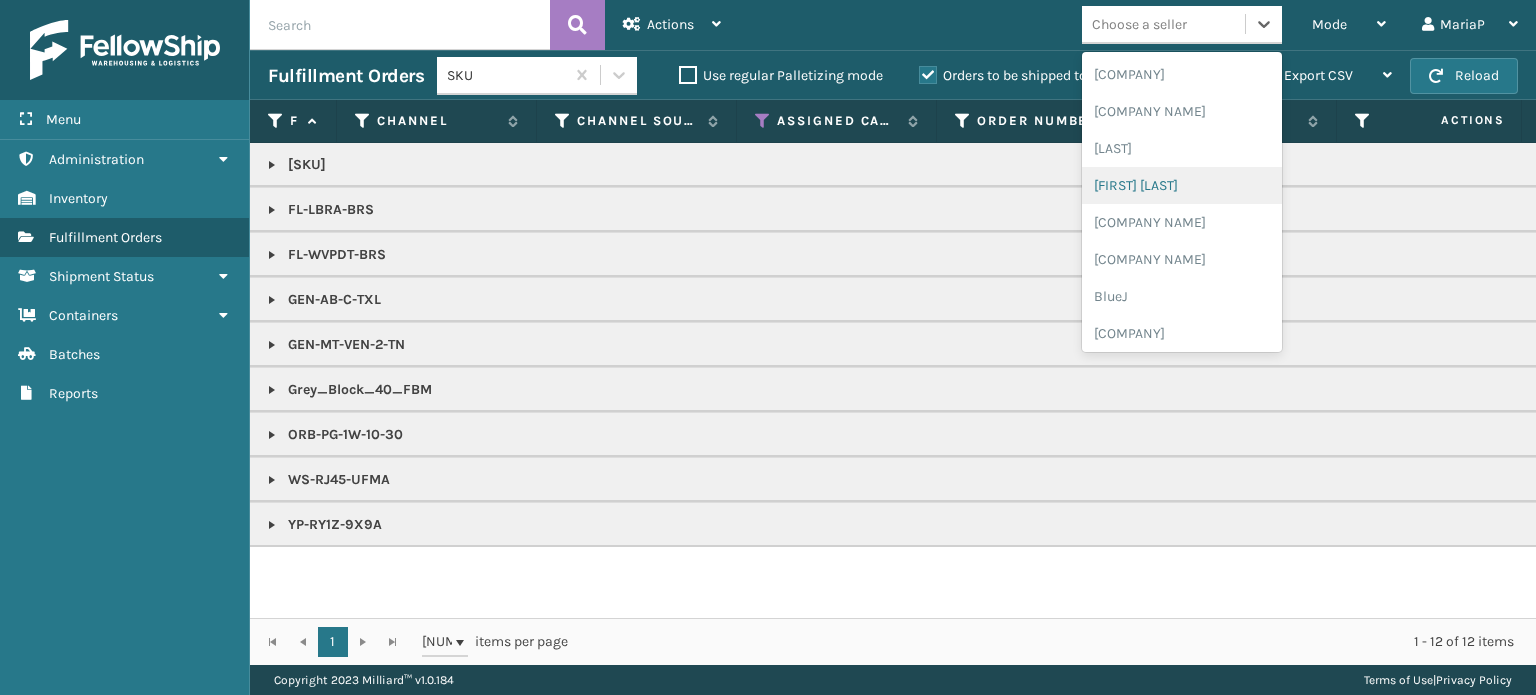 click on "[FIRST] [LAST]" at bounding box center (1182, 185) 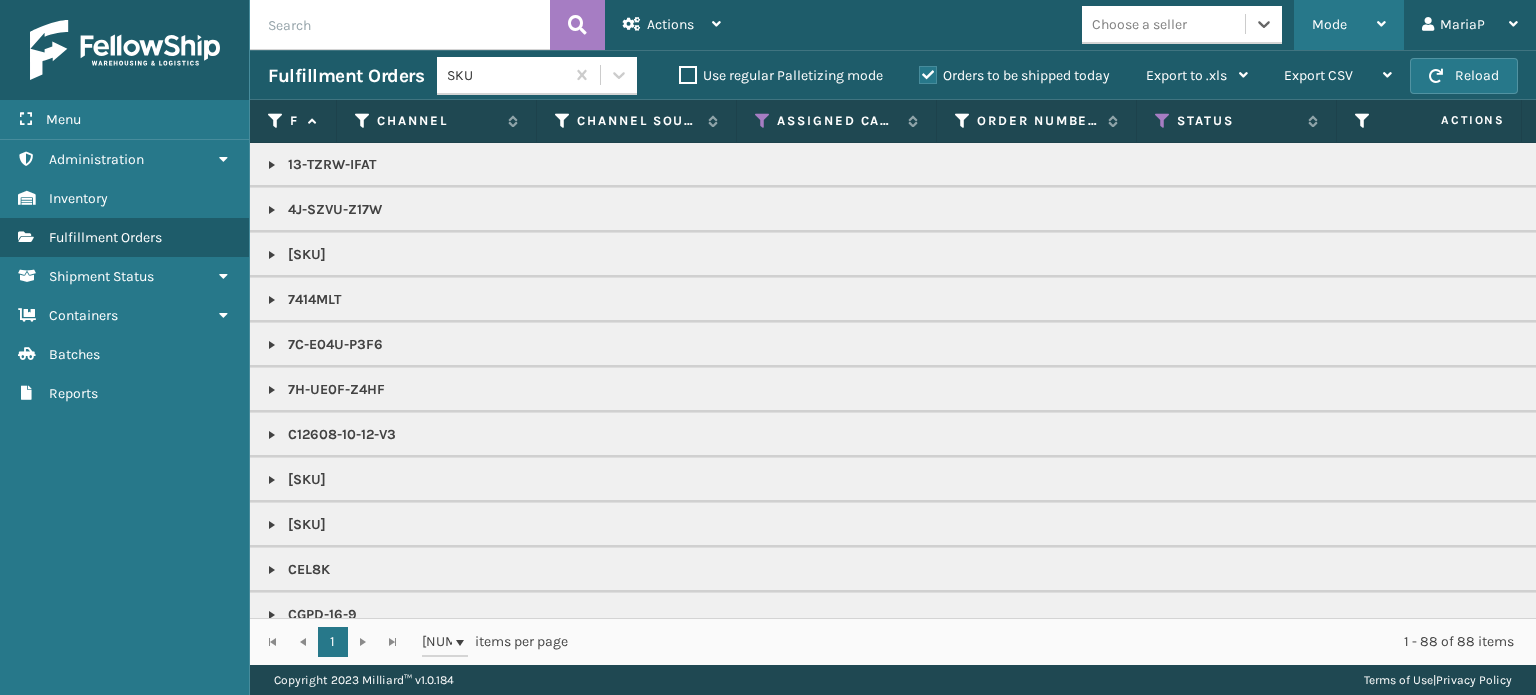 click on "Mode" at bounding box center (1349, 25) 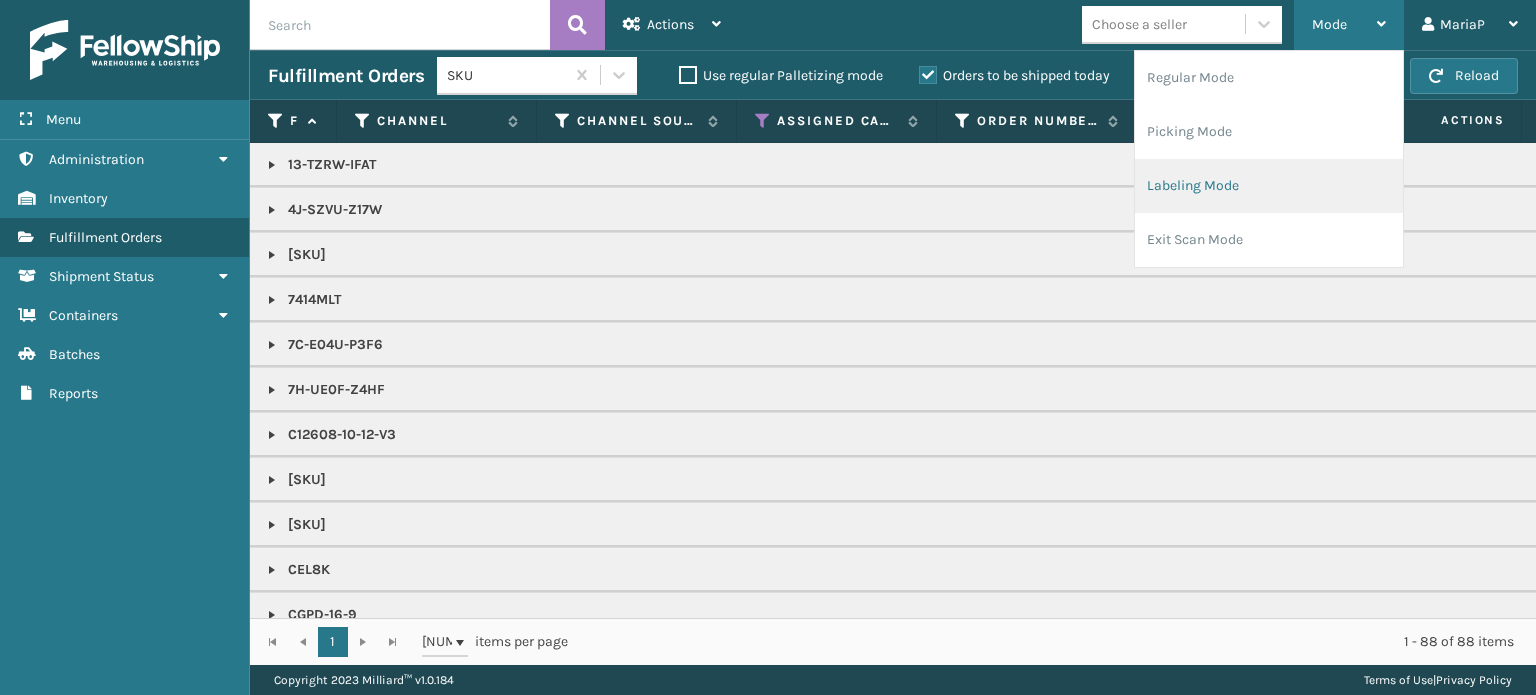 click on "Labeling Mode" at bounding box center [1269, 186] 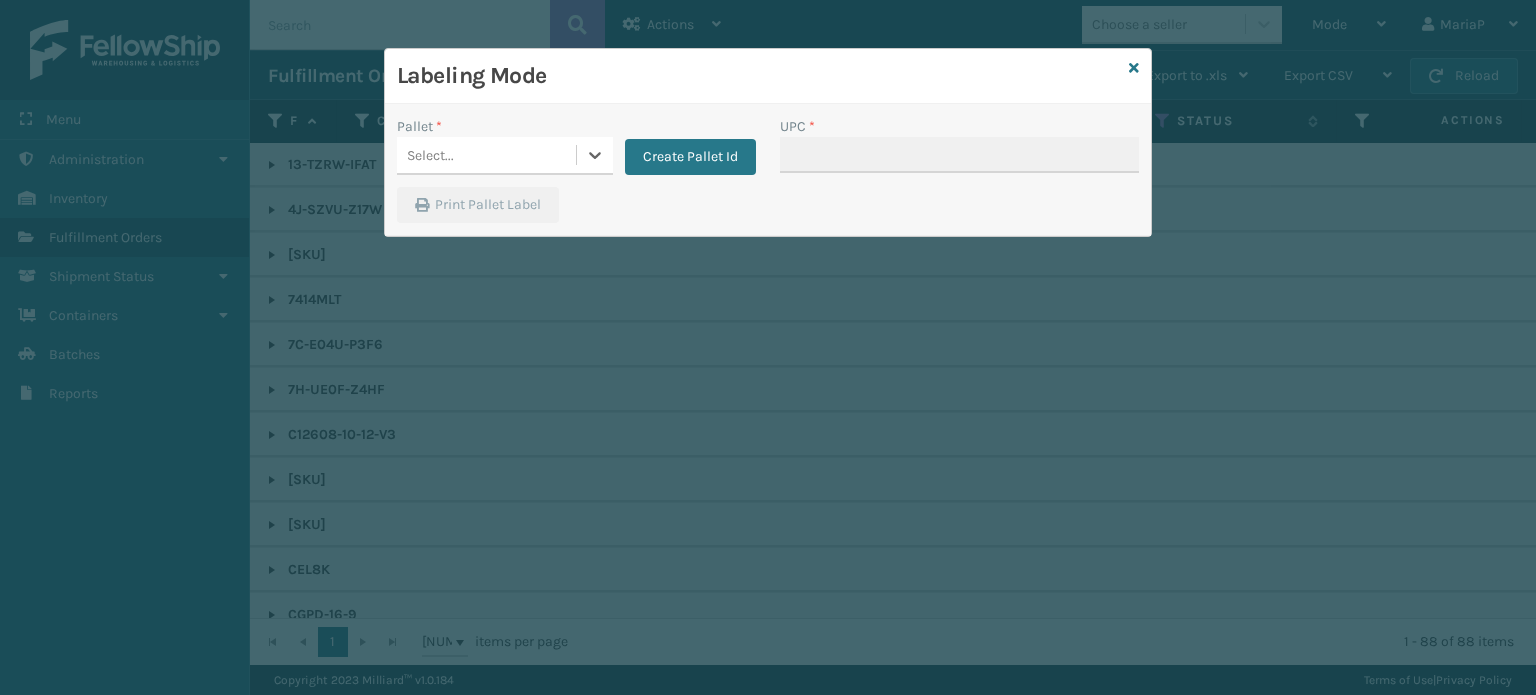 click on "Select..." at bounding box center [486, 155] 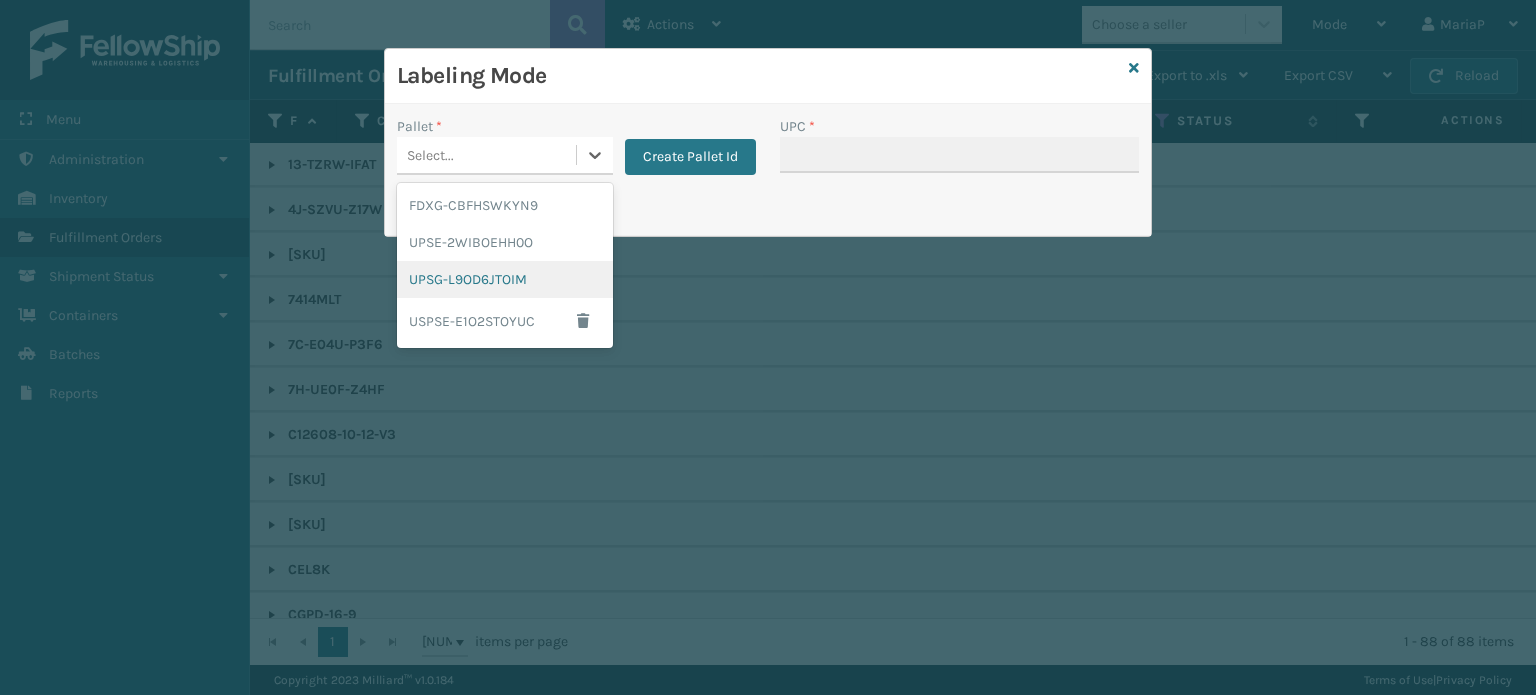 click on "UPSG-L9OD6JTOIM" at bounding box center [505, 279] 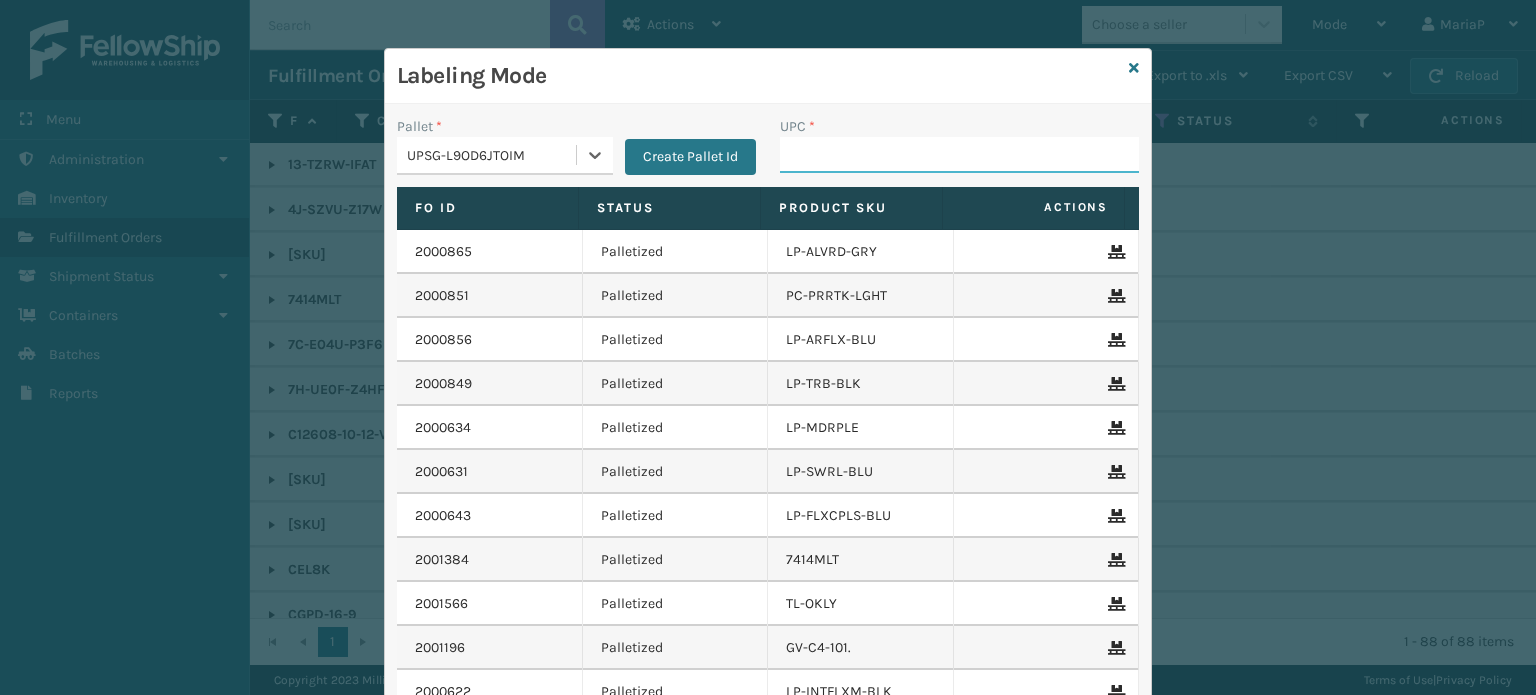 click on "UPC   *" at bounding box center (959, 155) 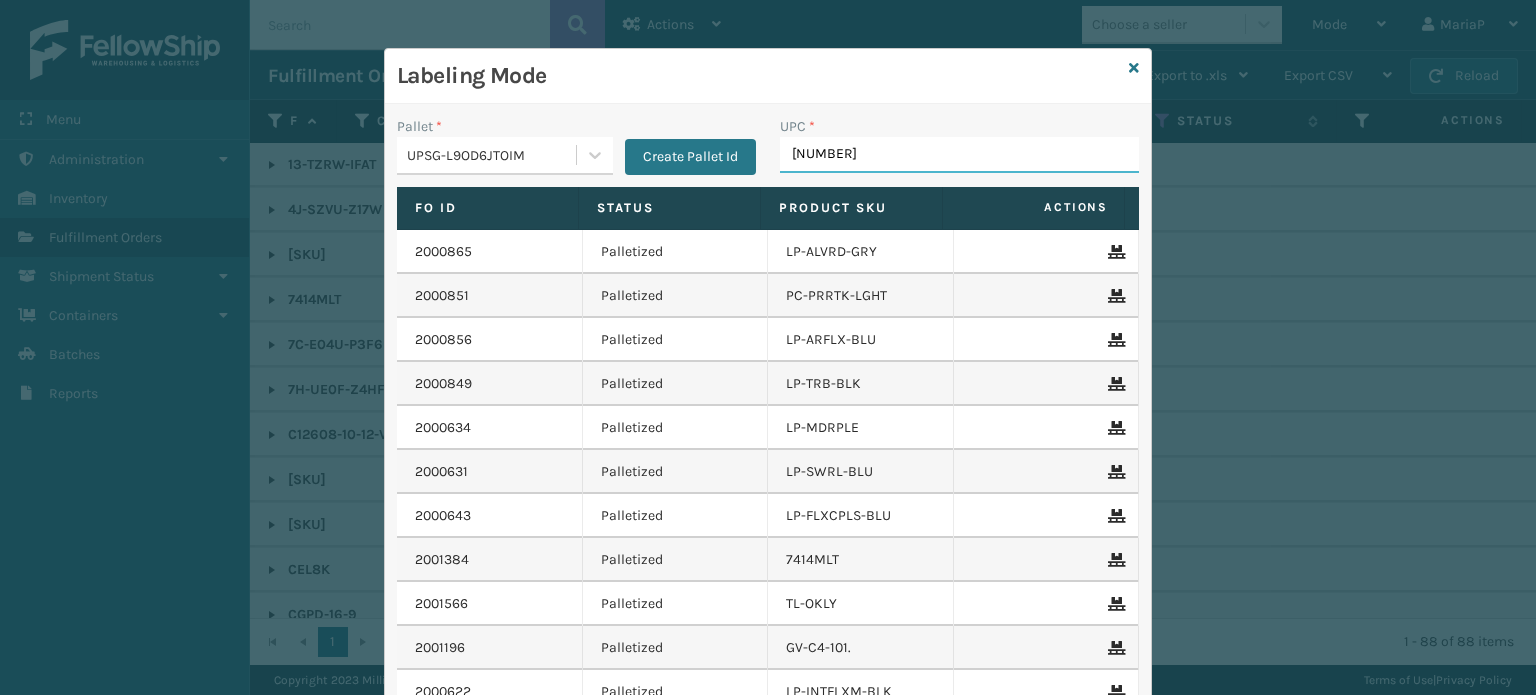 type on "8500406" 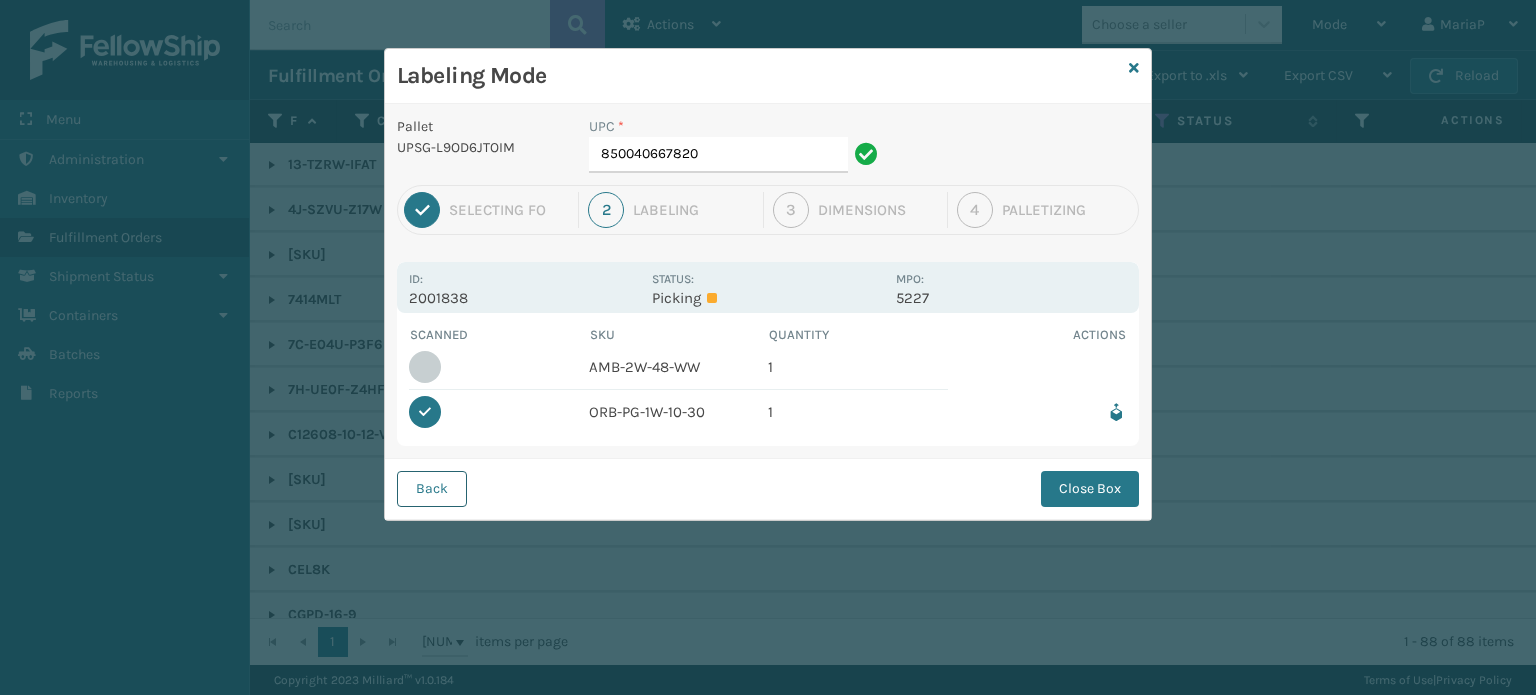click on "Back" at bounding box center [432, 489] 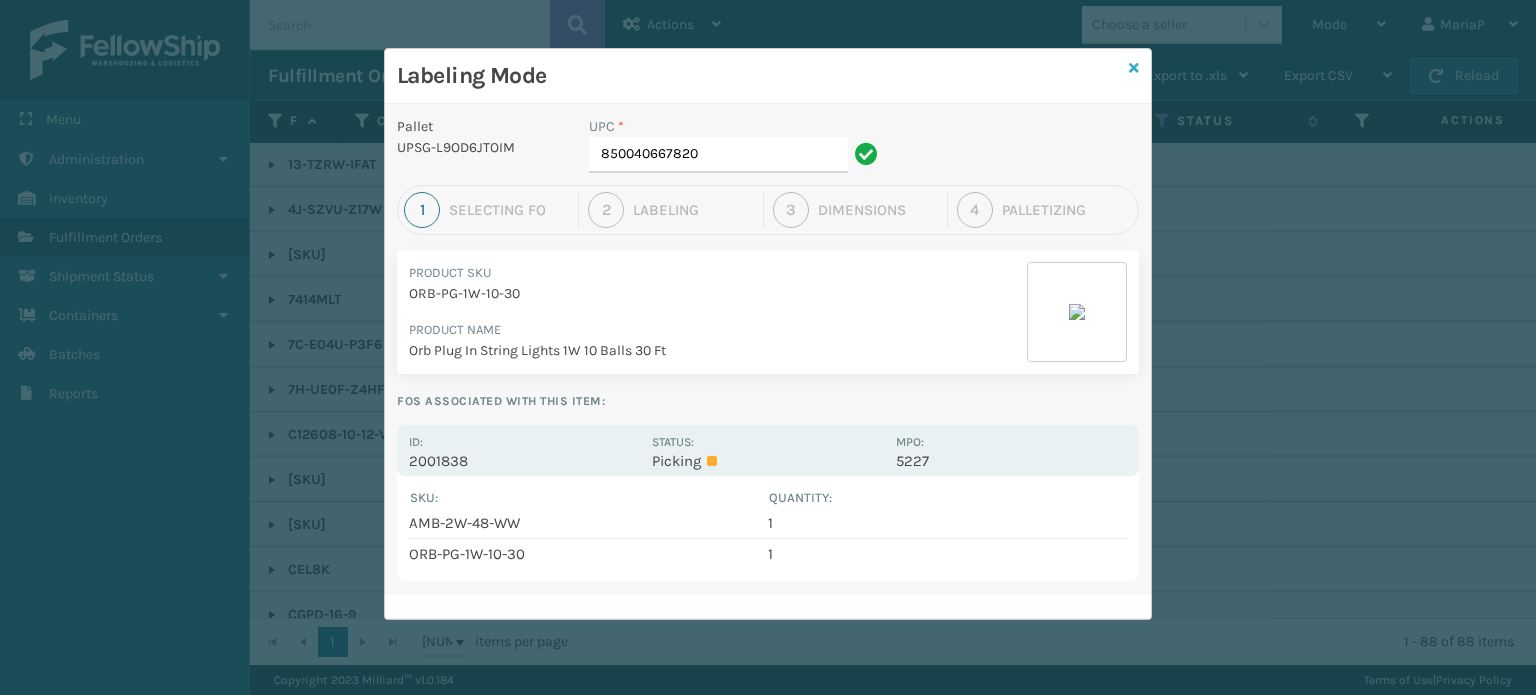 click at bounding box center (1134, 68) 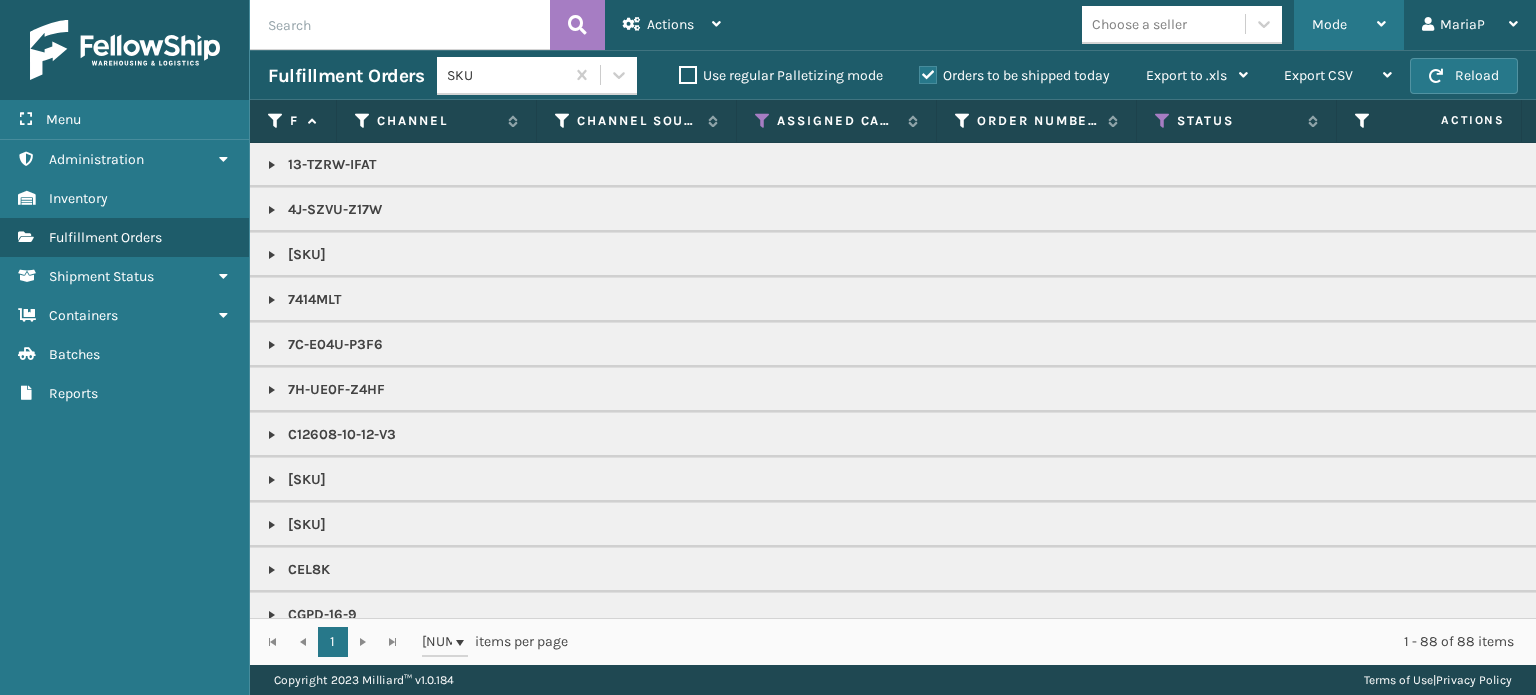 click on "Mode" at bounding box center (1349, 25) 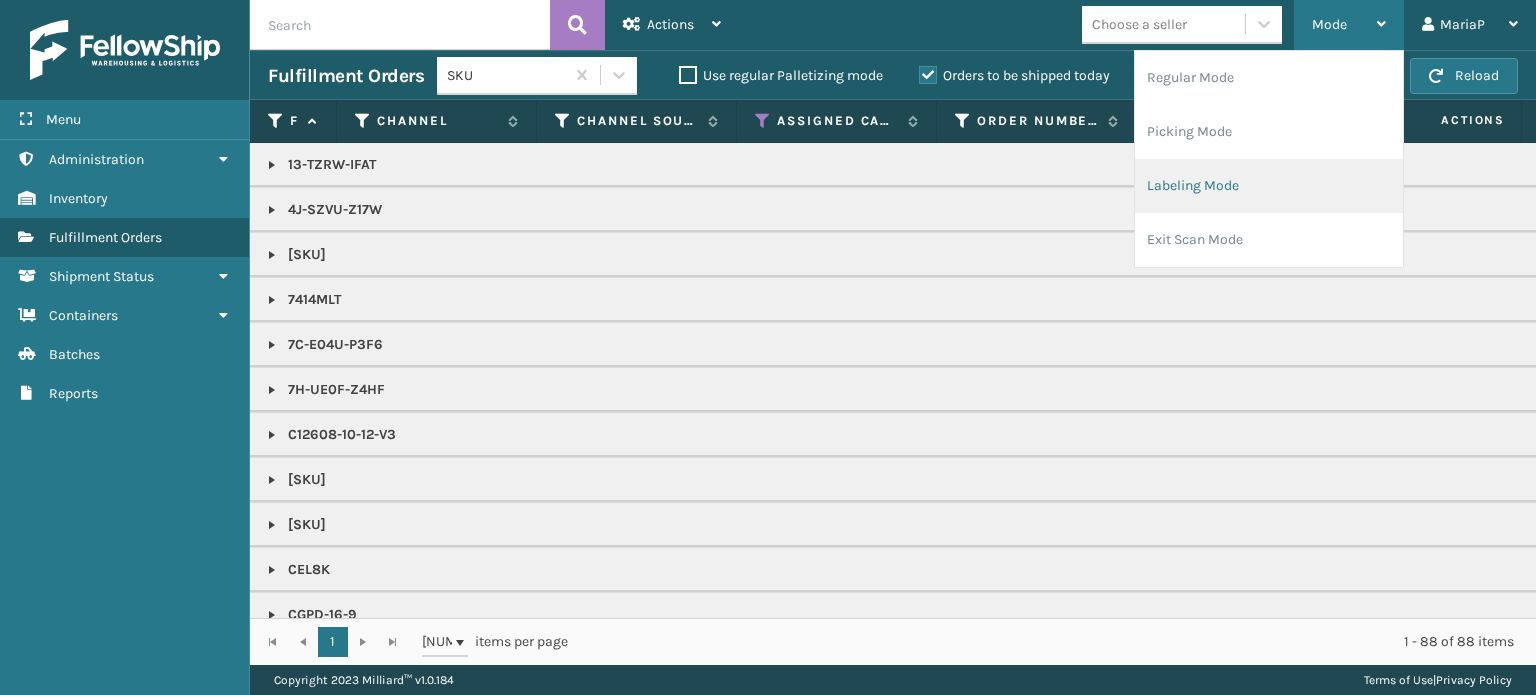click on "Labeling Mode" at bounding box center (1269, 186) 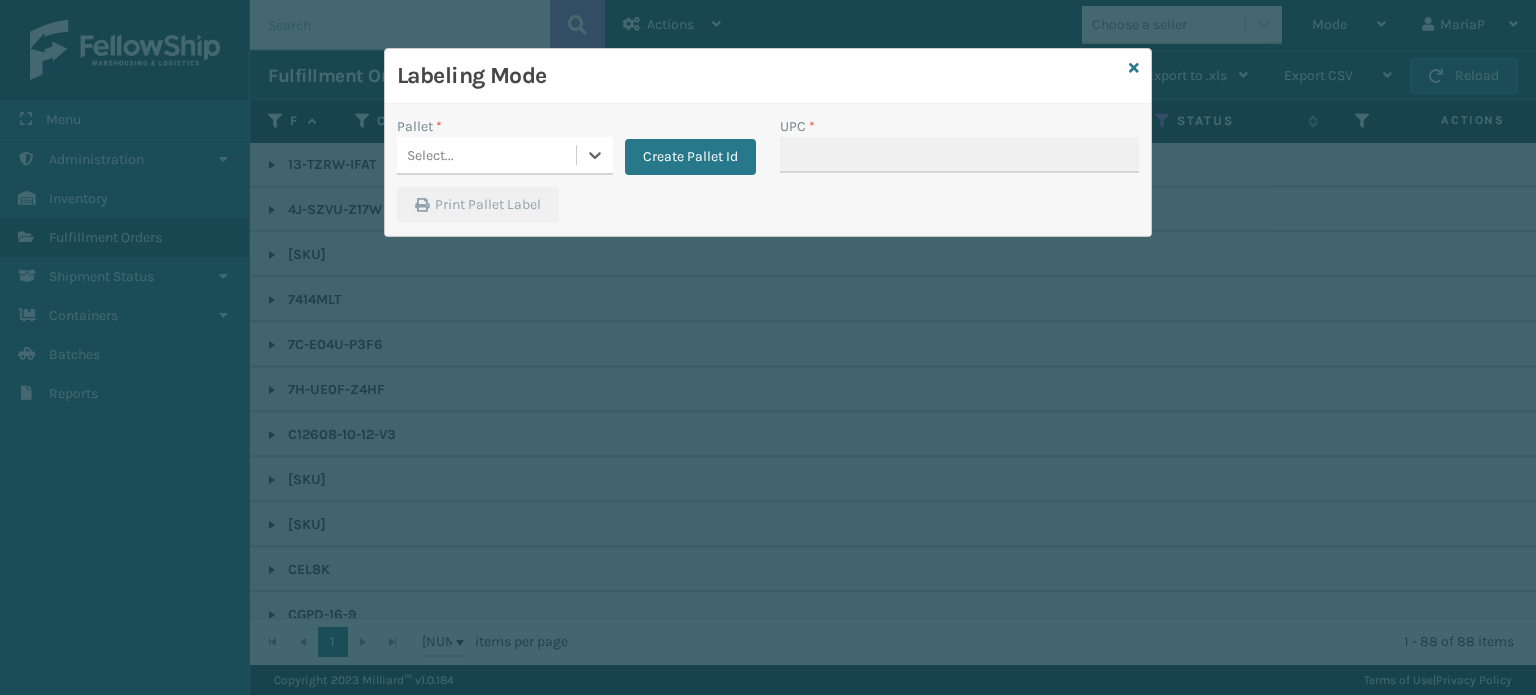 click on "Select..." at bounding box center [486, 155] 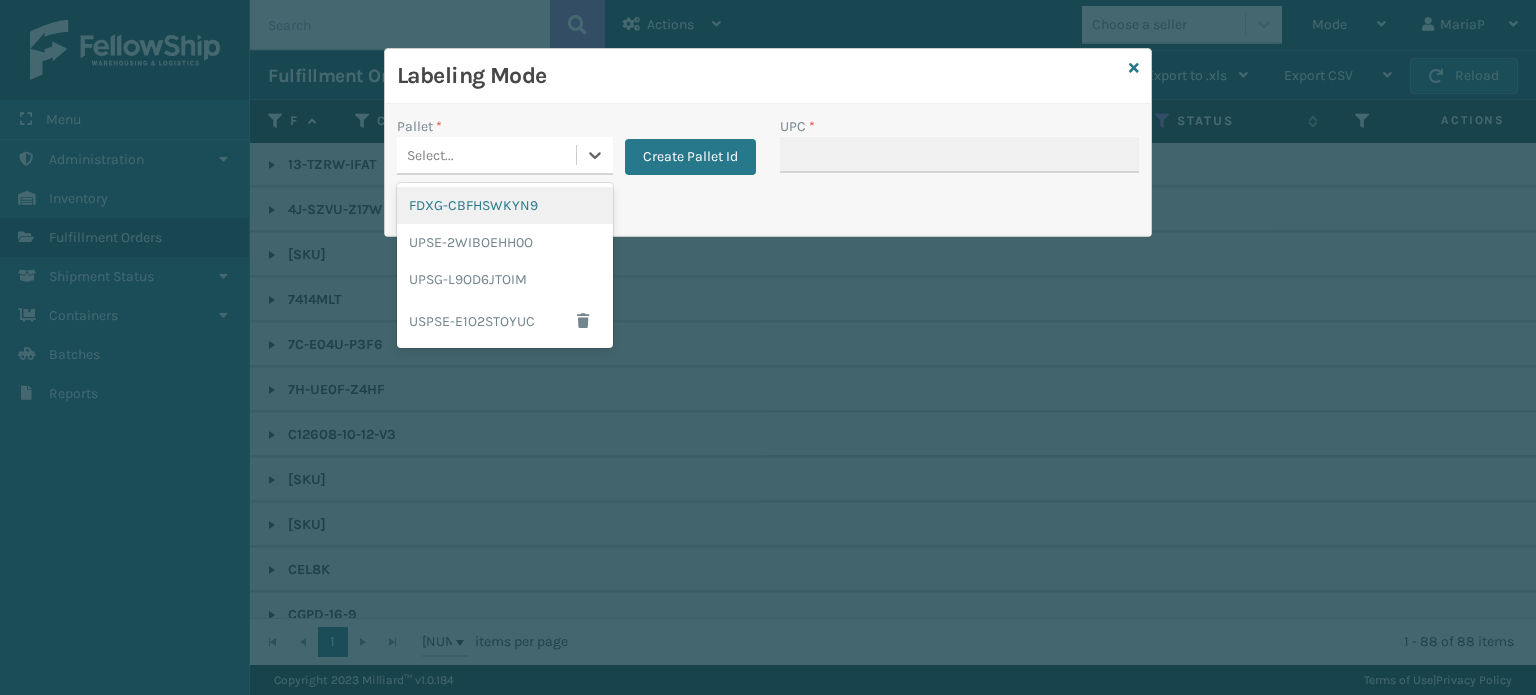 click on "FDXG-CBFHSWKYN9" at bounding box center [505, 205] 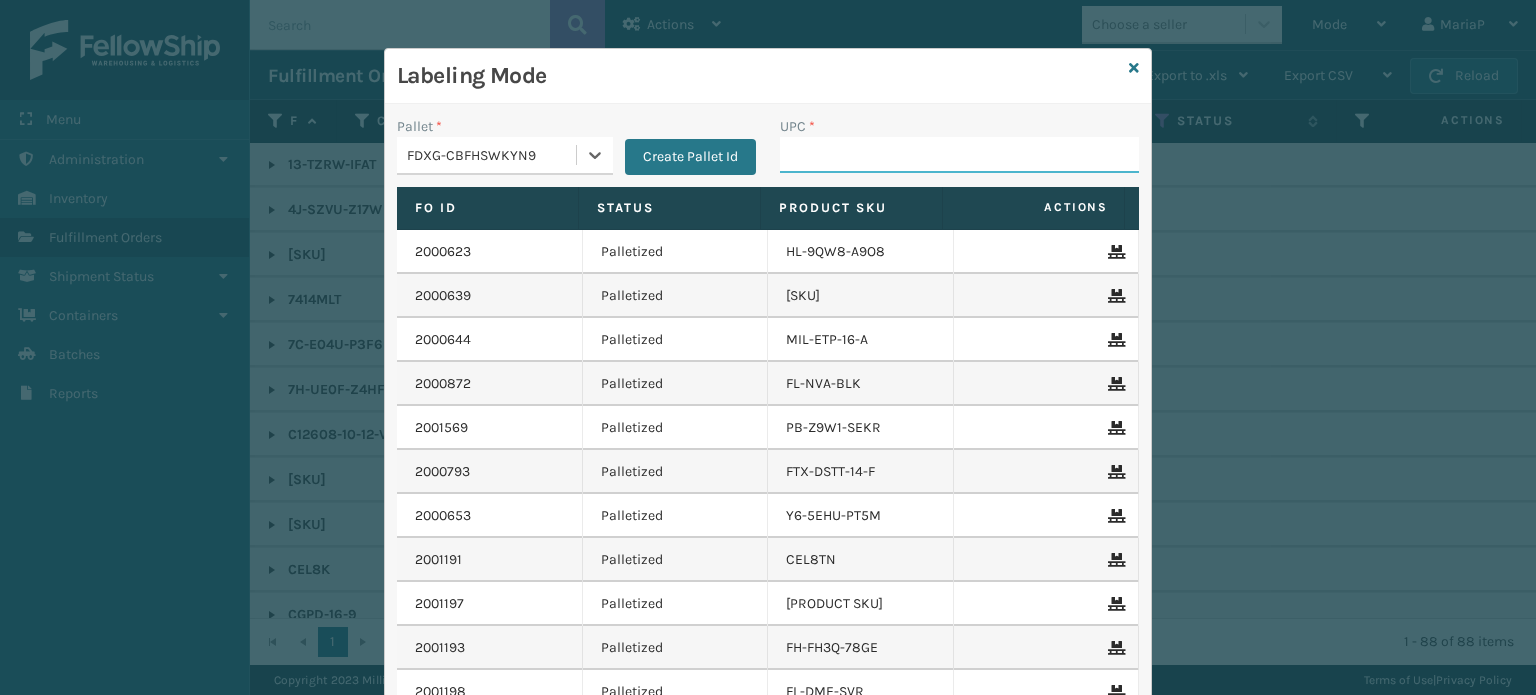 click on "UPC   *" at bounding box center [959, 155] 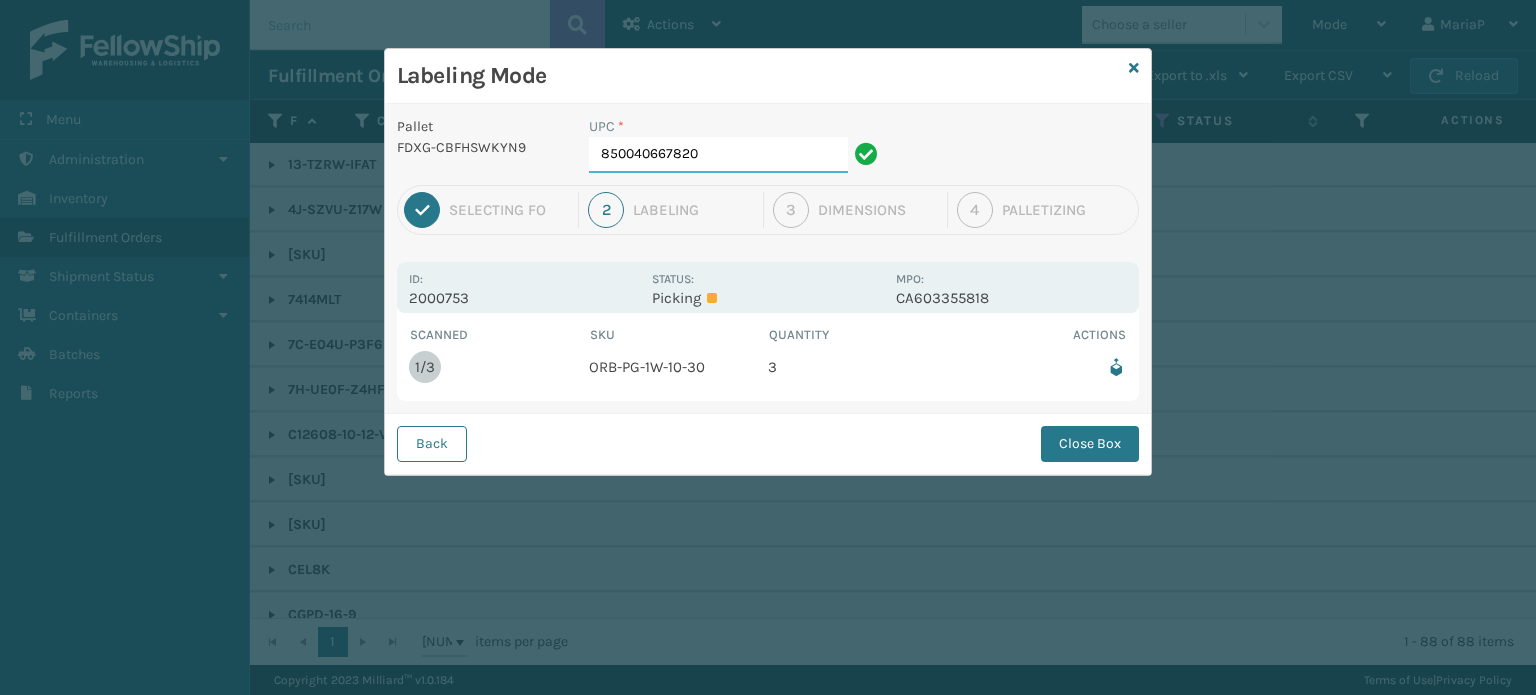 click on "850040667820" at bounding box center (718, 155) 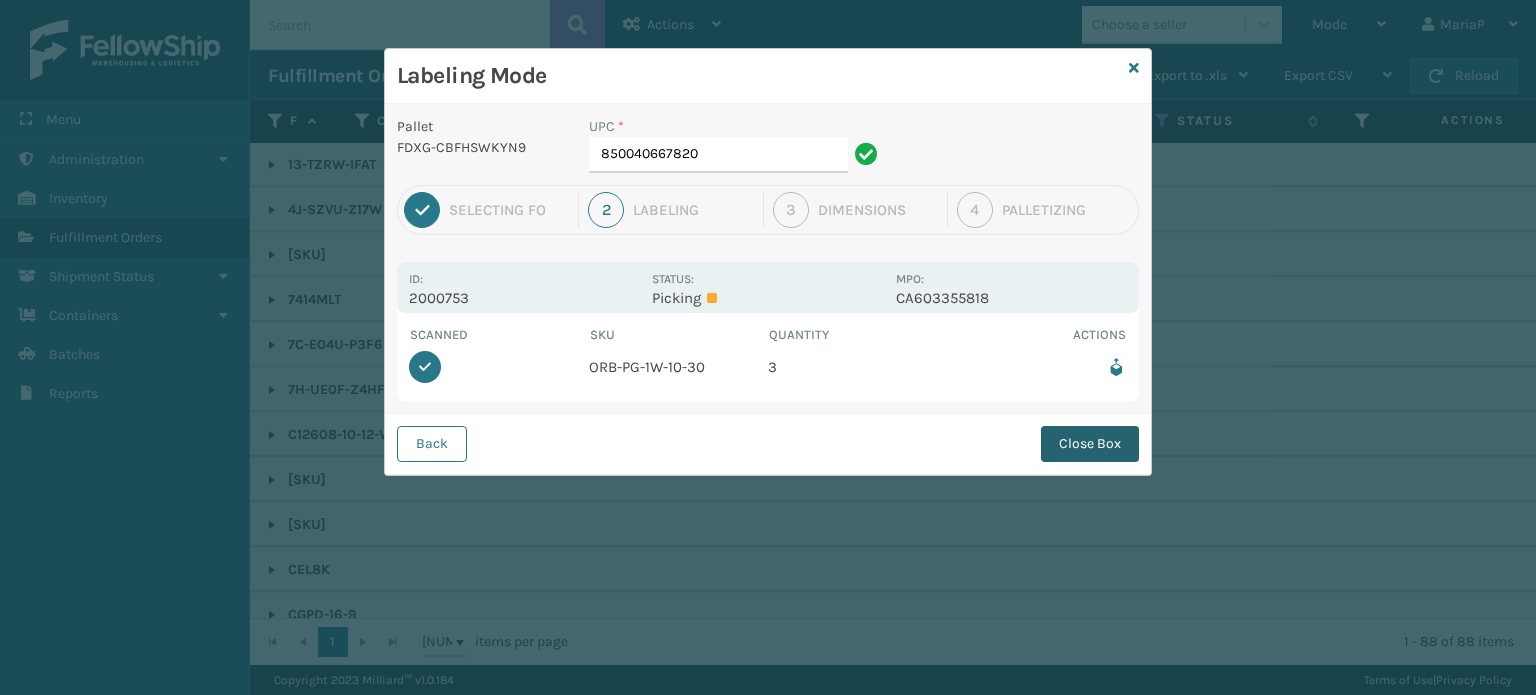 click on "Close Box" at bounding box center (1090, 444) 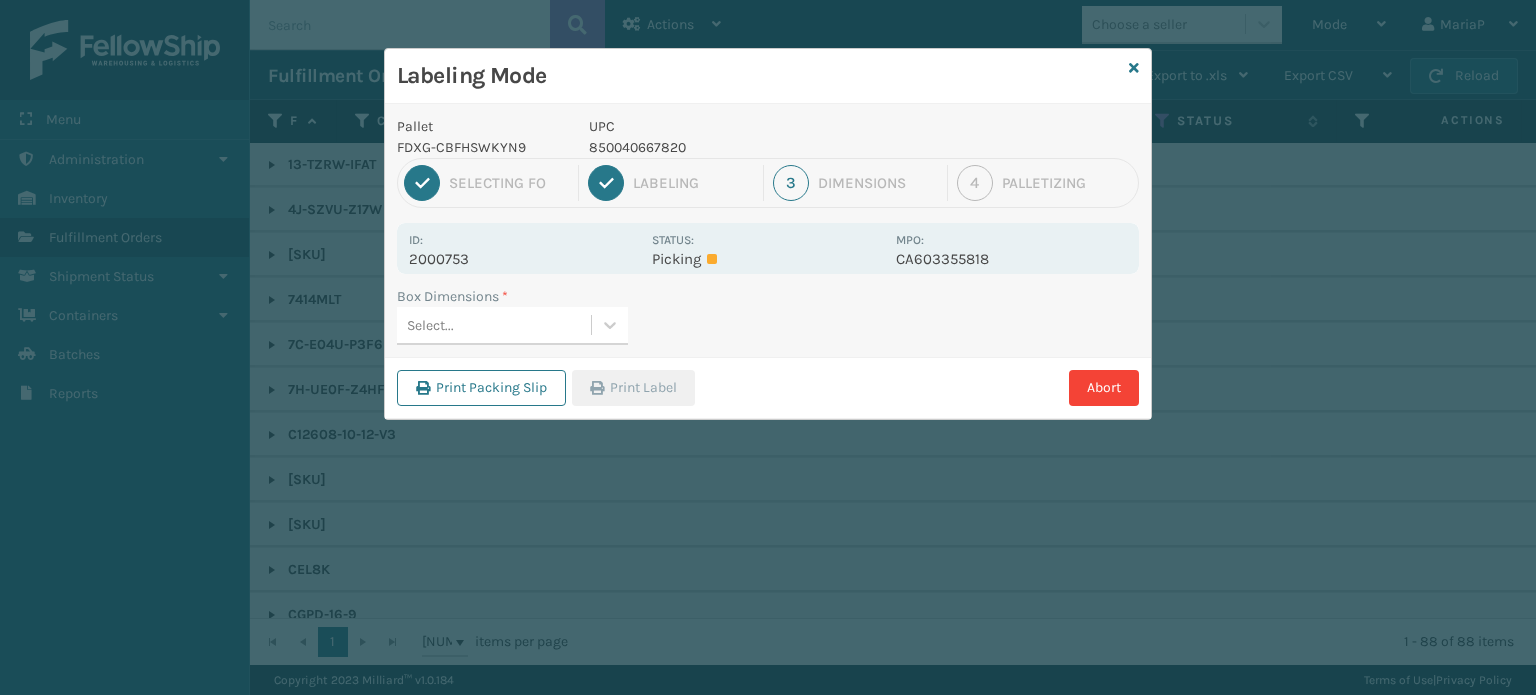 click on "Select..." at bounding box center (494, 325) 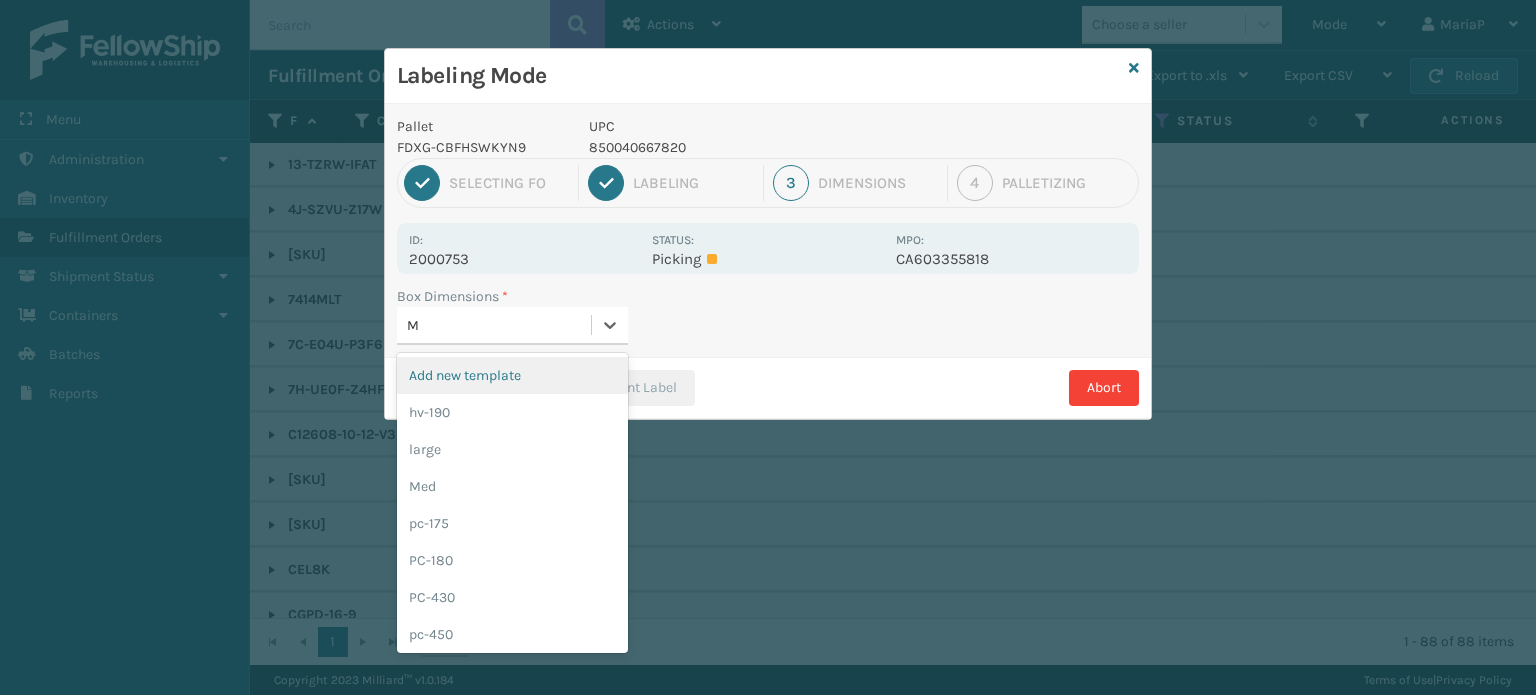 type on "MD" 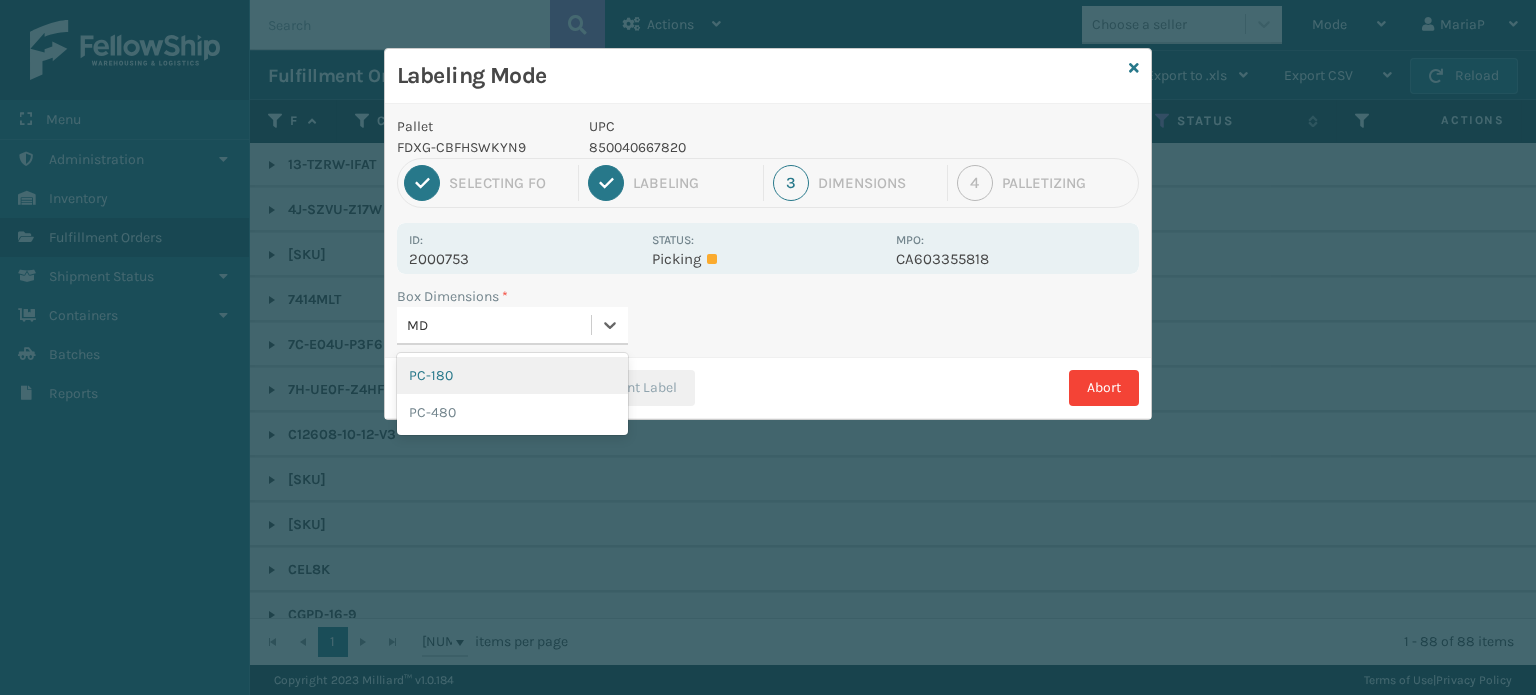 type 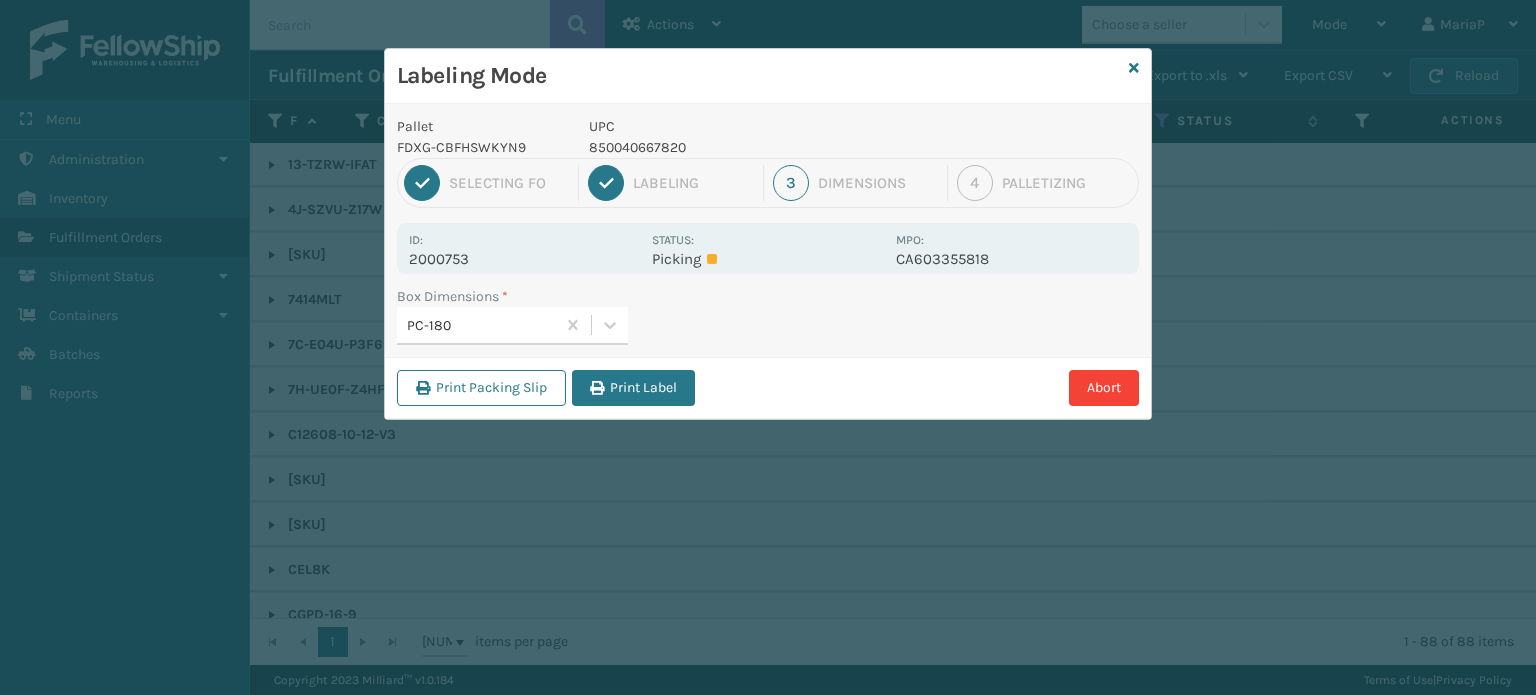 click on "Print Label" at bounding box center [633, 388] 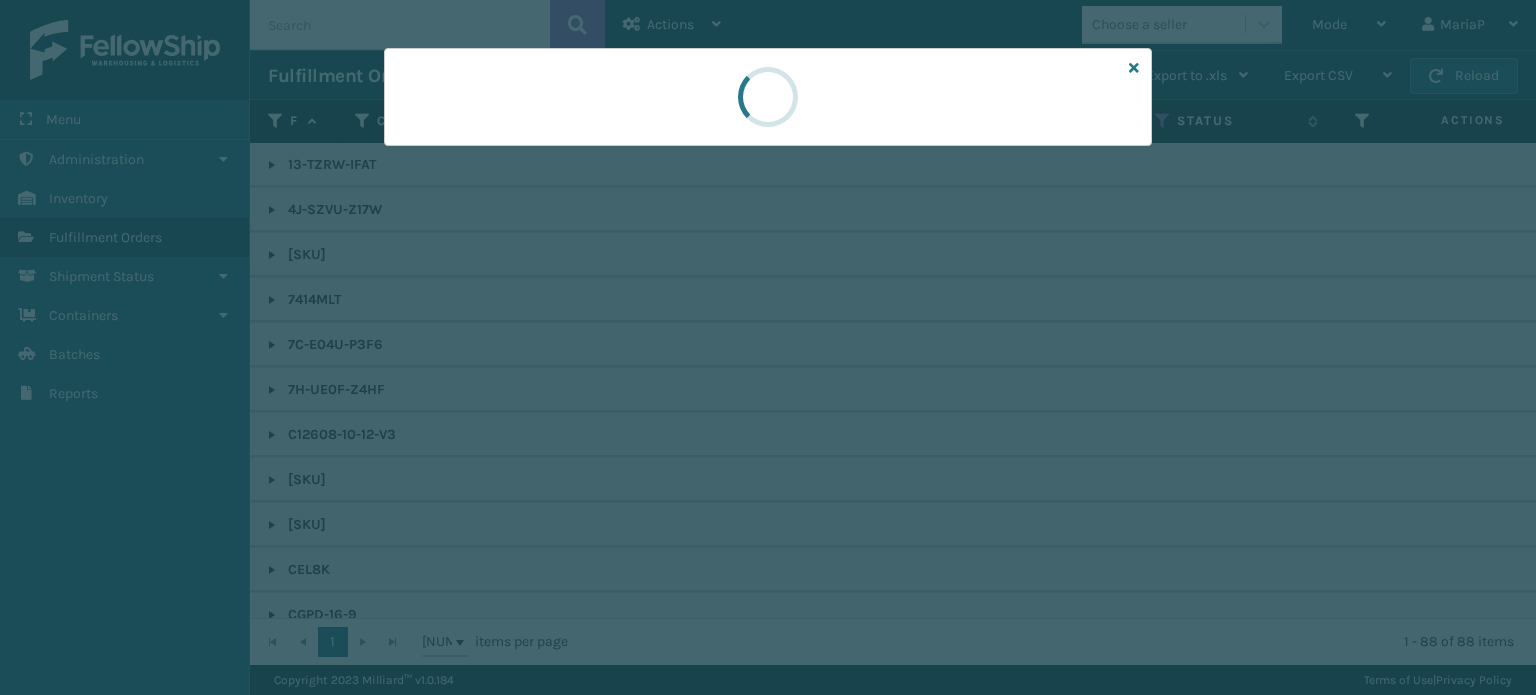 click at bounding box center [768, 347] 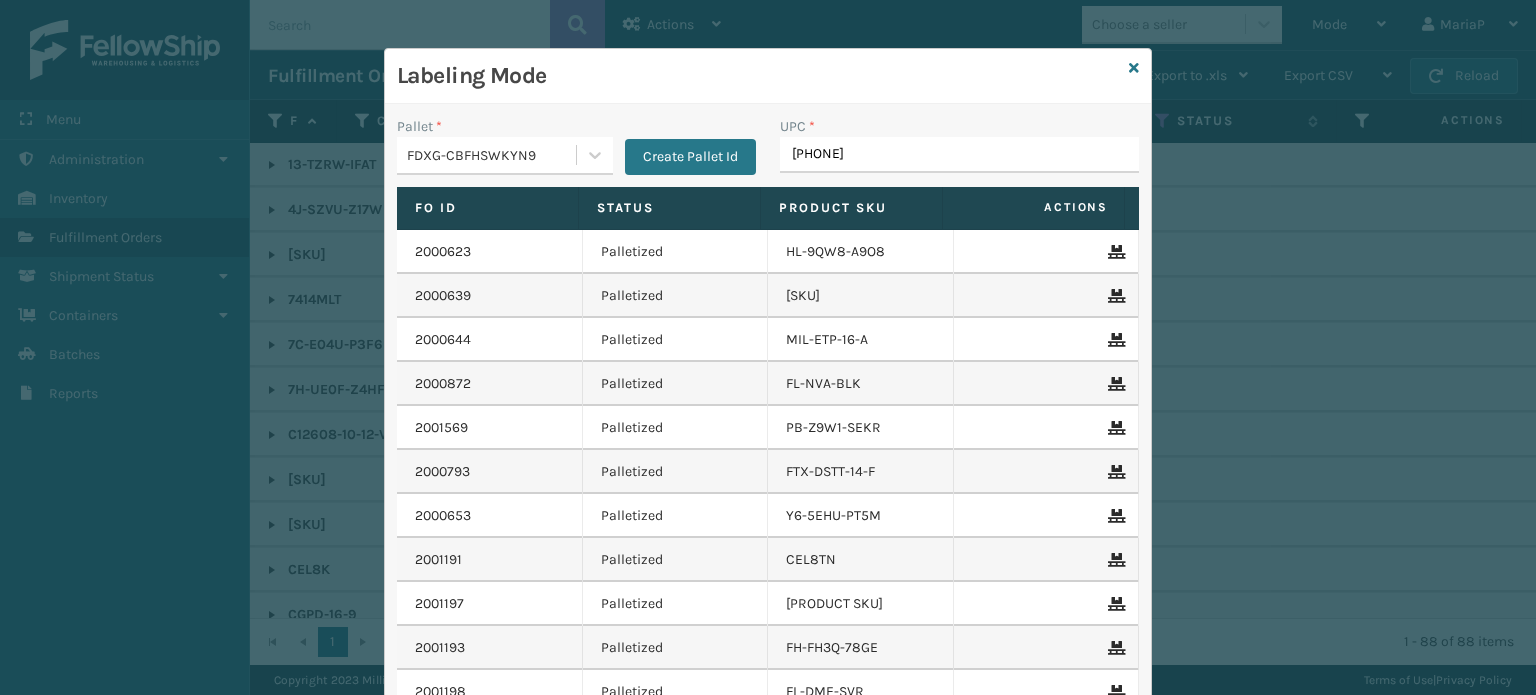 type on "[PHONE]" 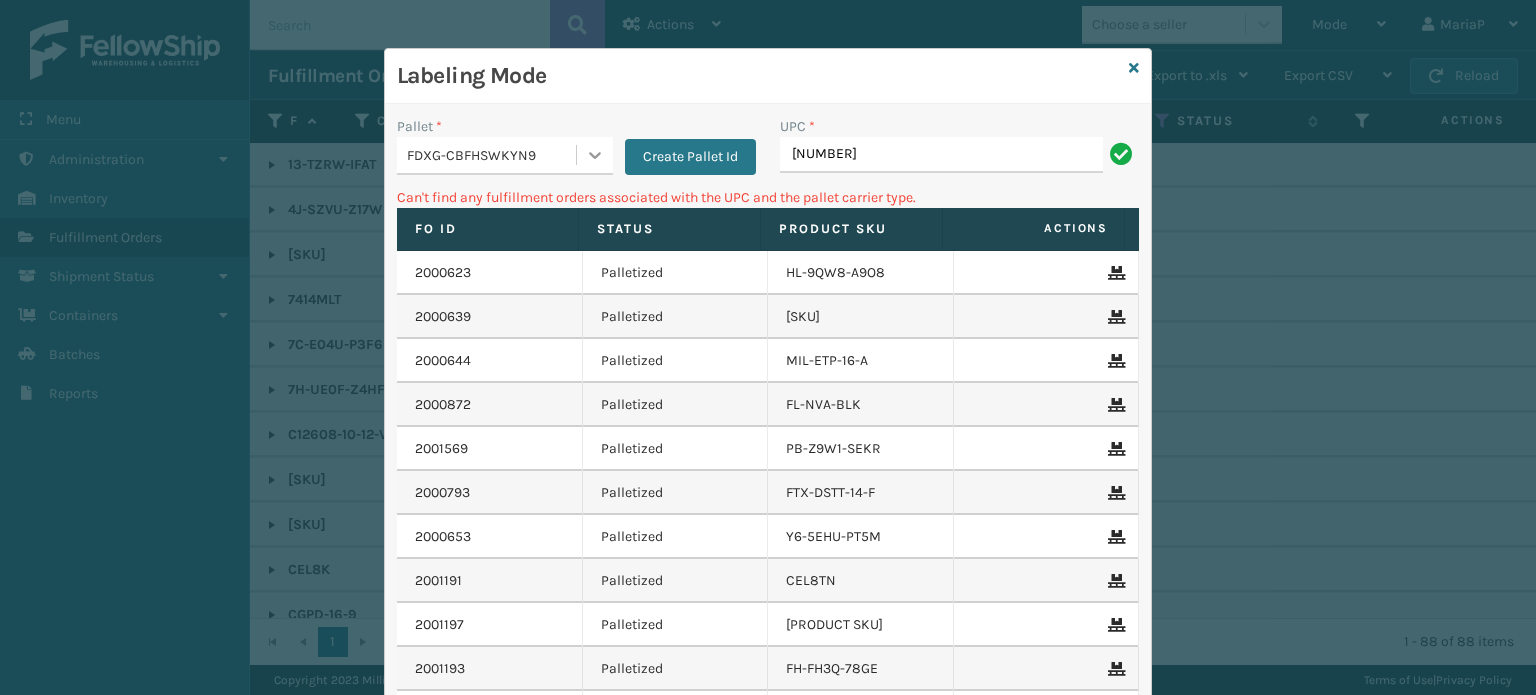click at bounding box center [595, 155] 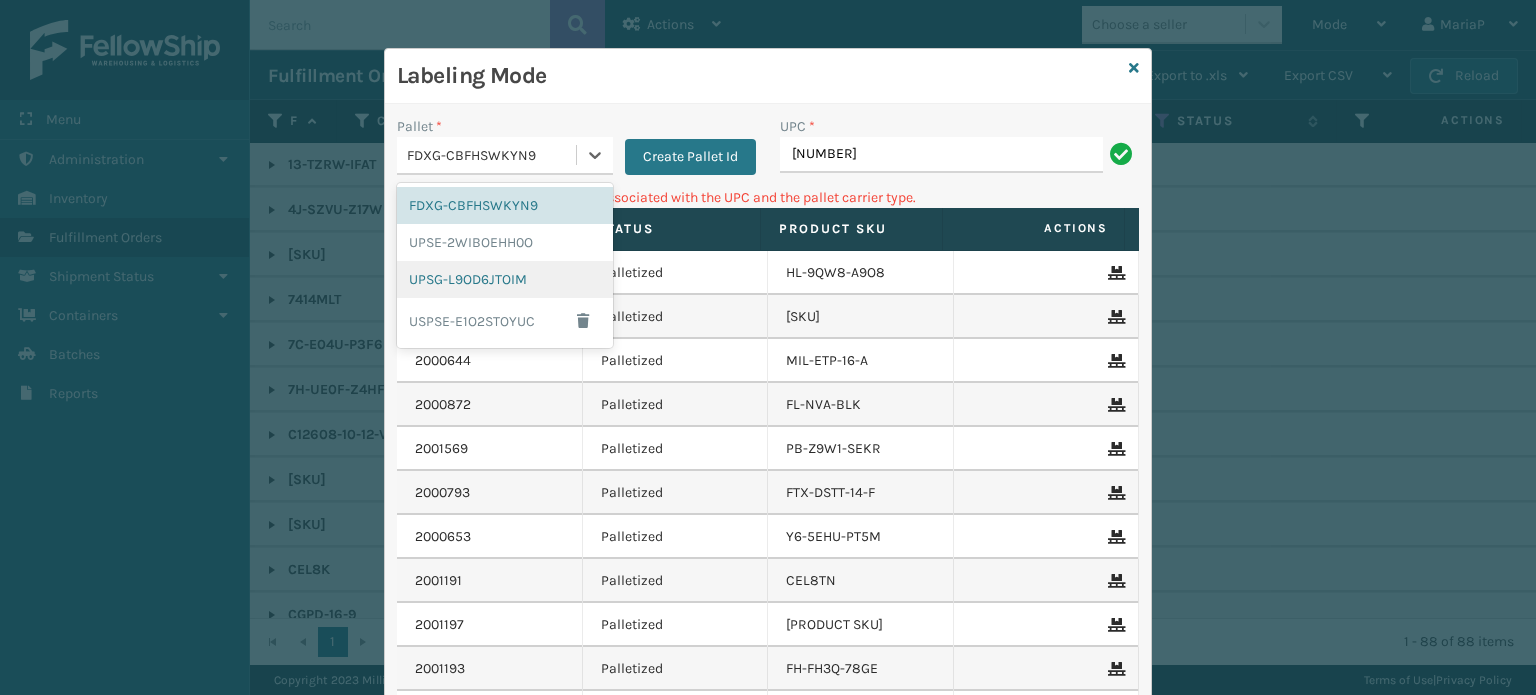 click on "UPSG-L9OD6JTOIM" at bounding box center [505, 279] 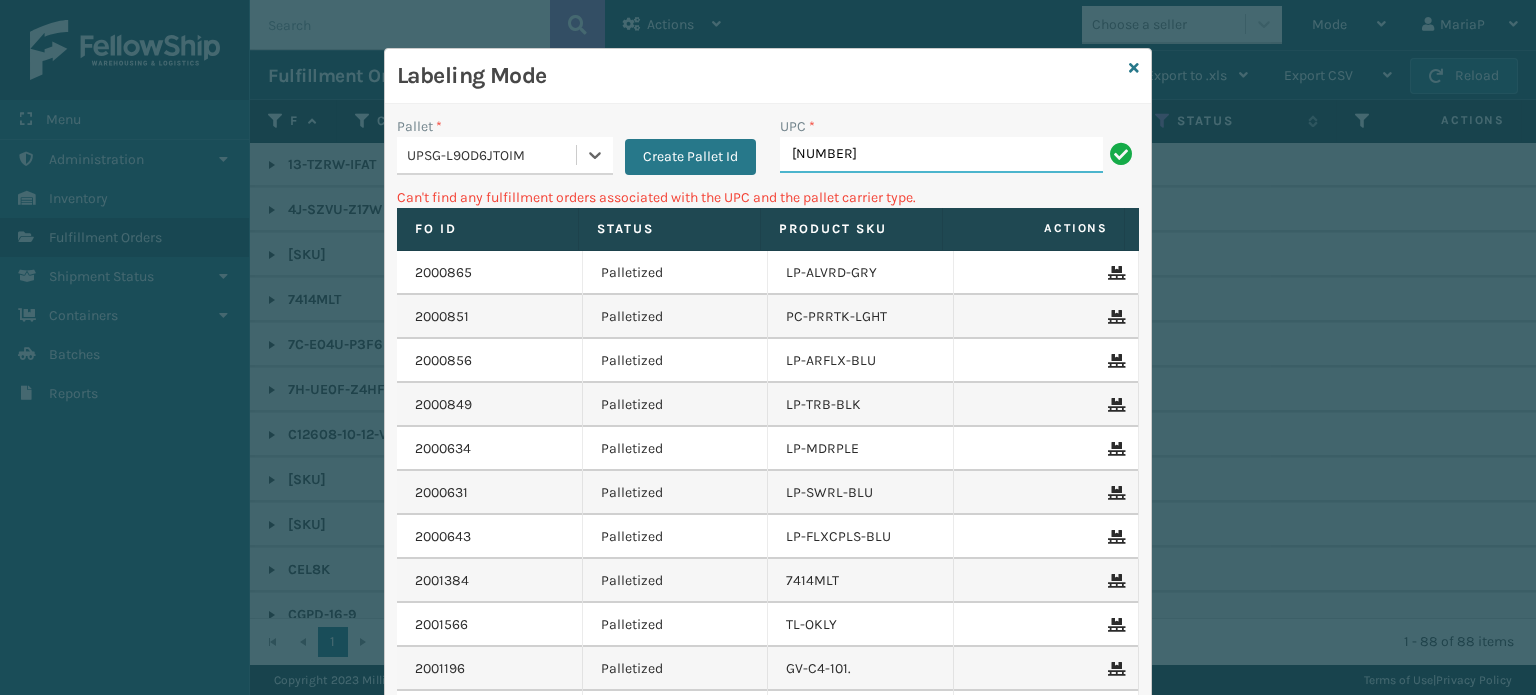 click on "[NUMBER]" at bounding box center [941, 155] 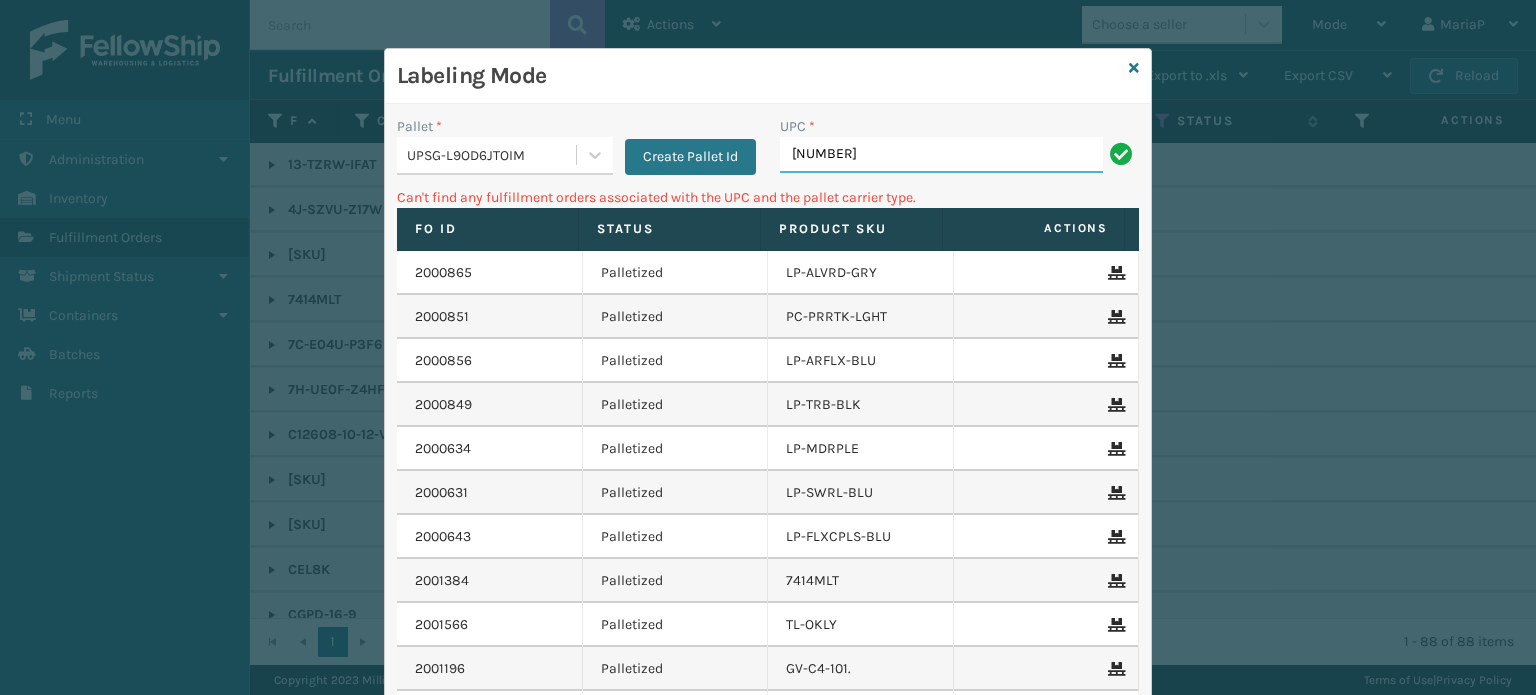click on "[NUMBER]" at bounding box center [941, 155] 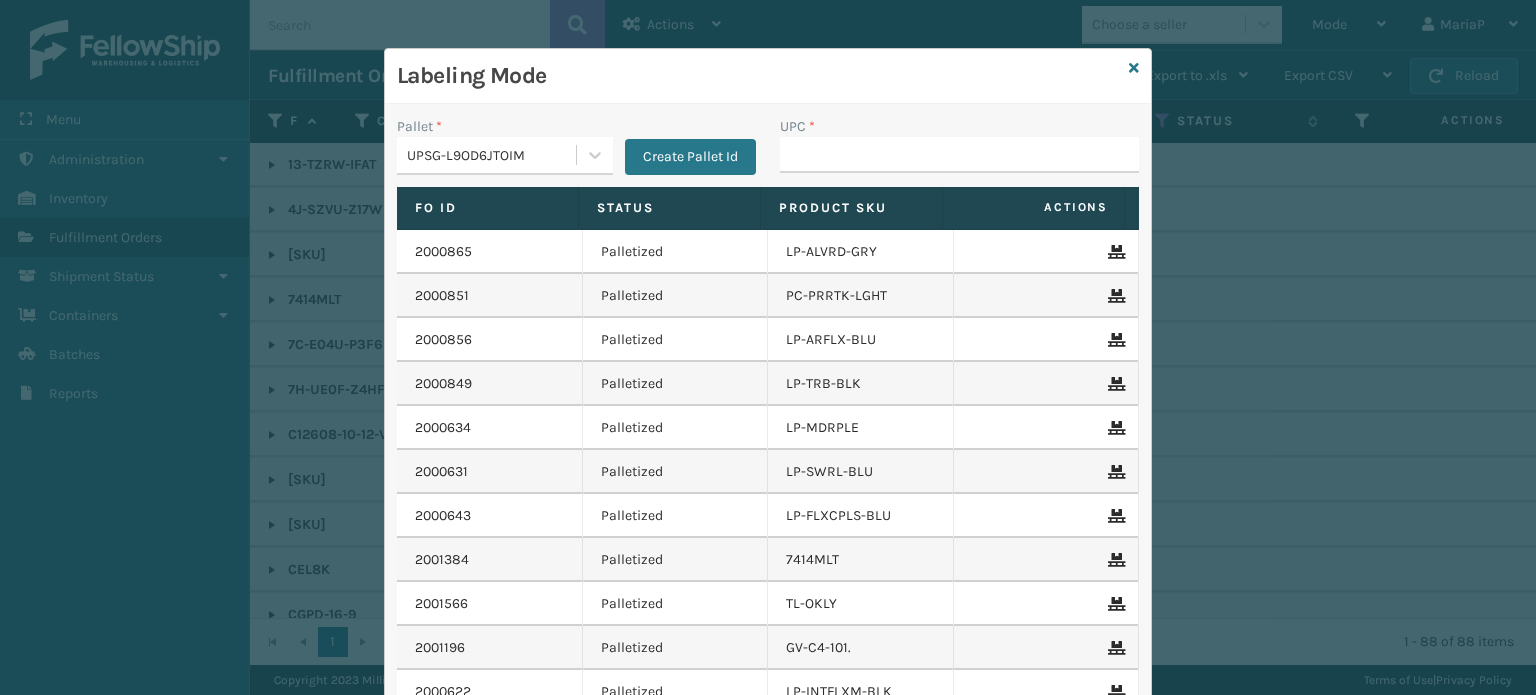 click on "UPSG-L9OD6JTOIM" at bounding box center [492, 155] 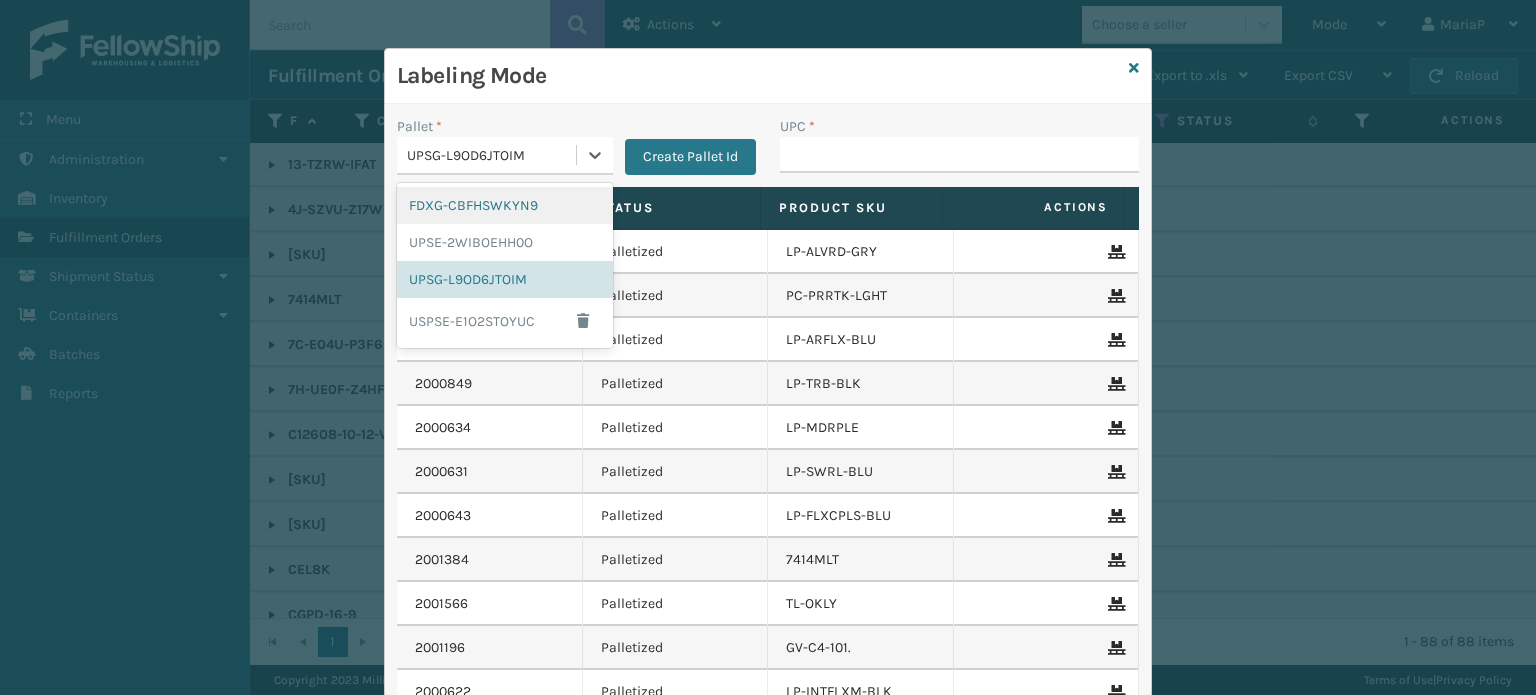 click on "FDXG-CBFHSWKYN9" at bounding box center [505, 205] 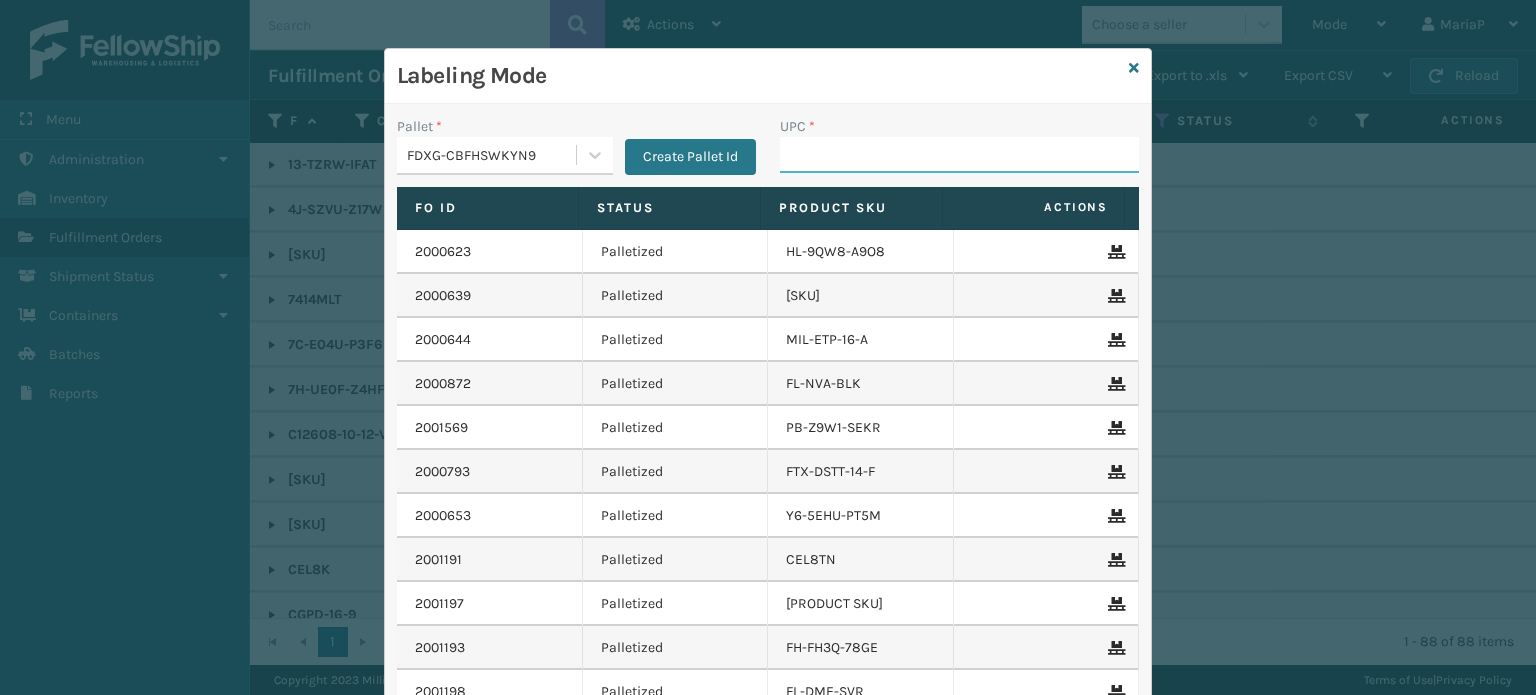 click on "UPC   *" at bounding box center (959, 155) 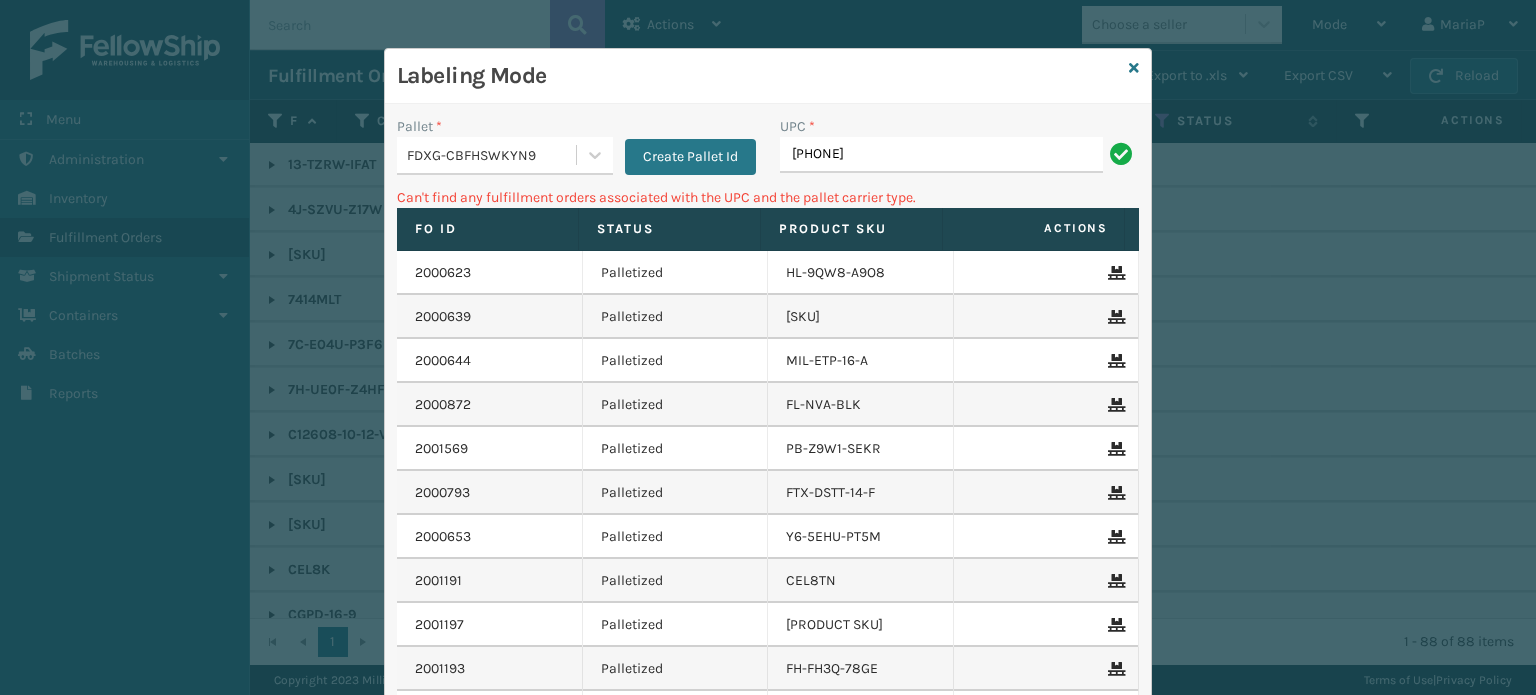 click on "FDXG-CBFHSWKYN9" at bounding box center [492, 155] 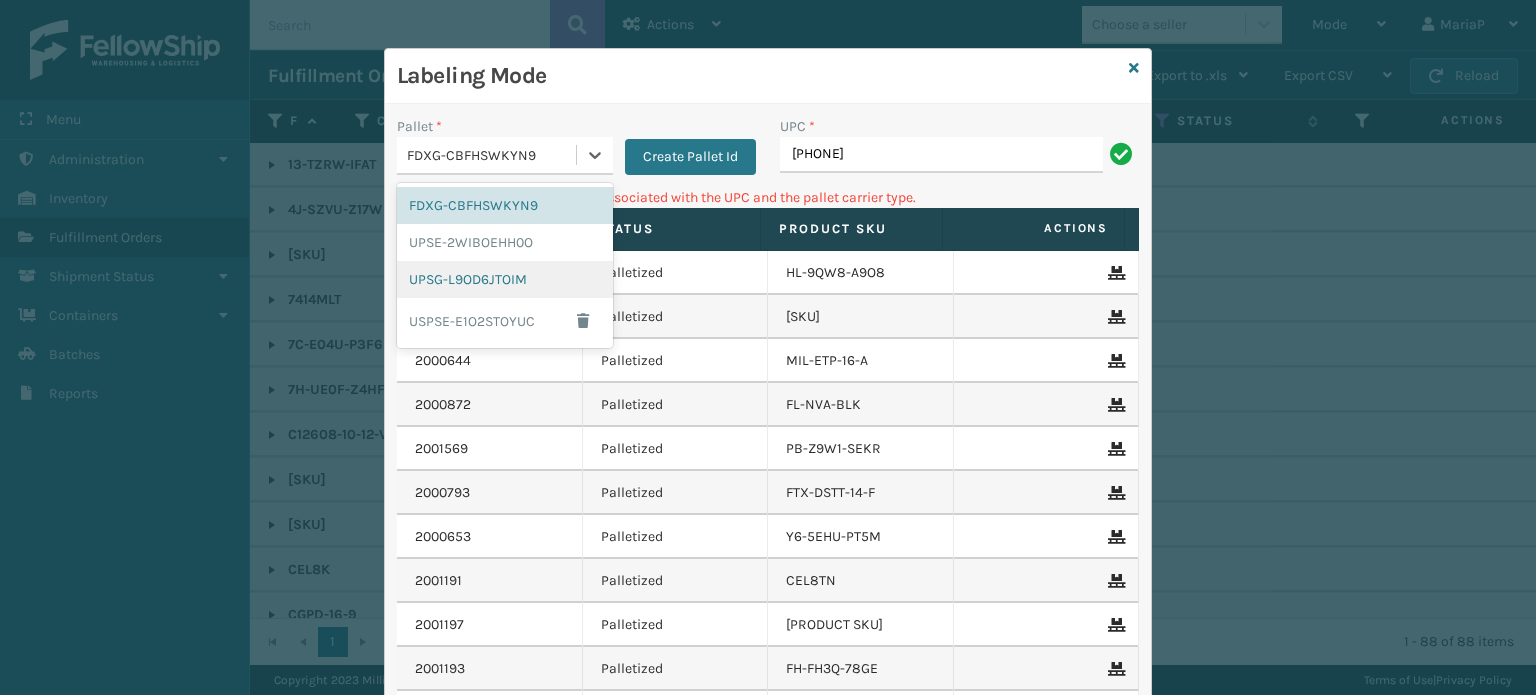 click on "UPSG-L9OD6JTOIM" at bounding box center (505, 279) 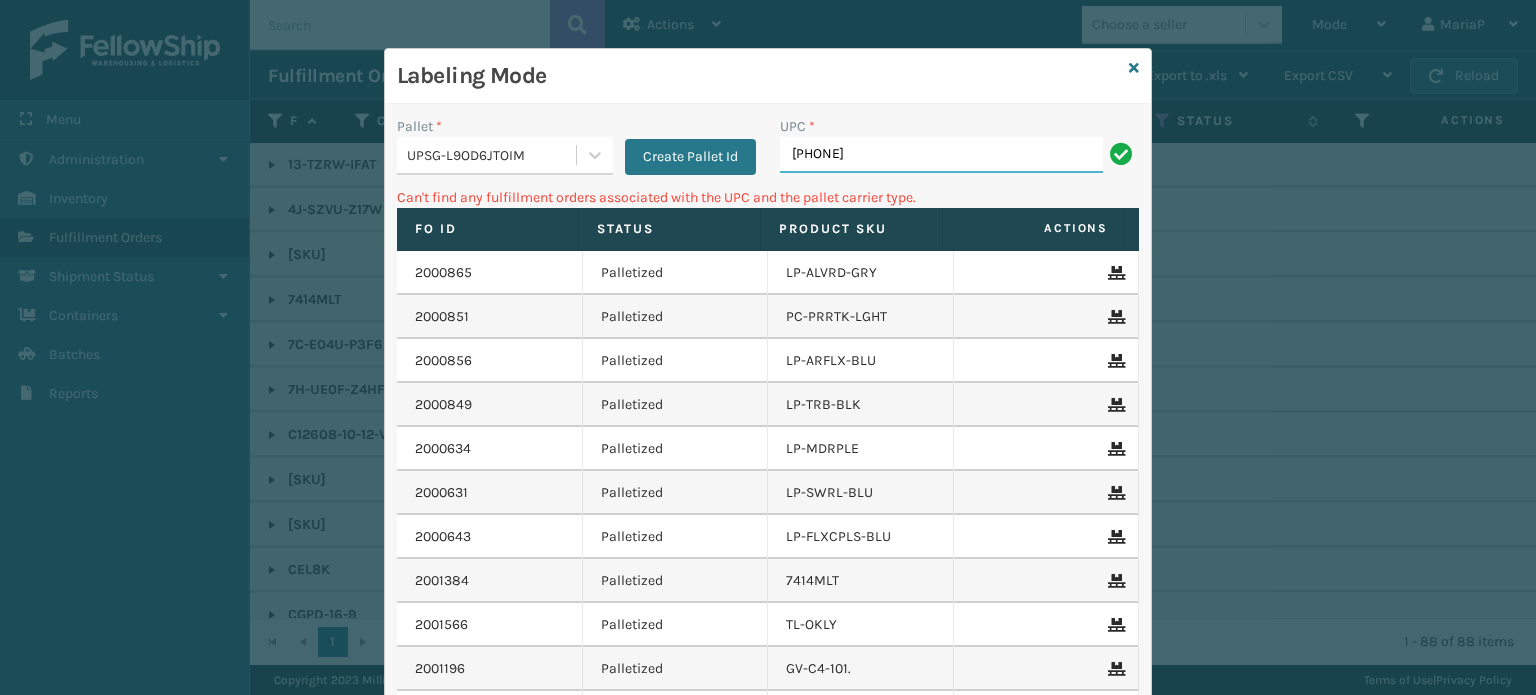 click on "[PHONE]" at bounding box center (941, 155) 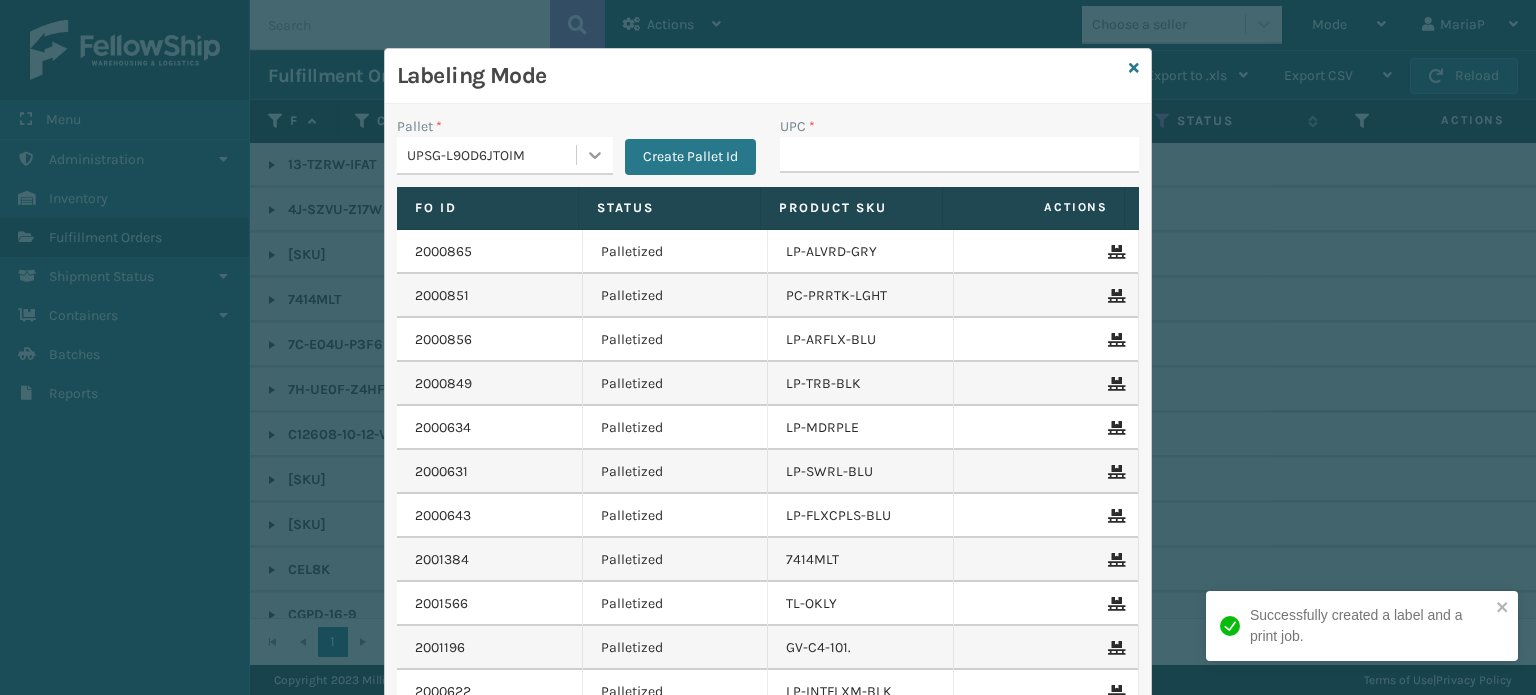 click 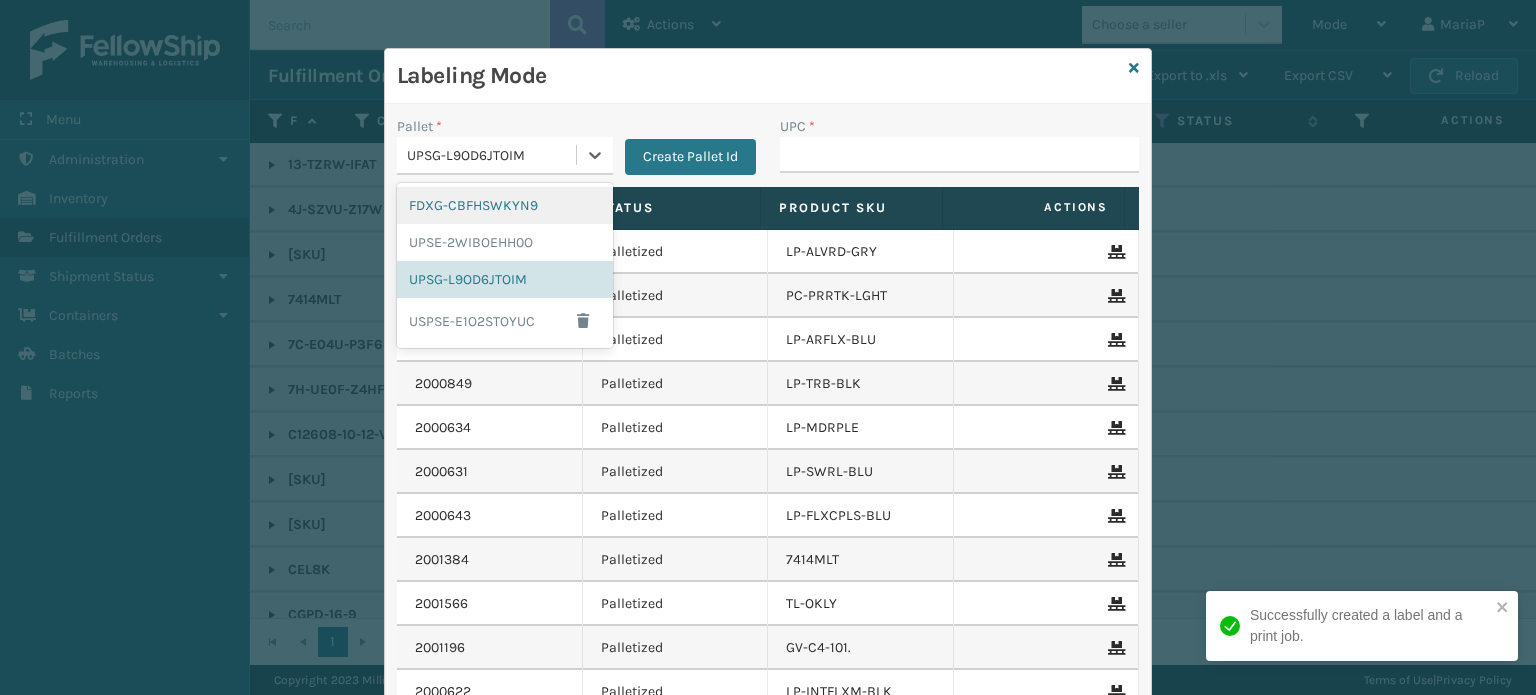 drag, startPoint x: 518, startPoint y: 210, endPoint x: 614, endPoint y: 188, distance: 98.48858 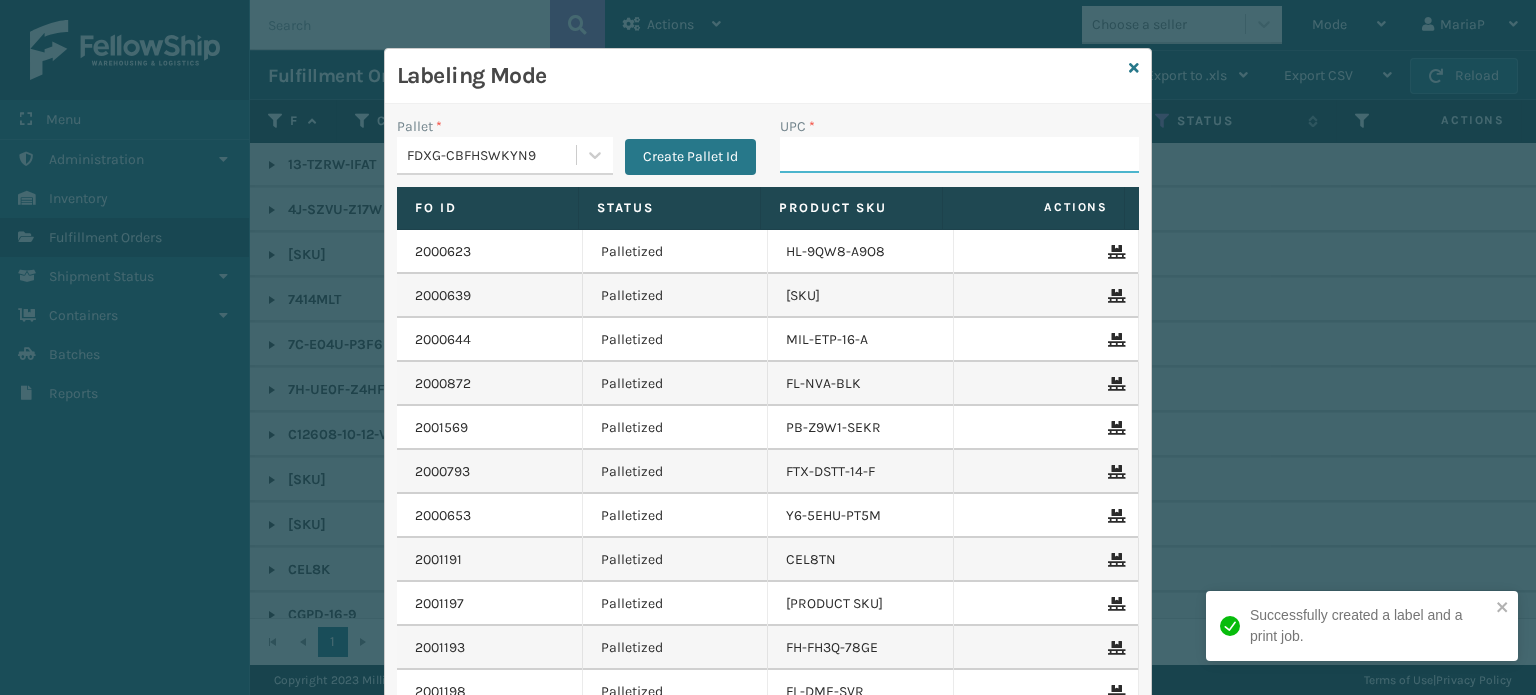 click on "UPC   *" at bounding box center [959, 155] 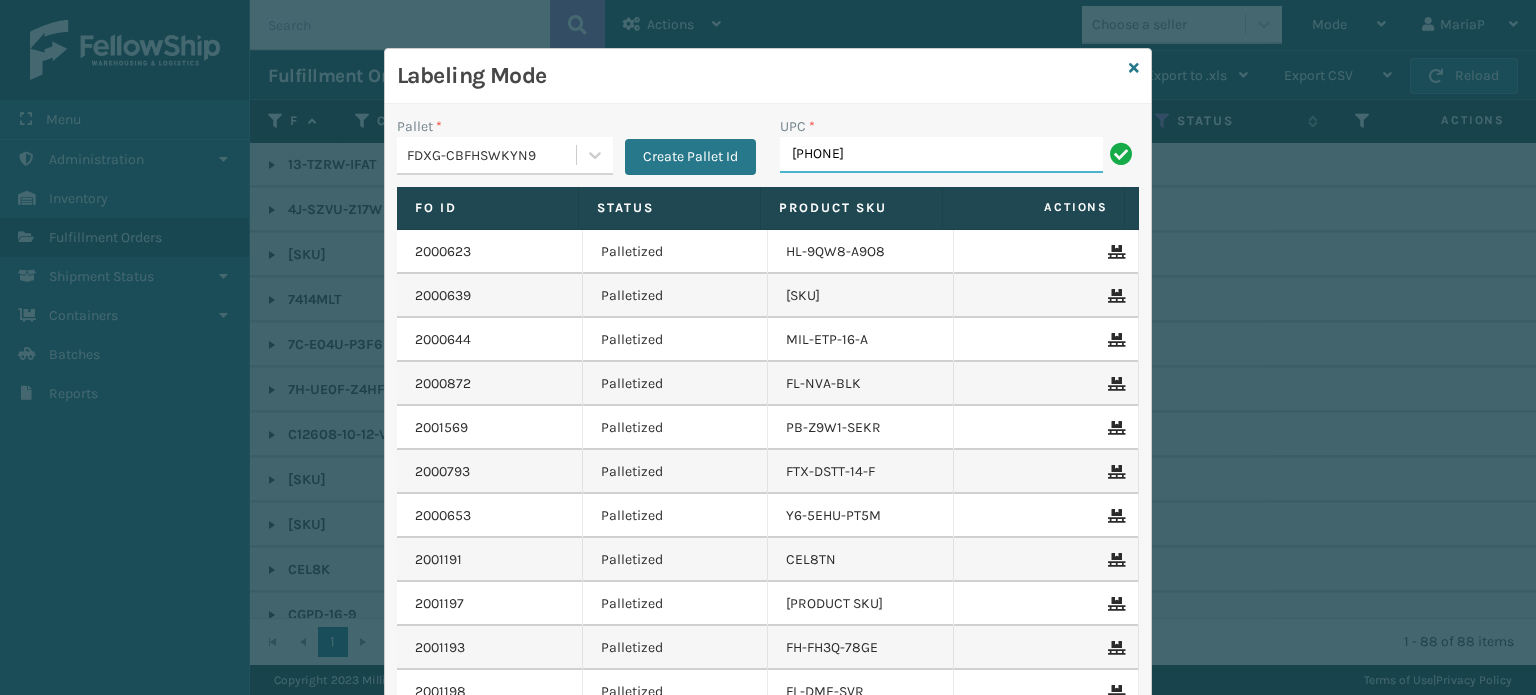 type on "[PHONE]" 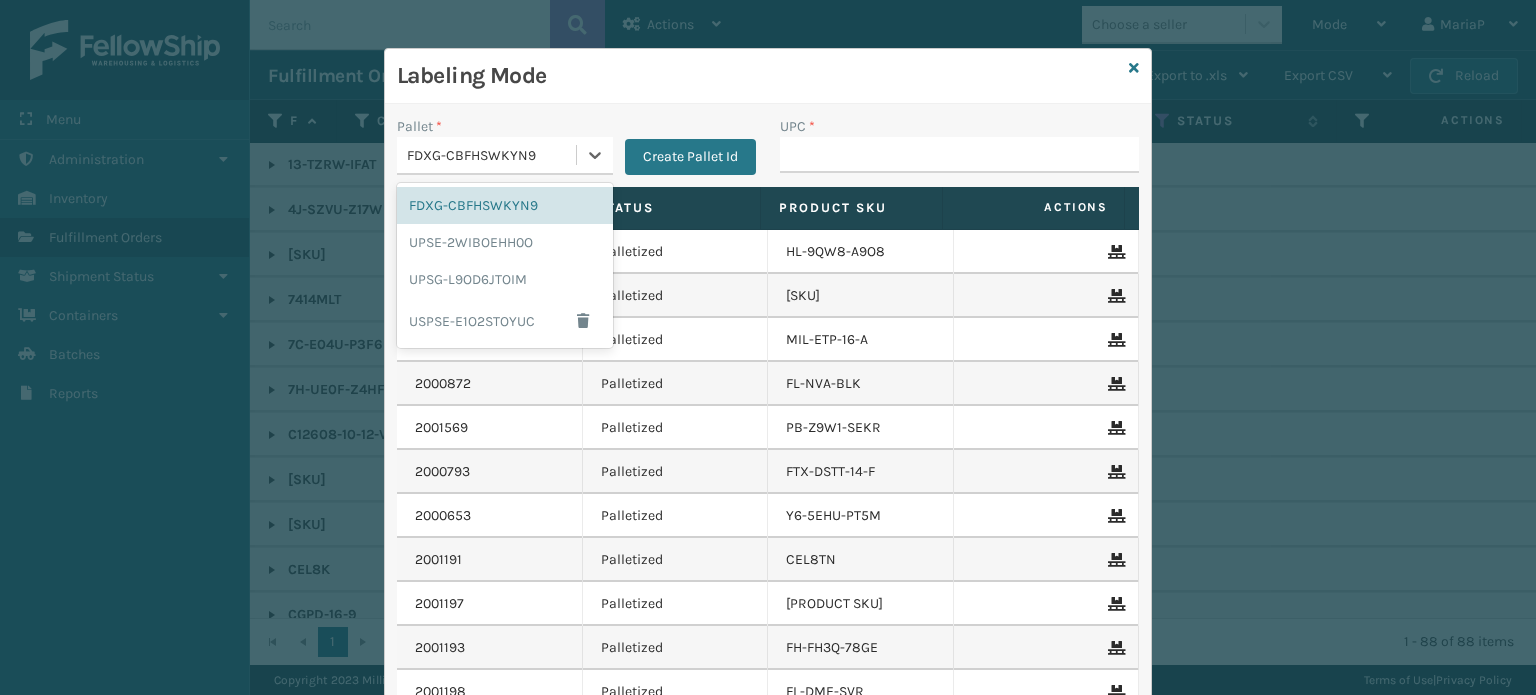 drag, startPoint x: 497, startPoint y: 148, endPoint x: 505, endPoint y: 172, distance: 25.298222 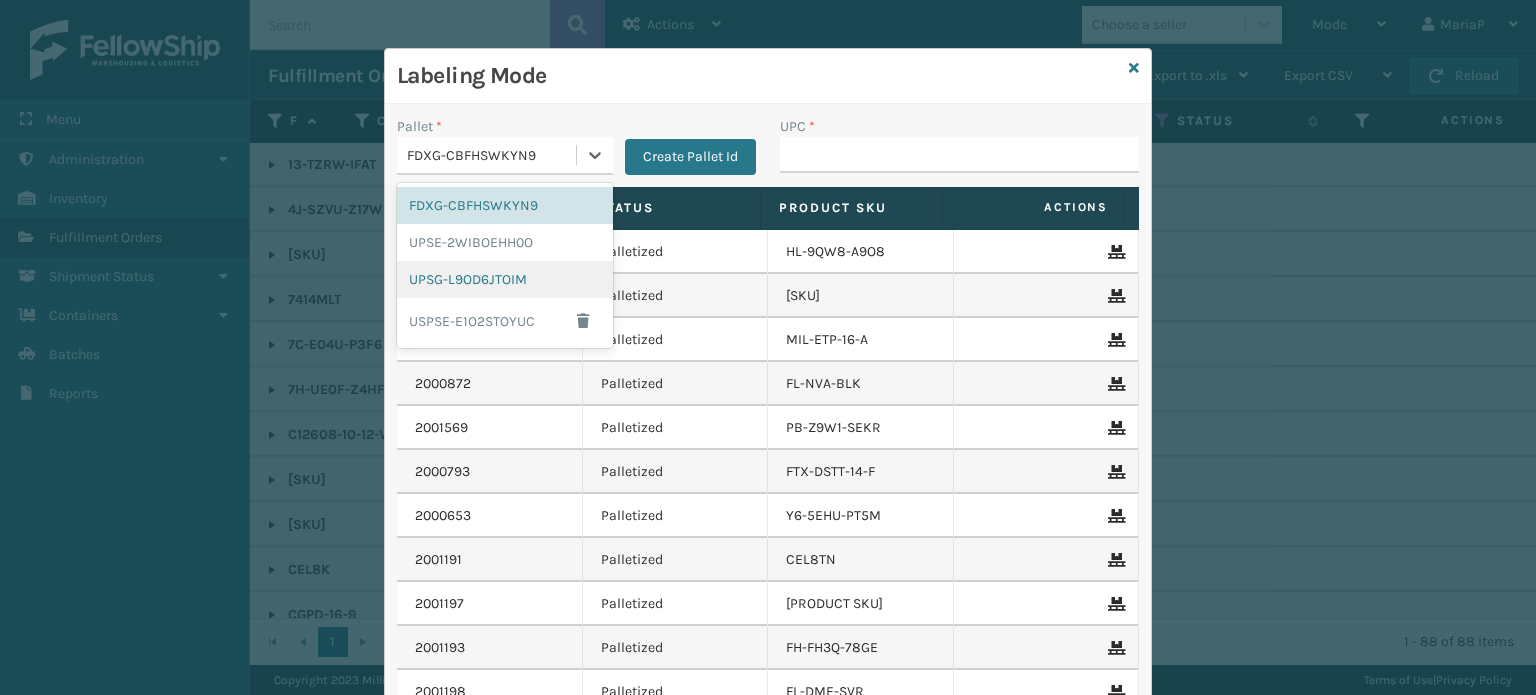 click on "UPSG-L9OD6JTOIM" at bounding box center [505, 279] 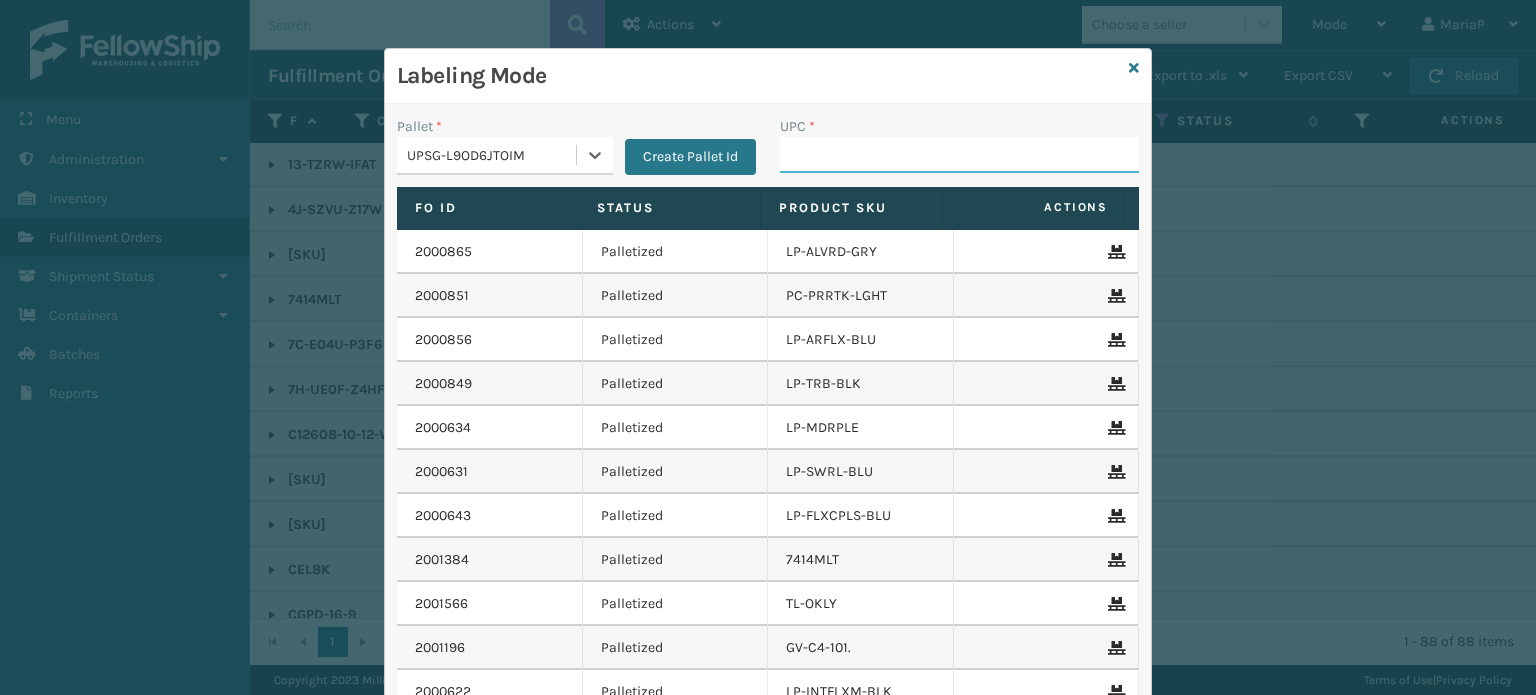 click on "UPC   *" at bounding box center (959, 155) 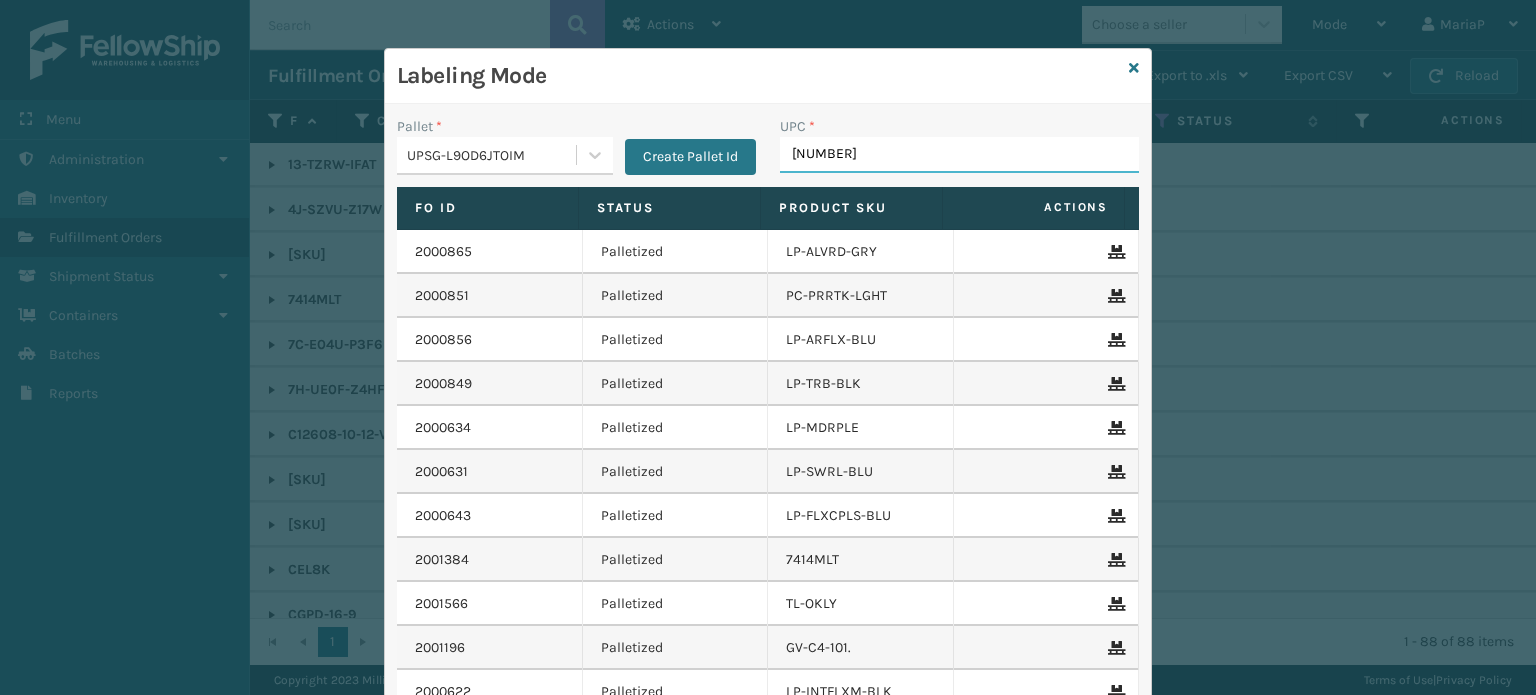 type on "[NUMBER]" 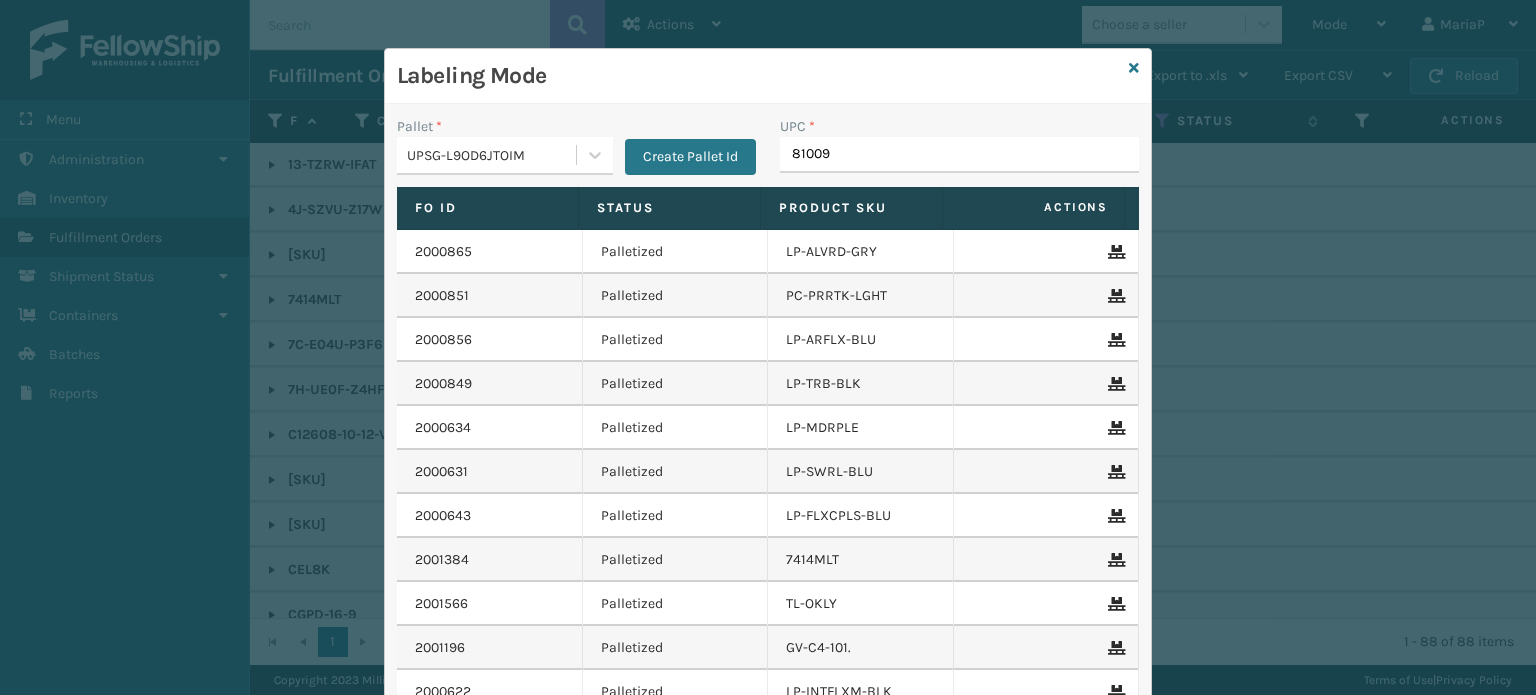 type on "810090" 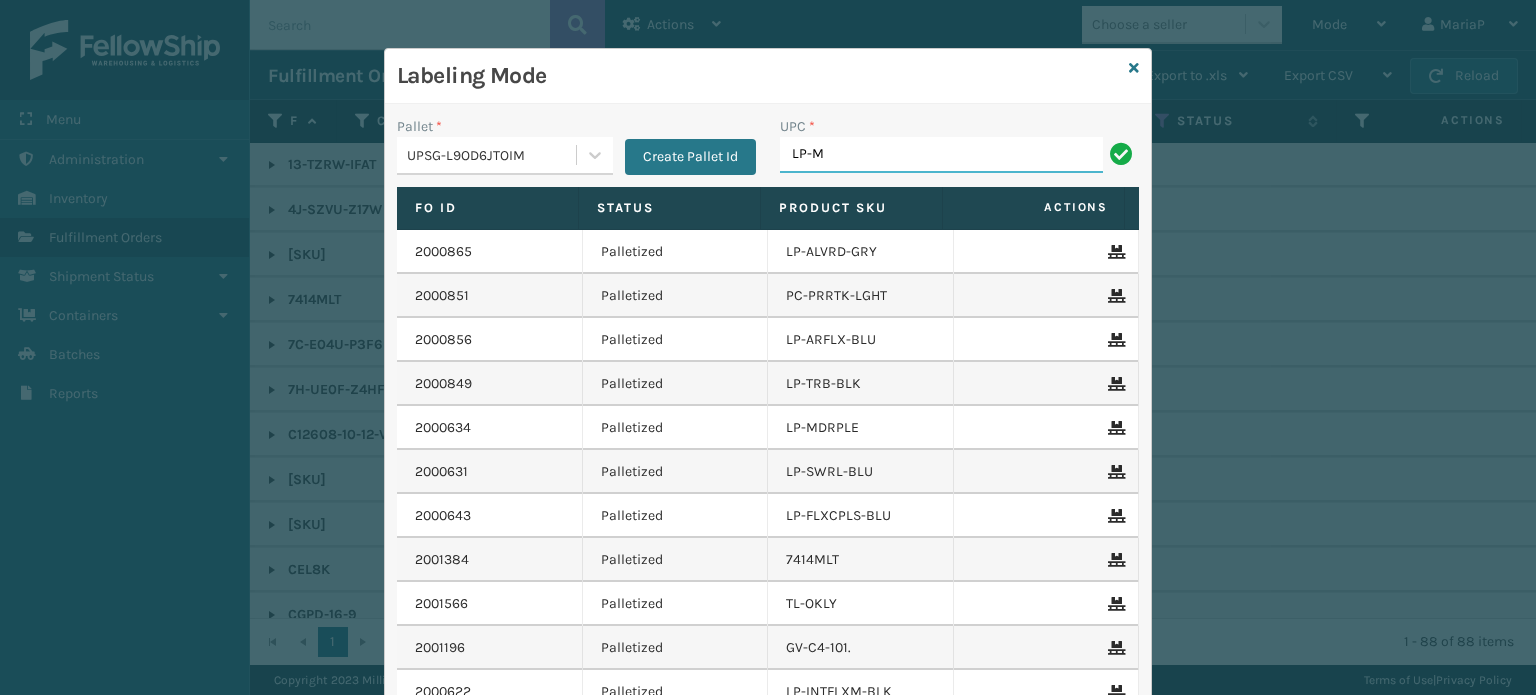 type on "LP-MSGGUNEXT-BLK" 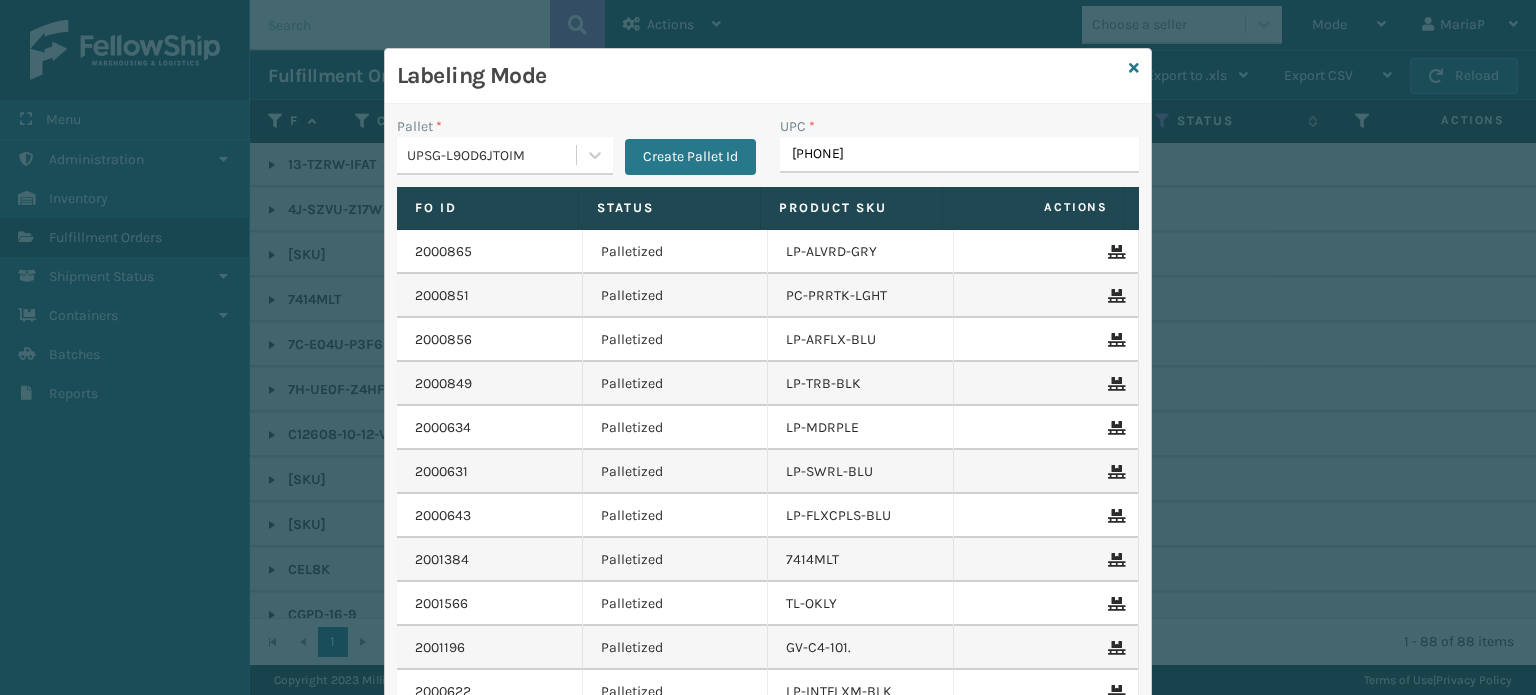 type on "81009093359" 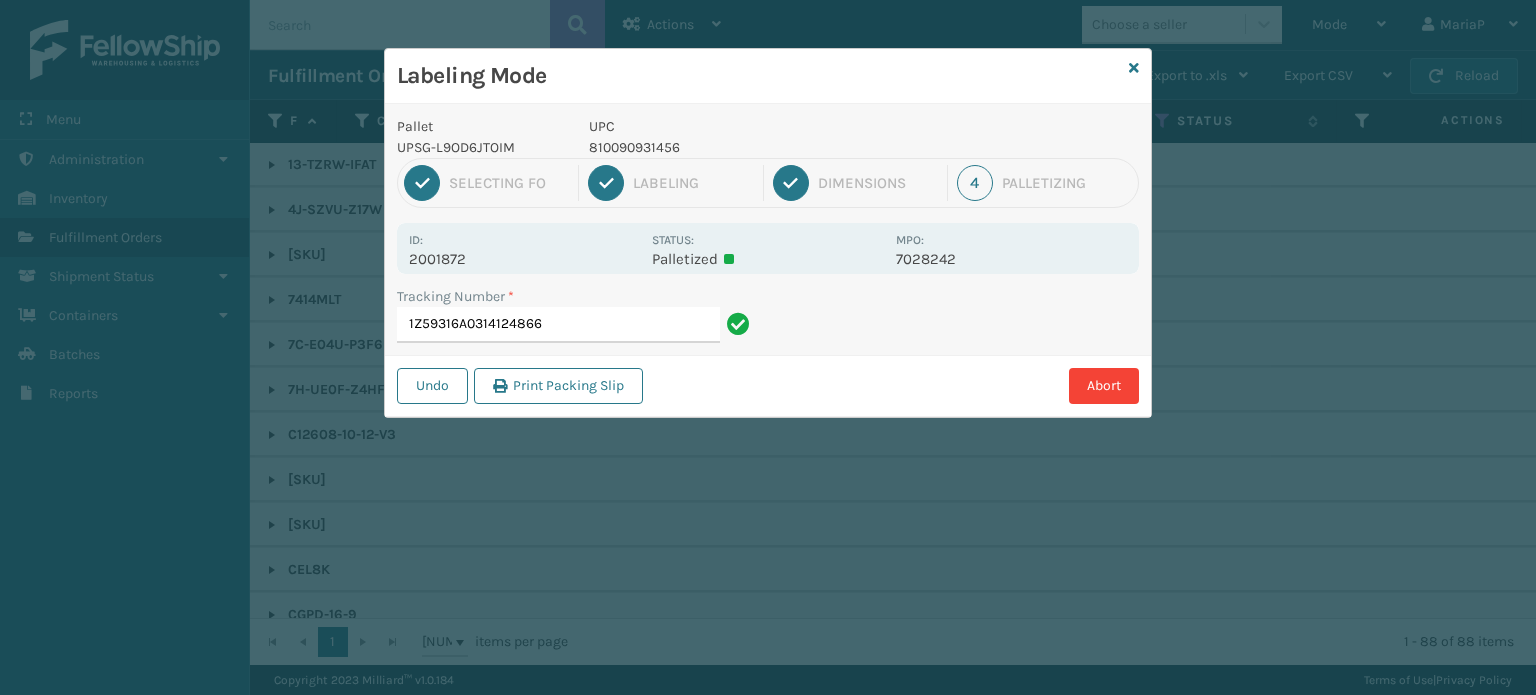 click on "810090931456" at bounding box center (736, 147) 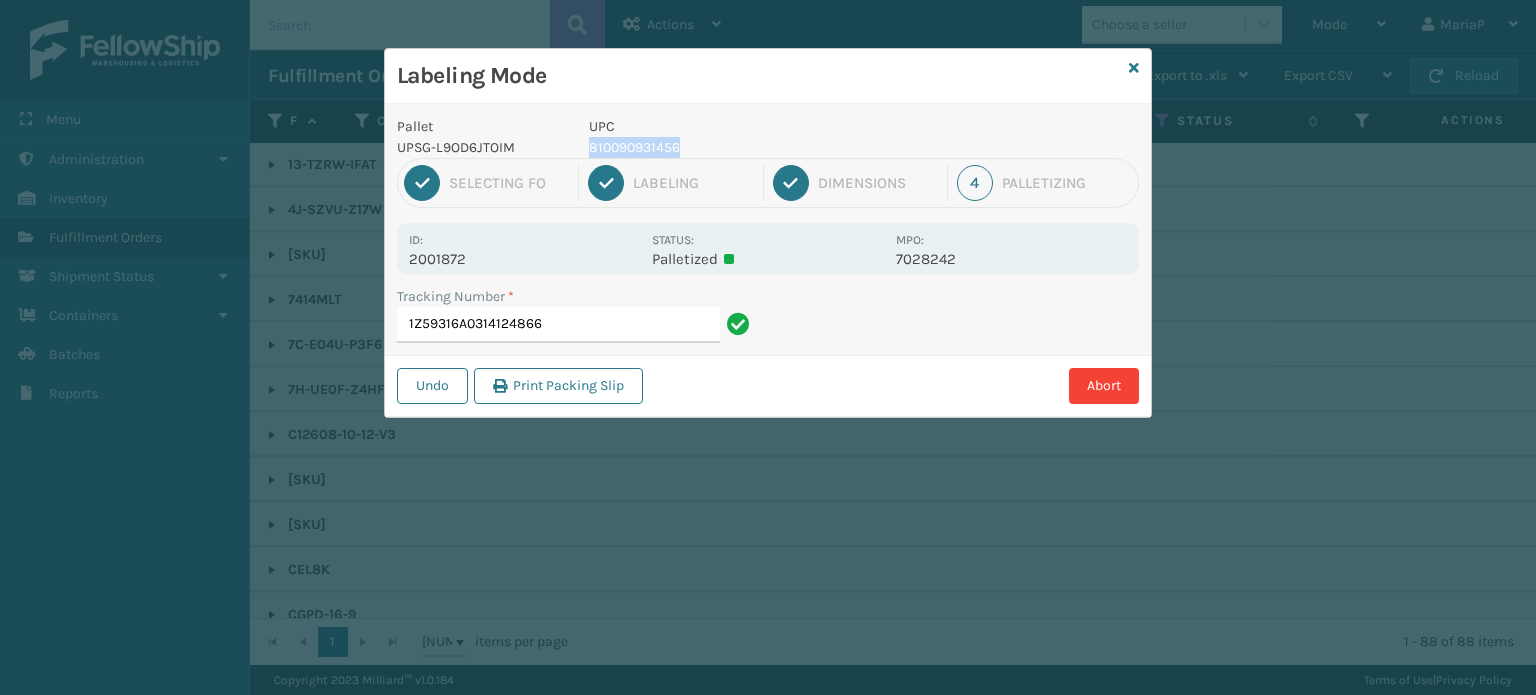 click on "810090931456" at bounding box center (736, 147) 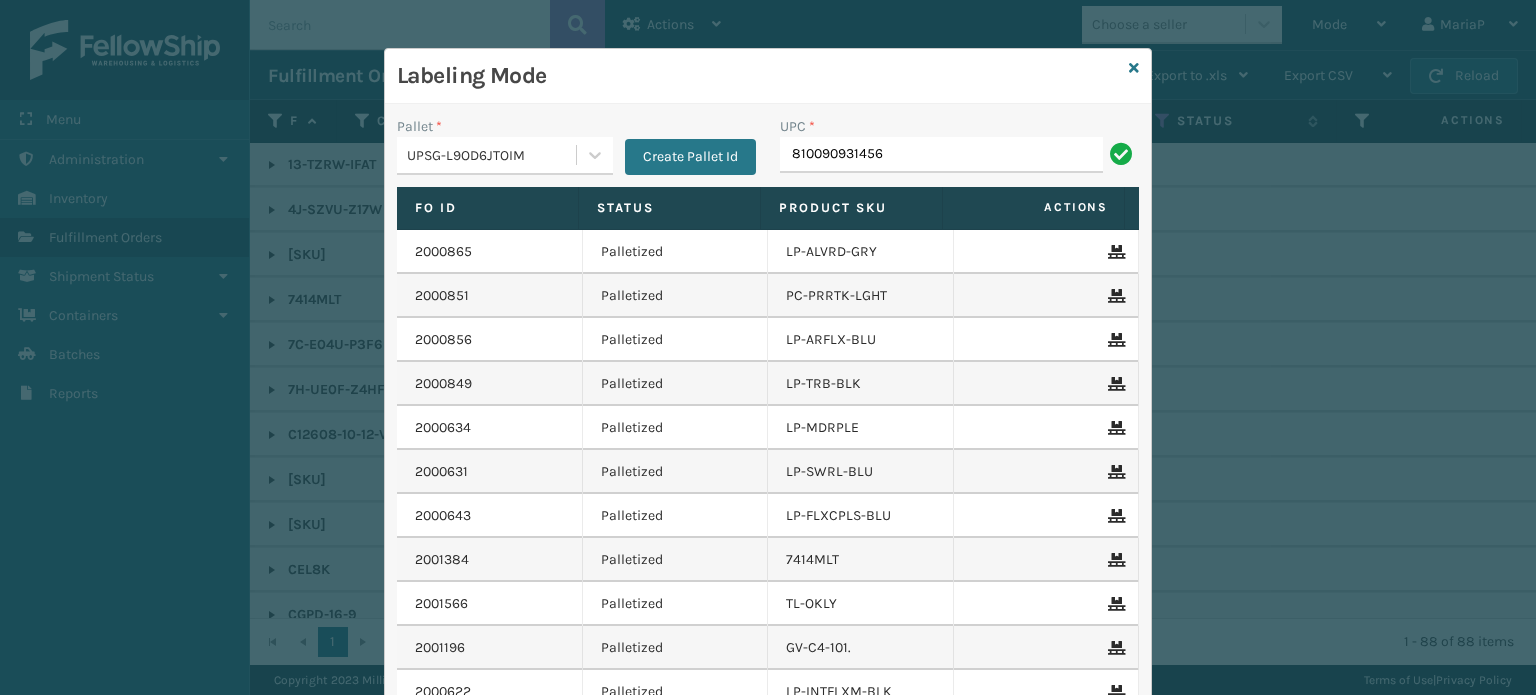 type on "810090931456" 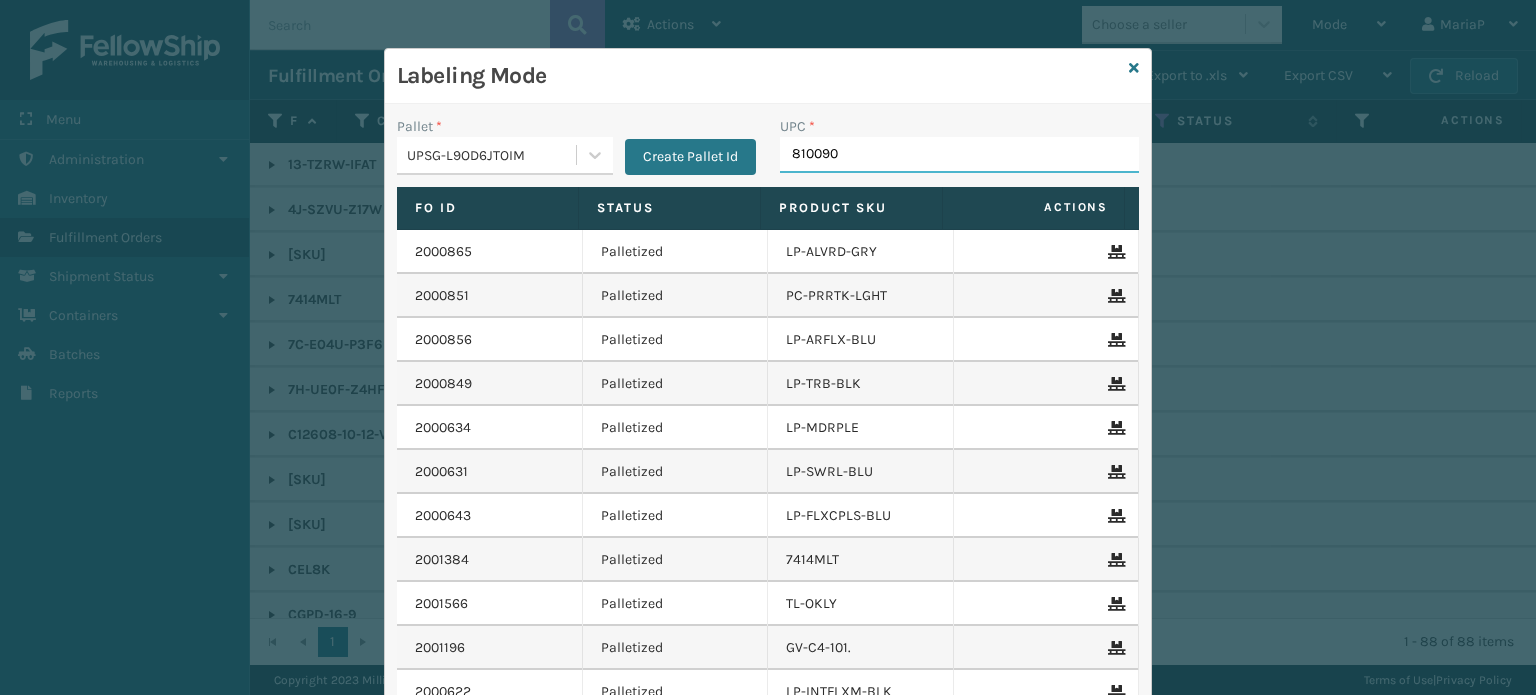 type on "[NUMBER]" 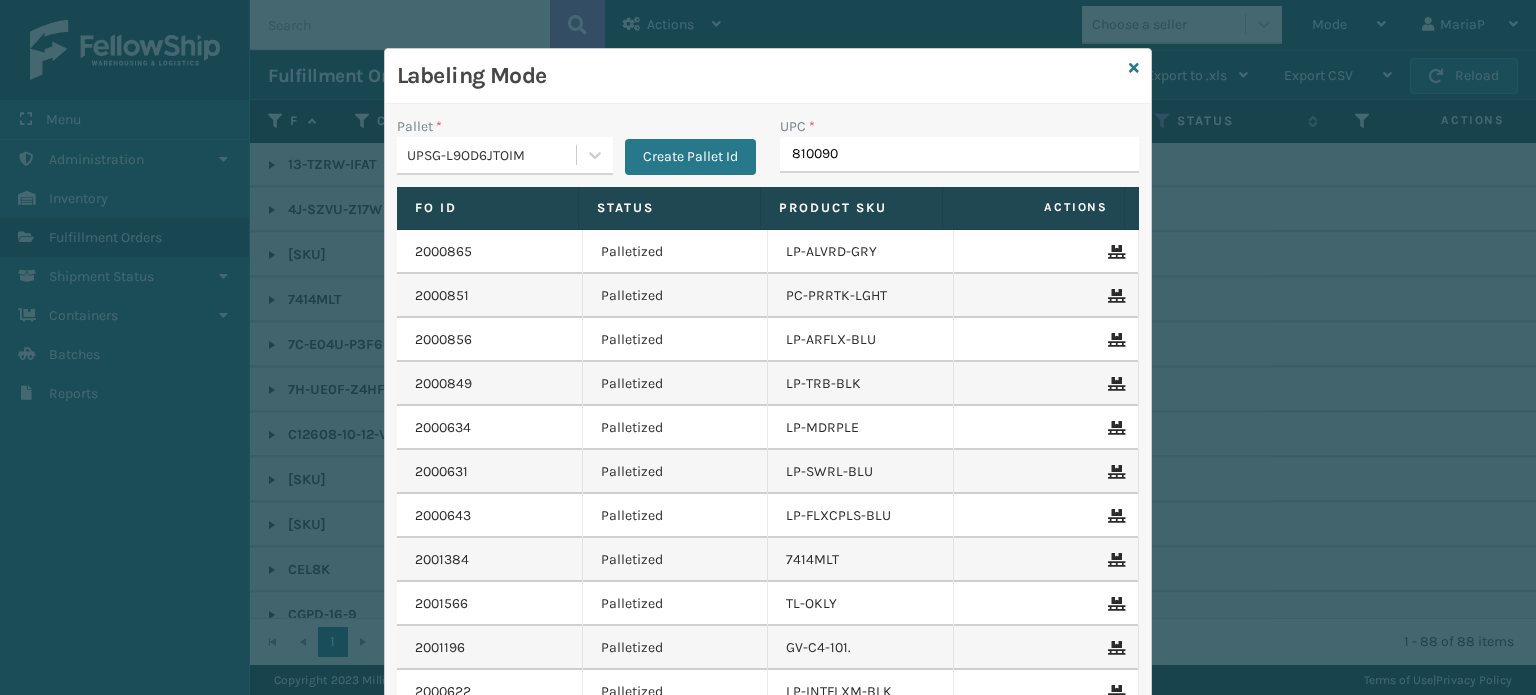 type on "[NUMBER]" 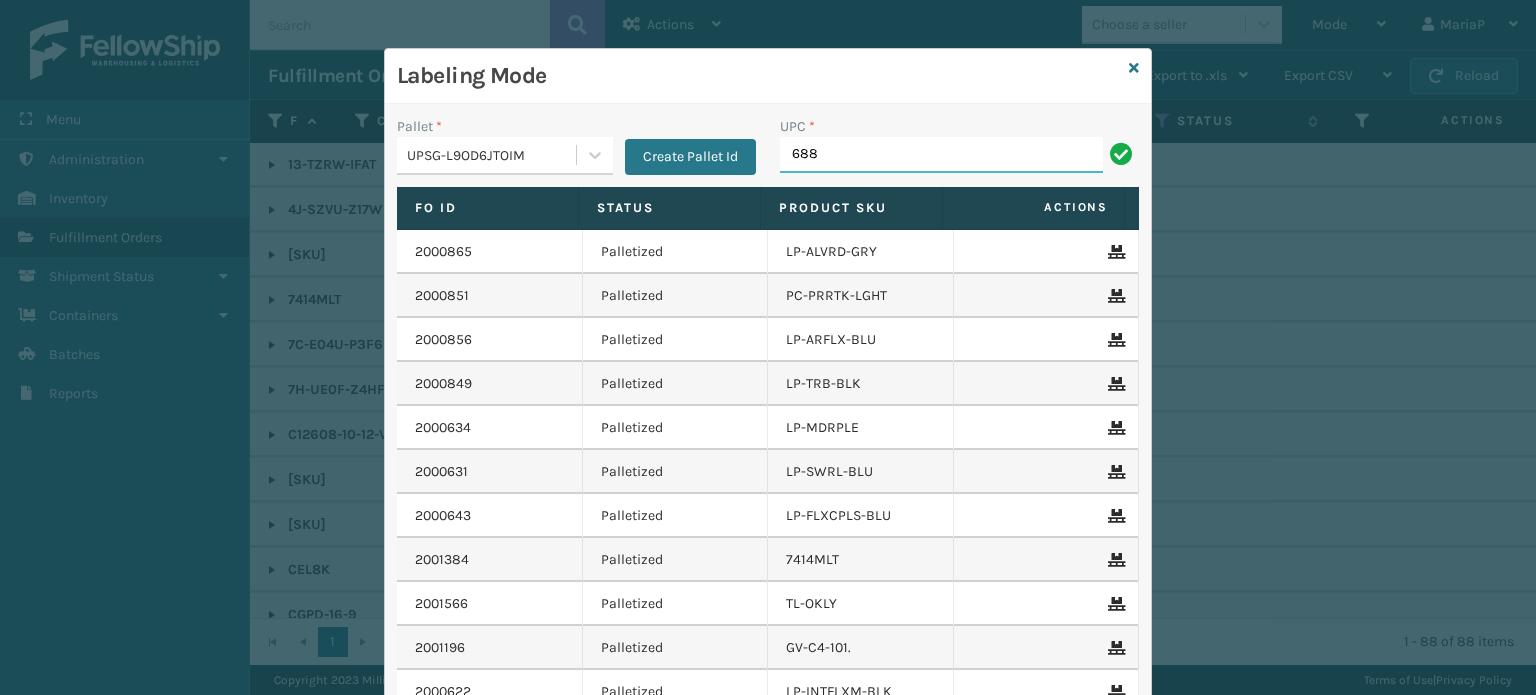 type on "68888027106" 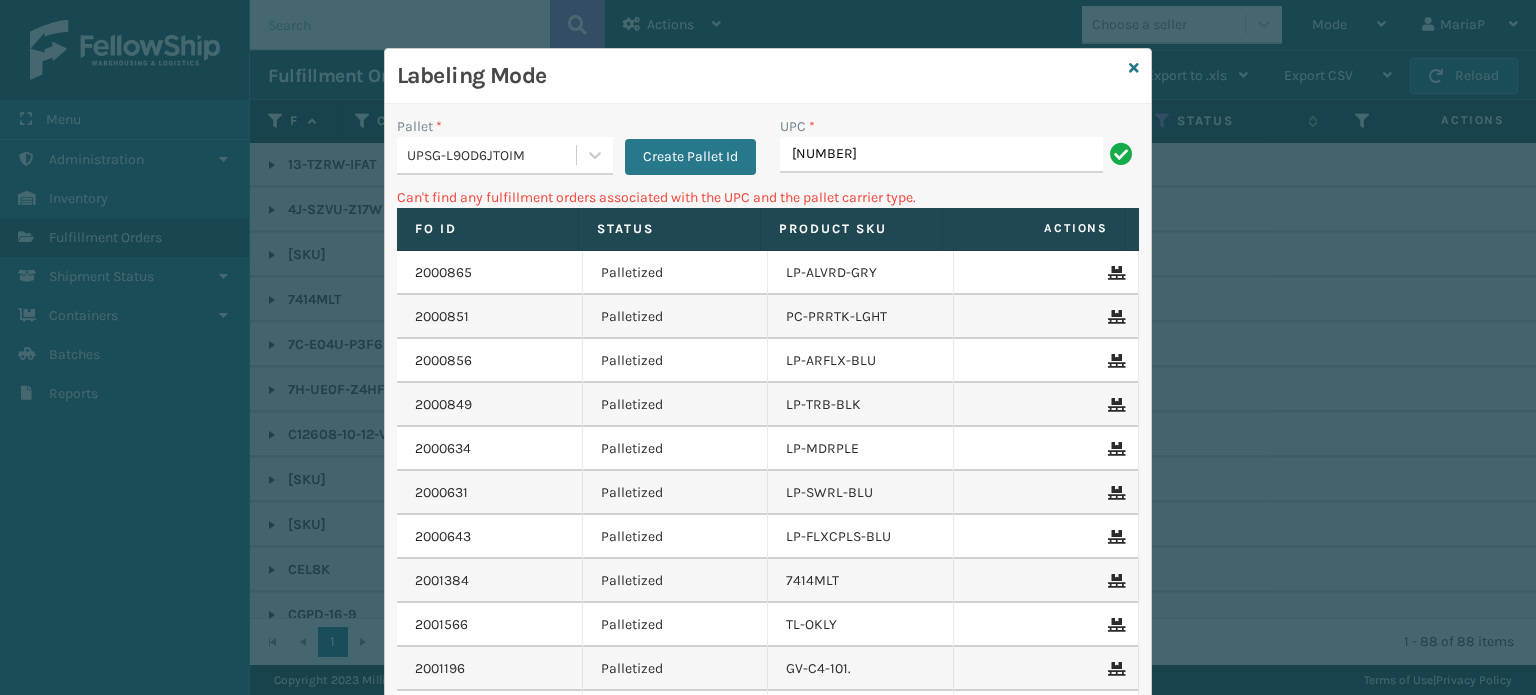 click on "UPSG-L9OD6JTOIM" at bounding box center (492, 155) 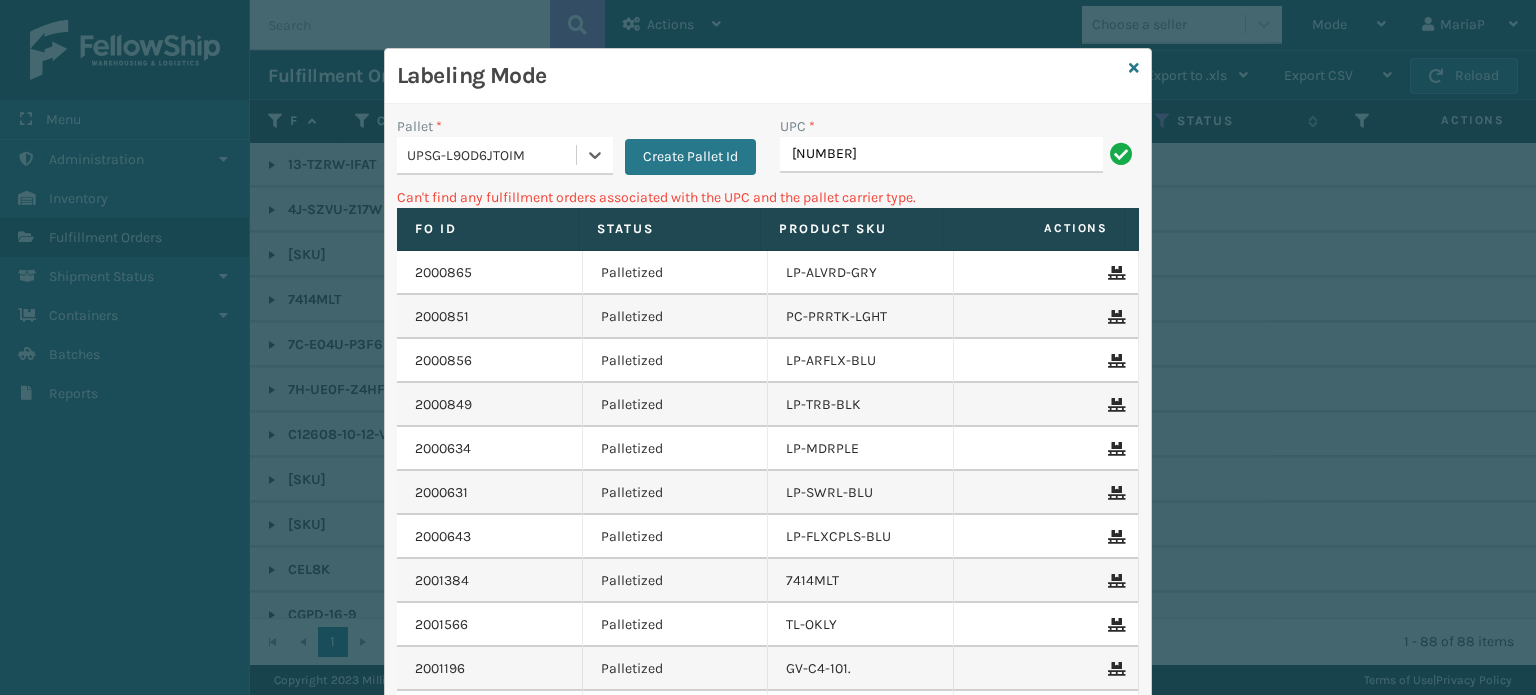 click on "UPSG-L9OD6JTOIM" at bounding box center [492, 155] 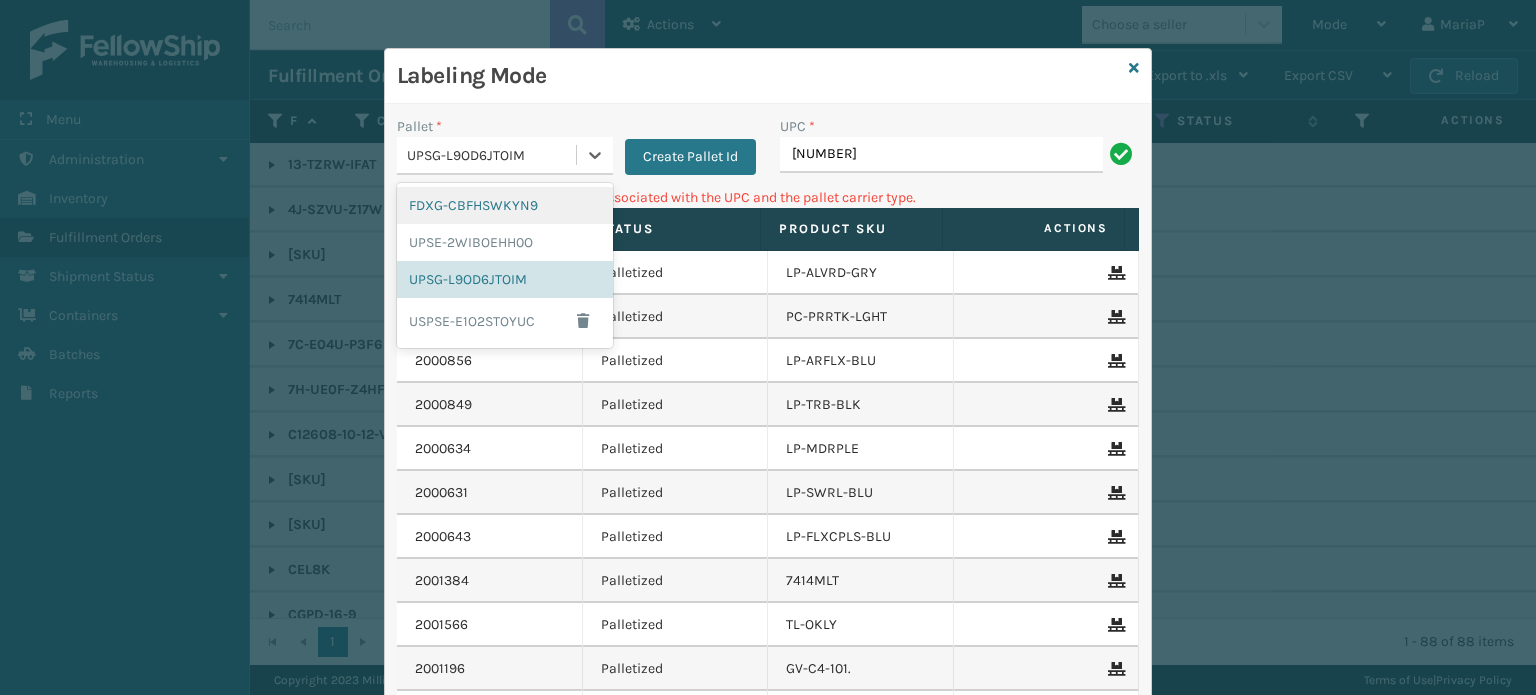 drag, startPoint x: 502, startPoint y: 210, endPoint x: 525, endPoint y: 205, distance: 23.537205 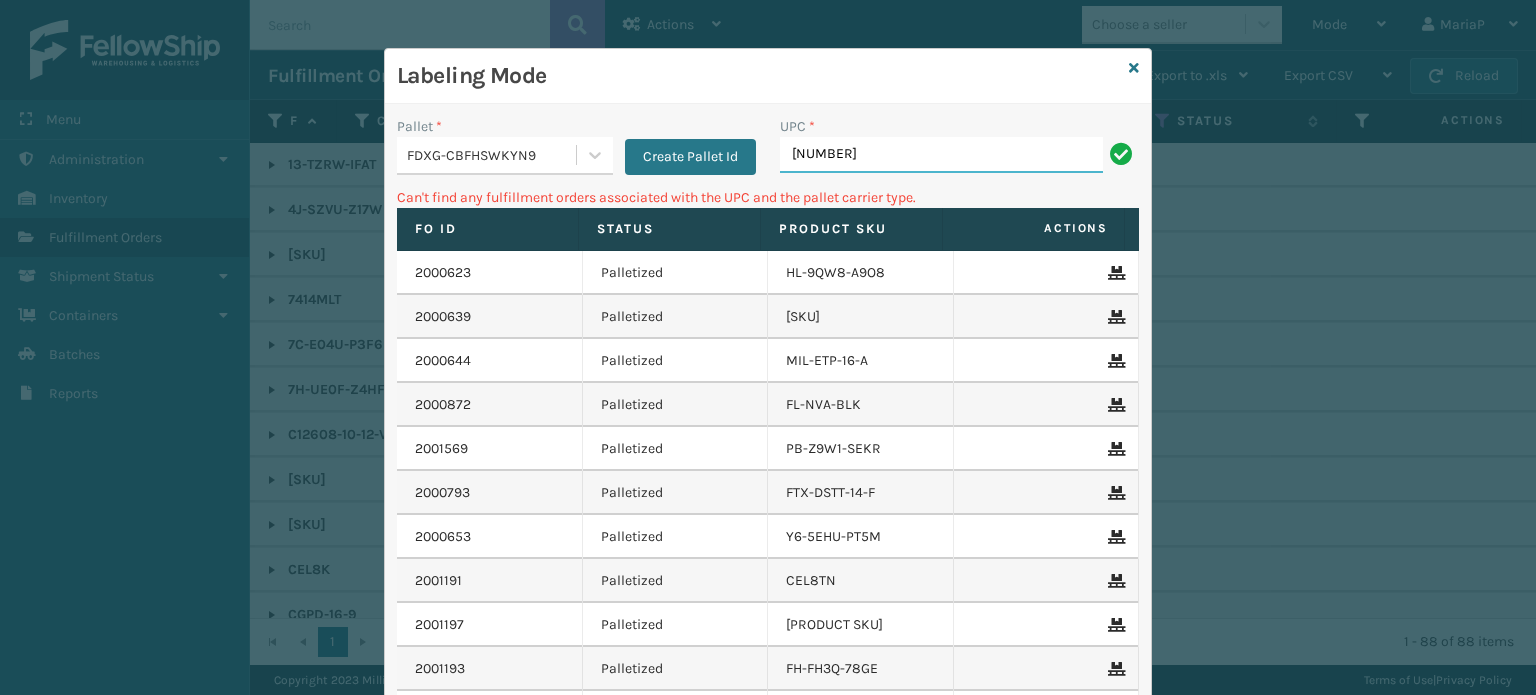 click on "[NUMBER]" at bounding box center (941, 155) 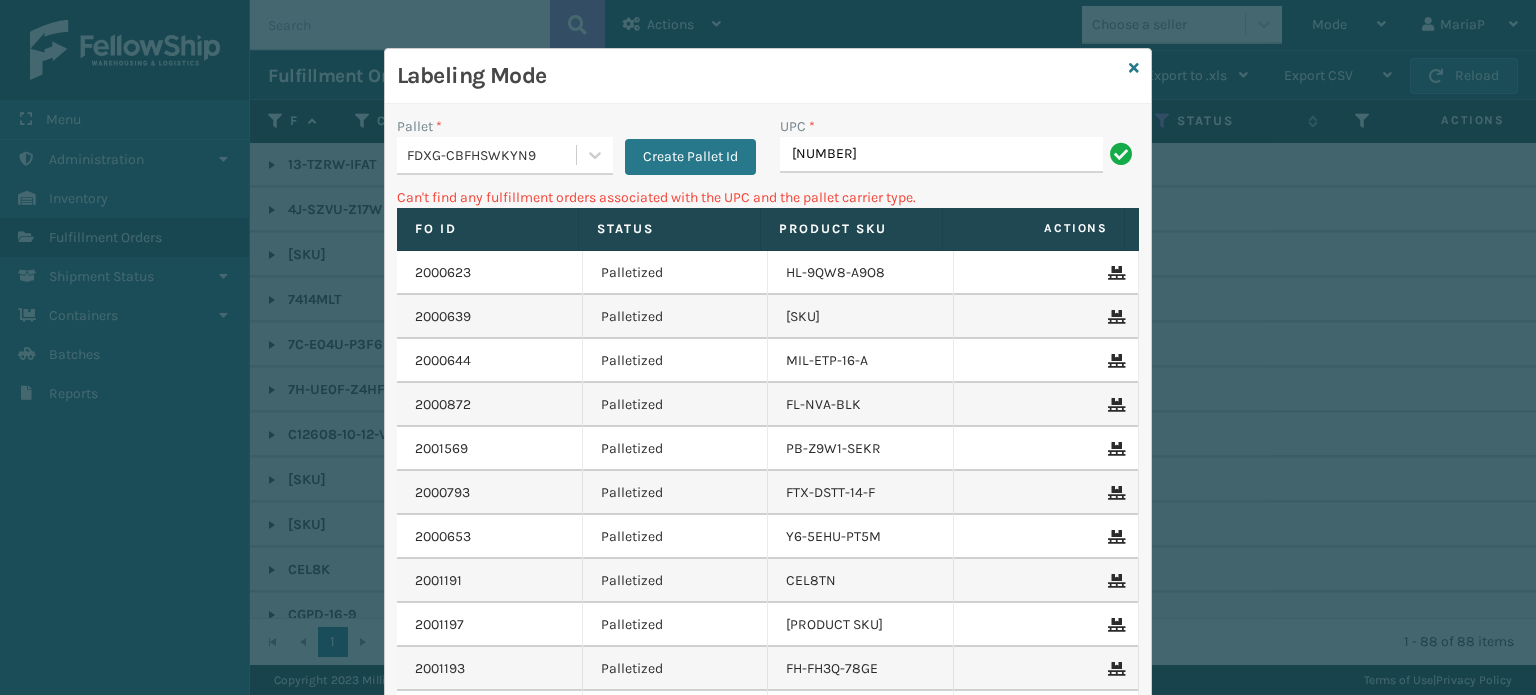 click on "FDXG-CBFHSWKYN9" at bounding box center (492, 155) 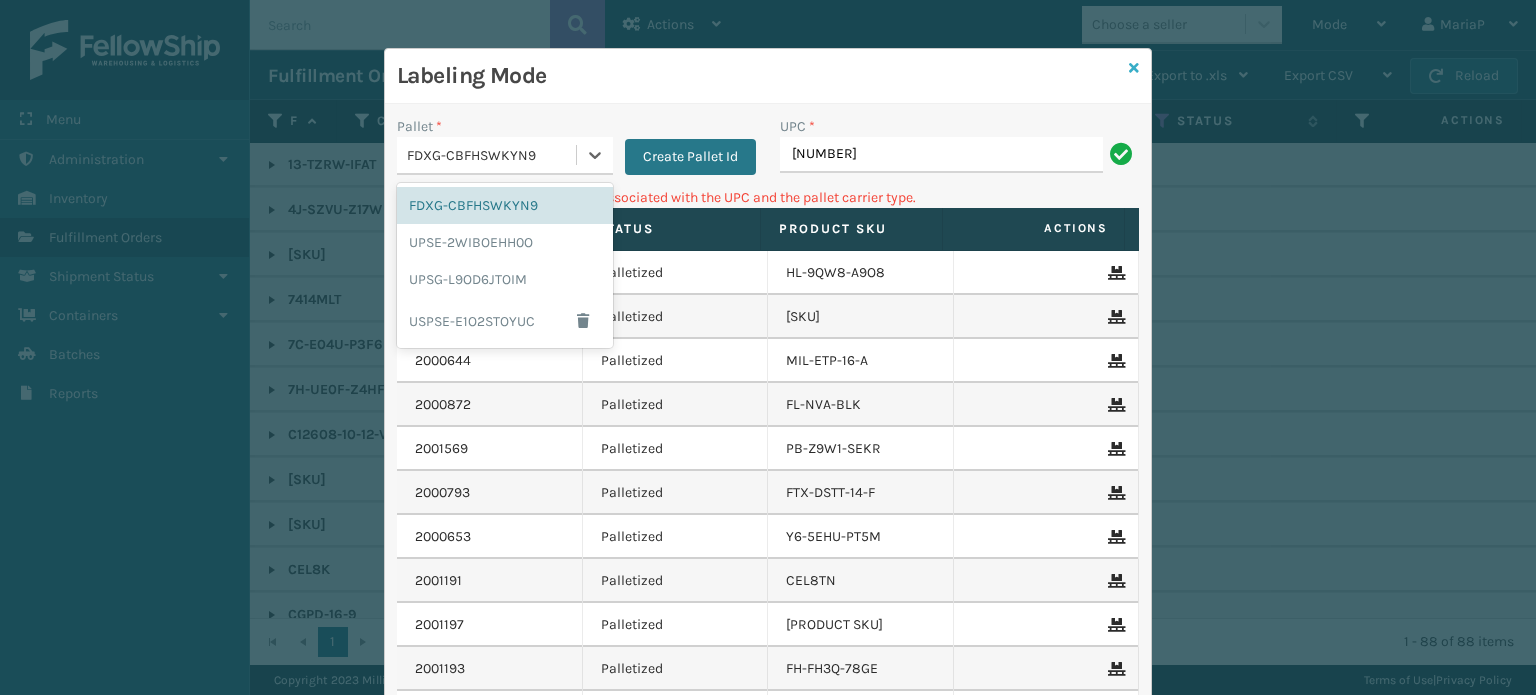 click at bounding box center (1134, 68) 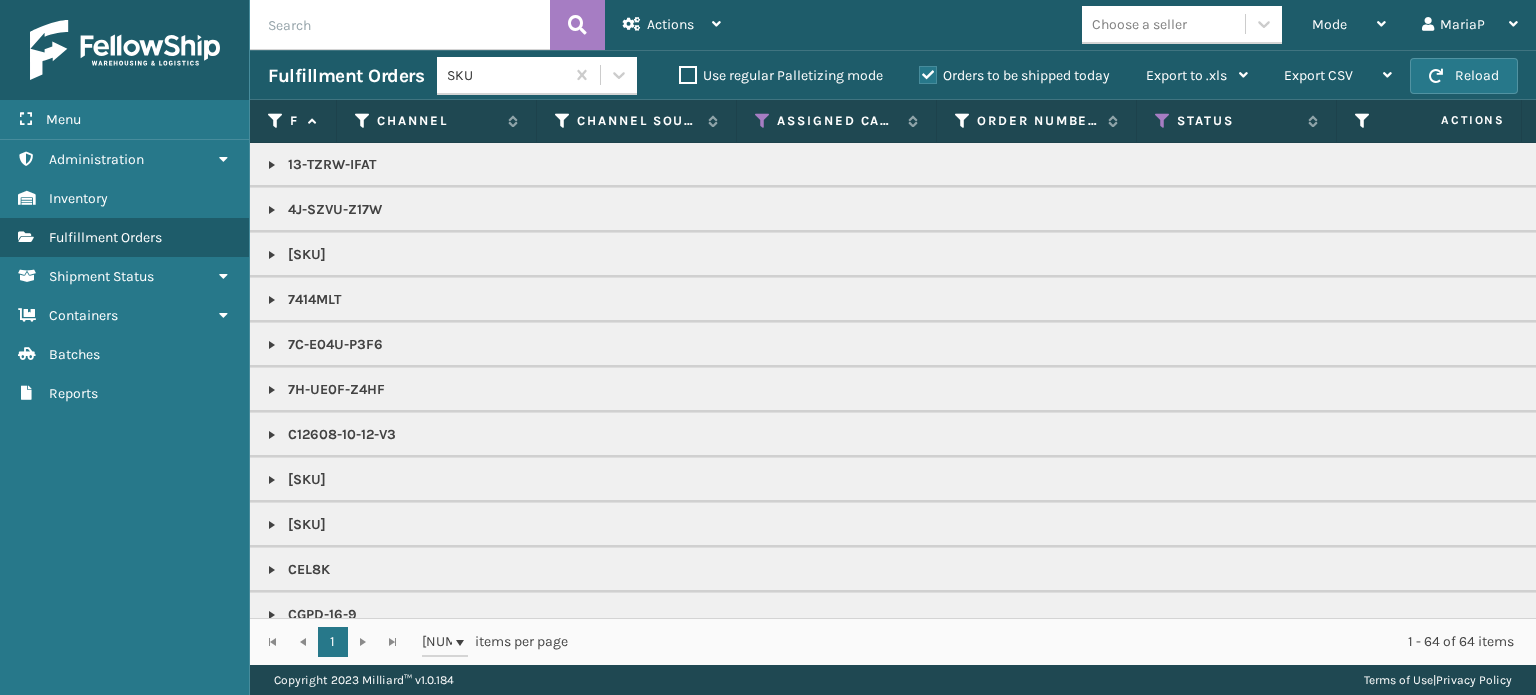click on "Choose a seller" at bounding box center [1139, 24] 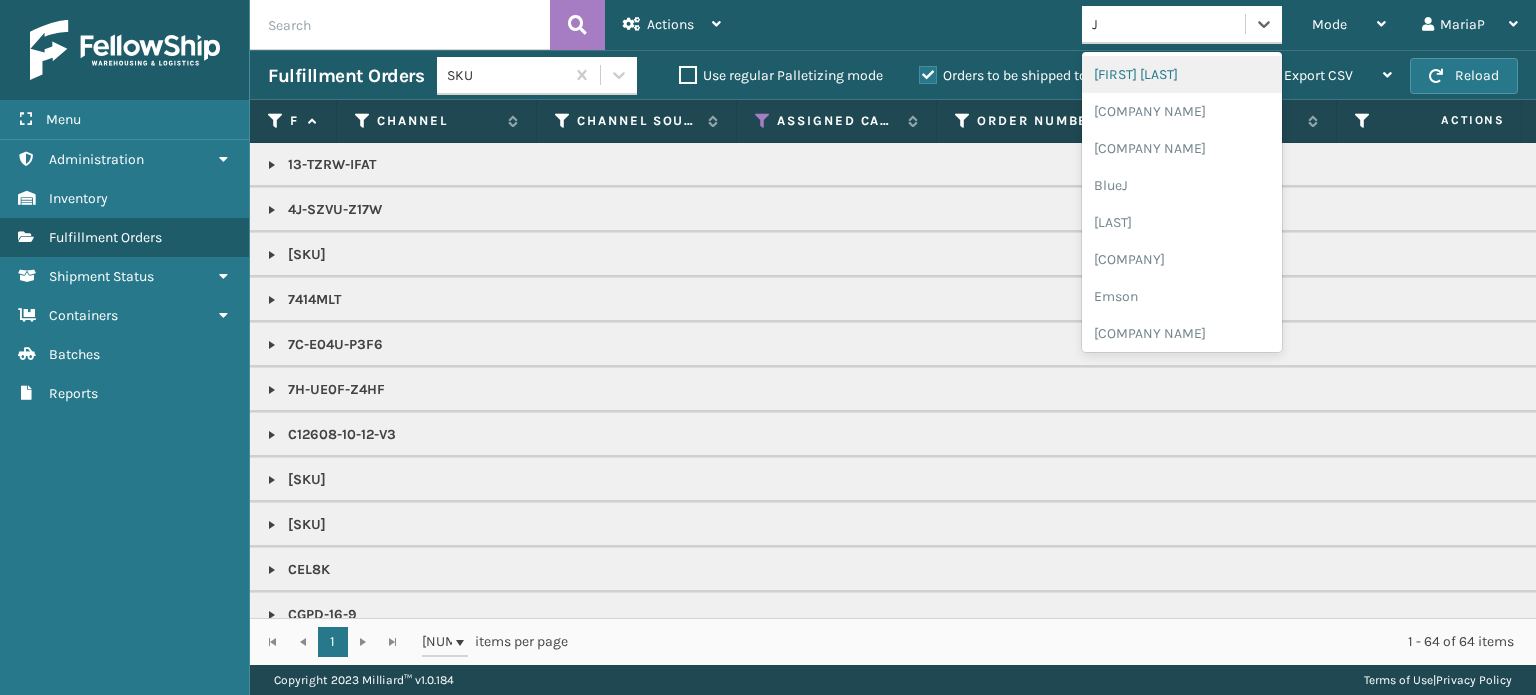 type on "JO" 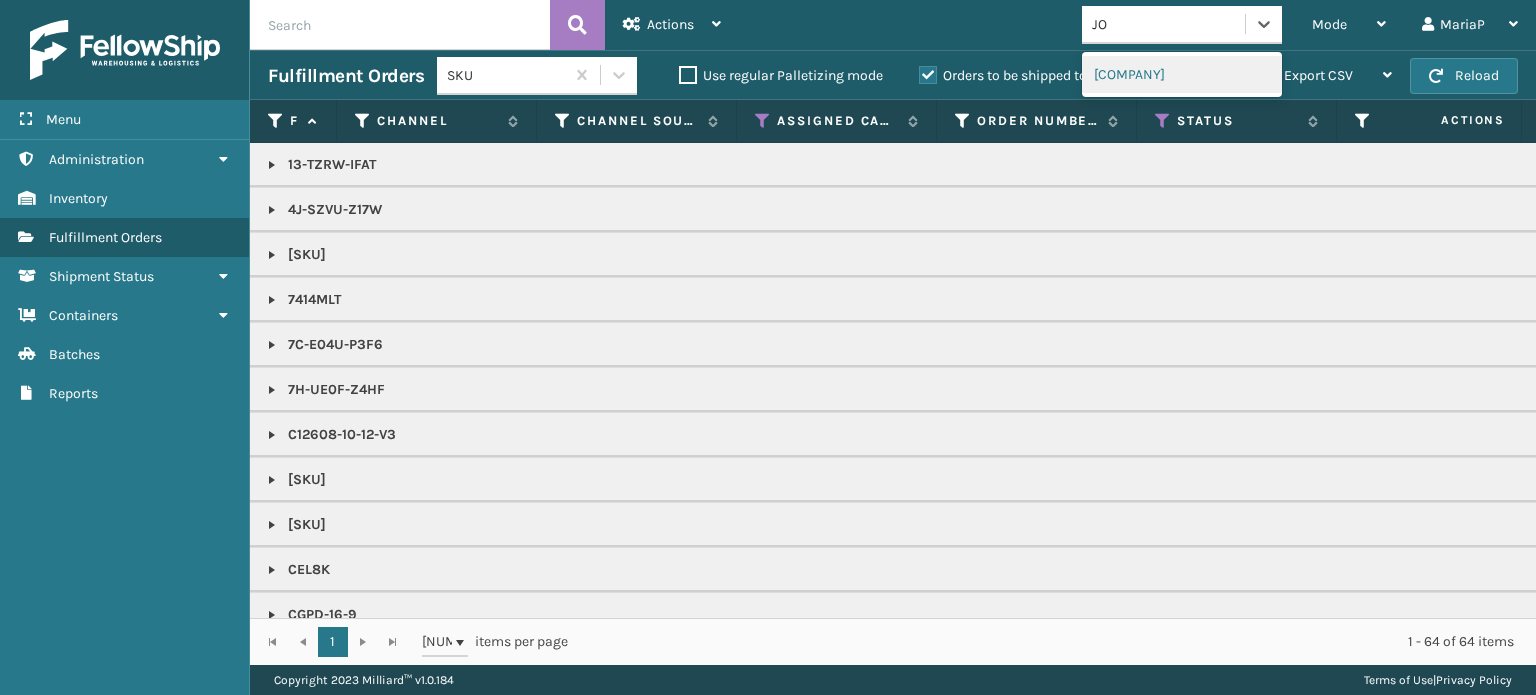 drag, startPoint x: 1155, startPoint y: 55, endPoint x: 1157, endPoint y: 65, distance: 10.198039 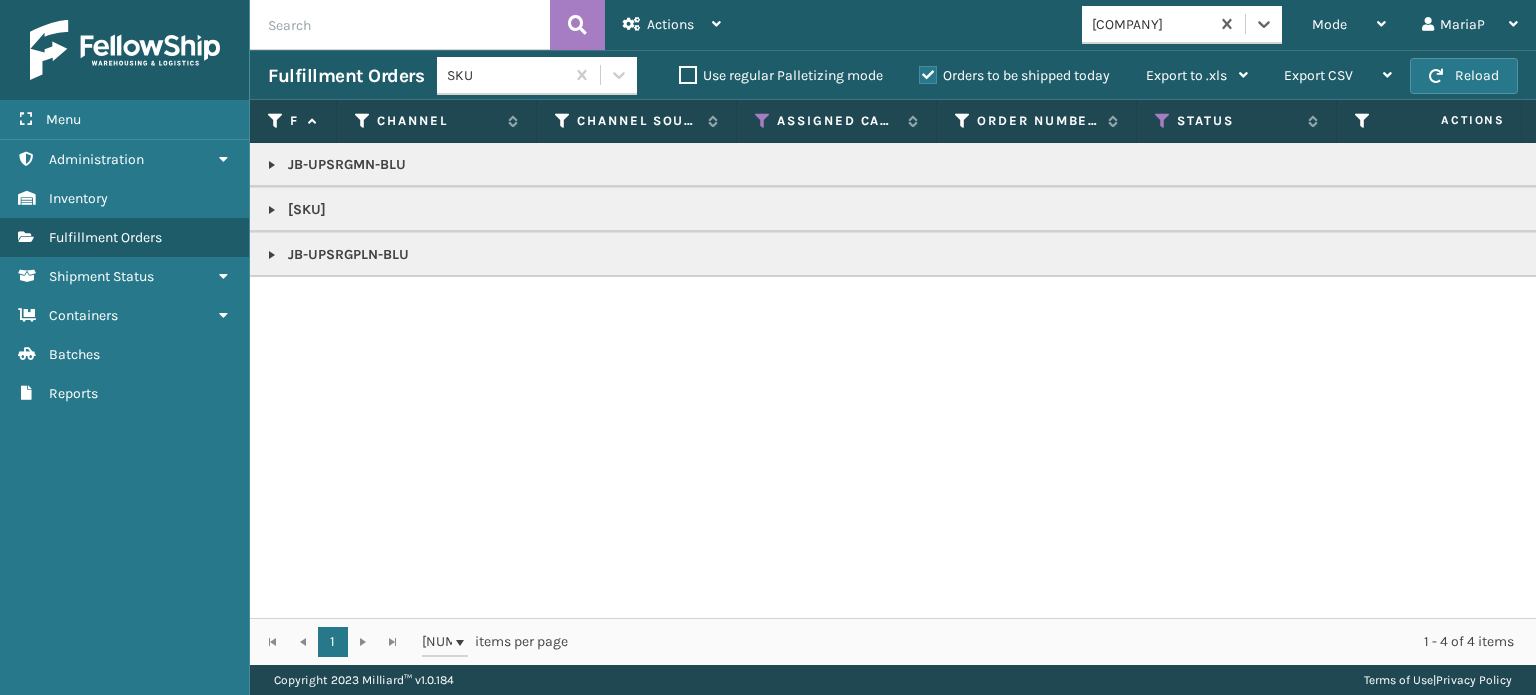 click at bounding box center [272, 255] 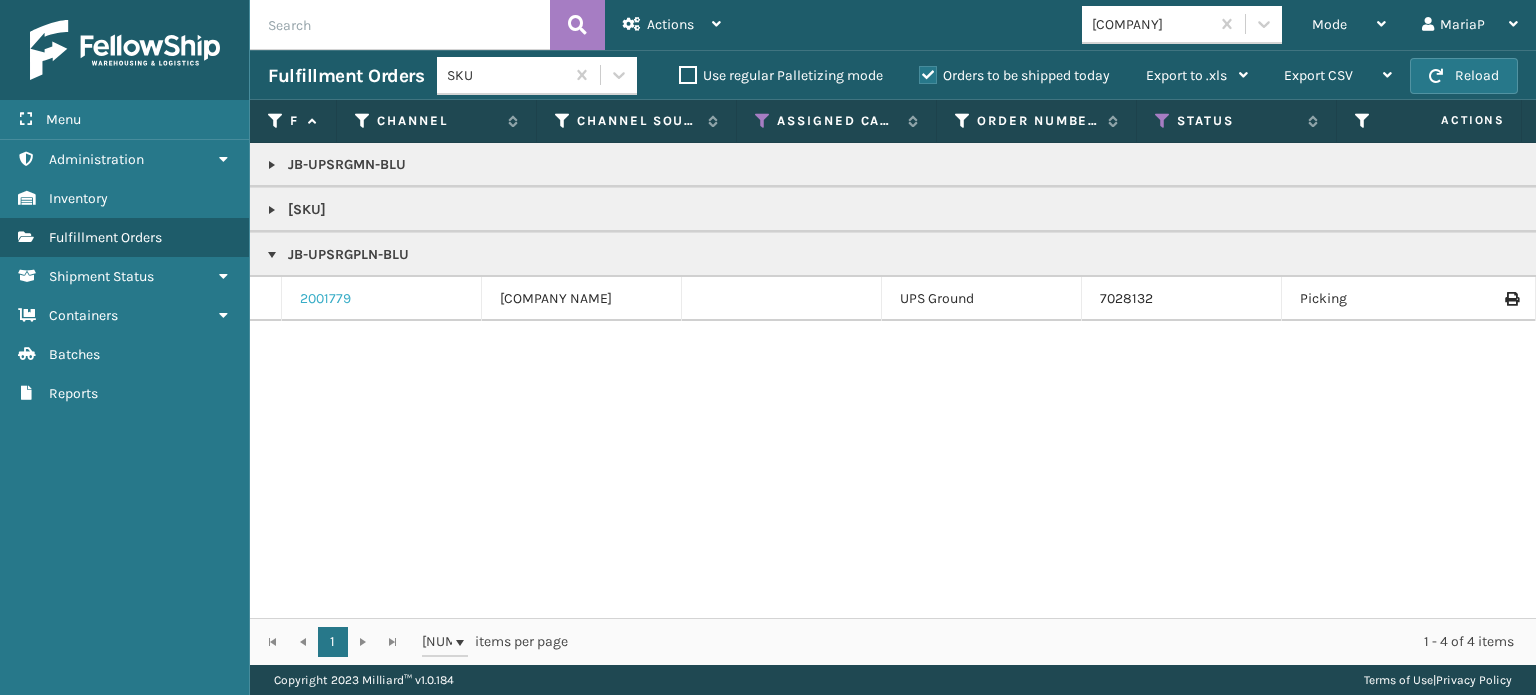 click on "2001779" at bounding box center [325, 299] 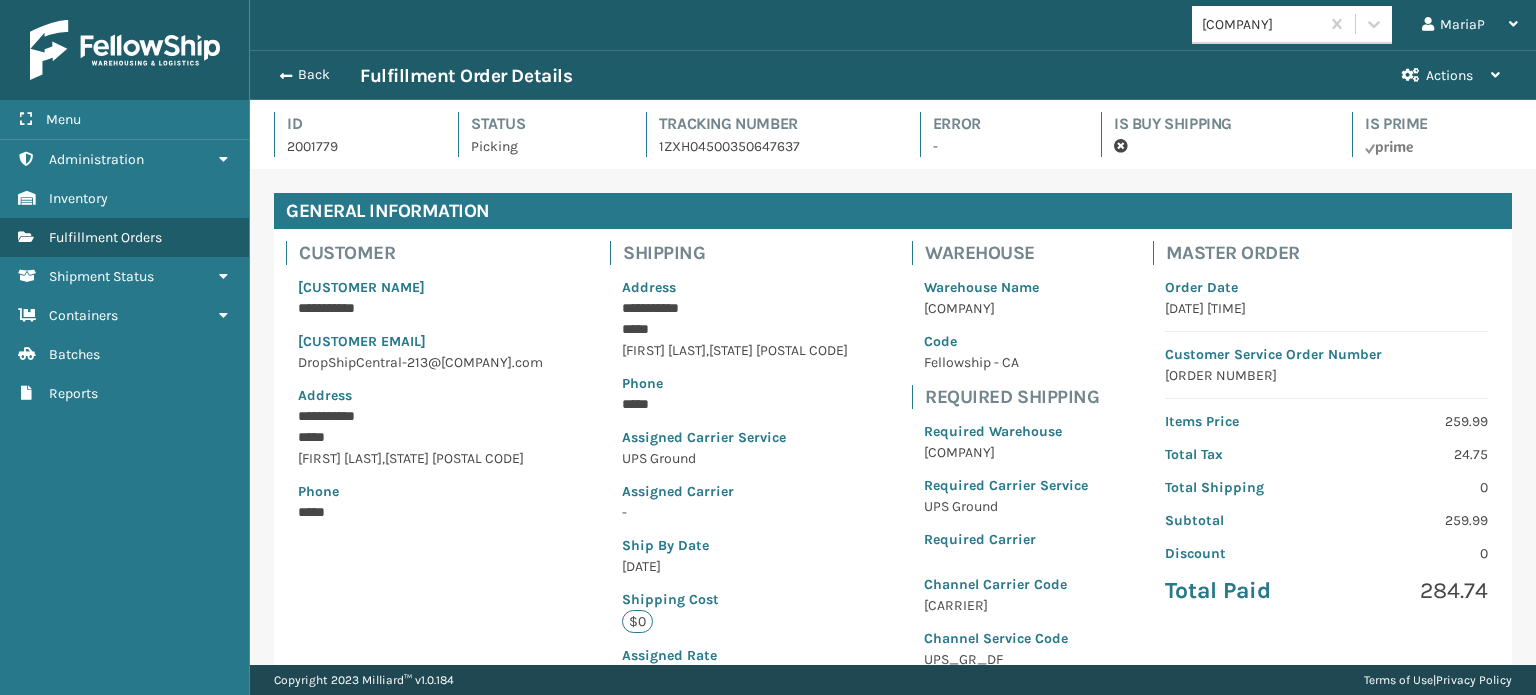 scroll, scrollTop: 99951, scrollLeft: 98713, axis: both 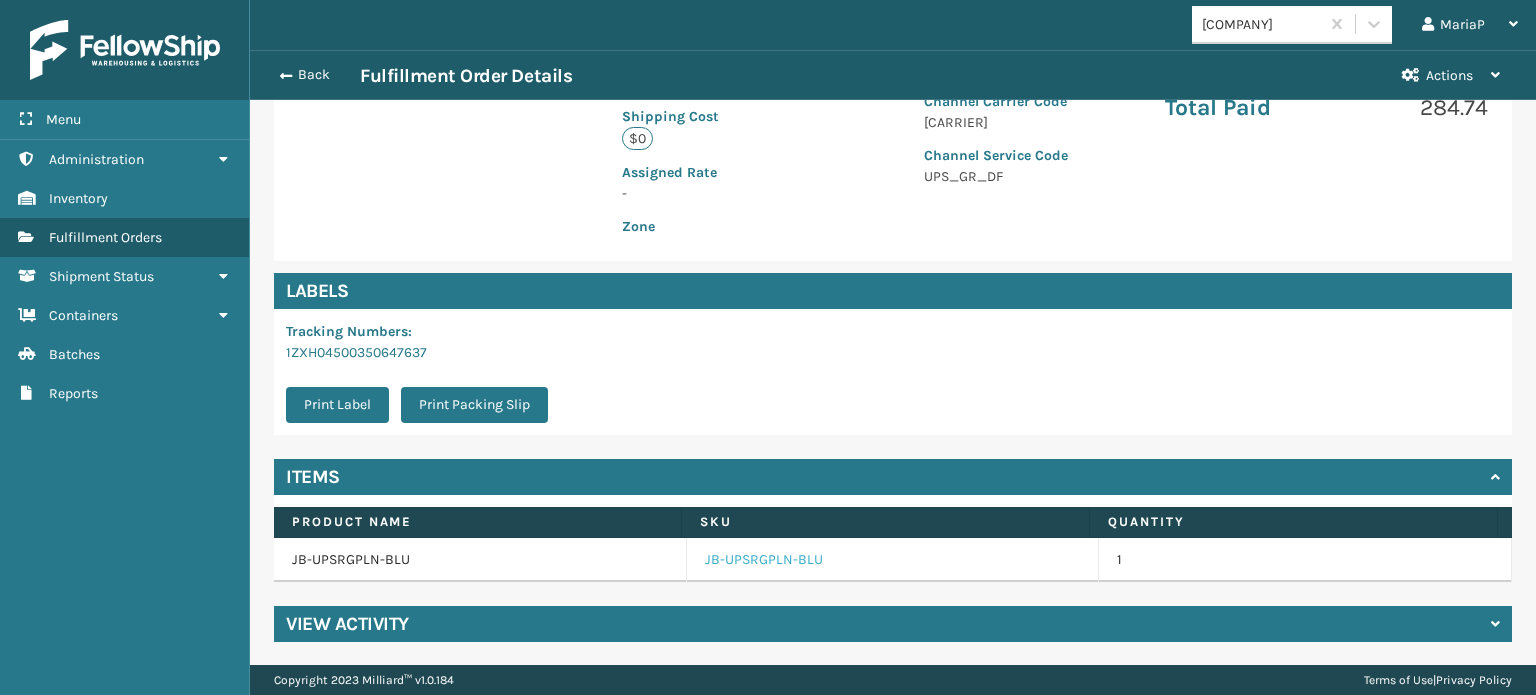 click on "JB-UPSRGPLN-BLU" at bounding box center (764, 560) 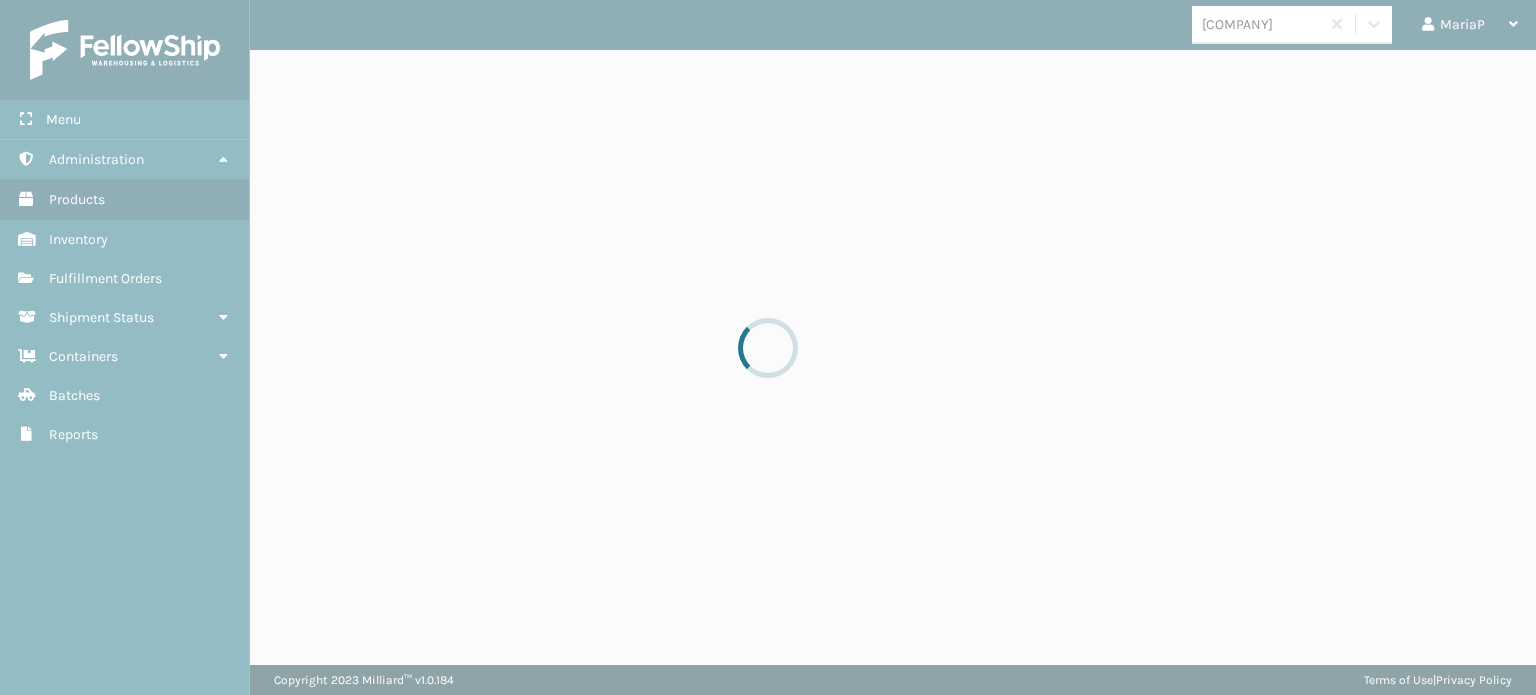 click at bounding box center [768, 347] 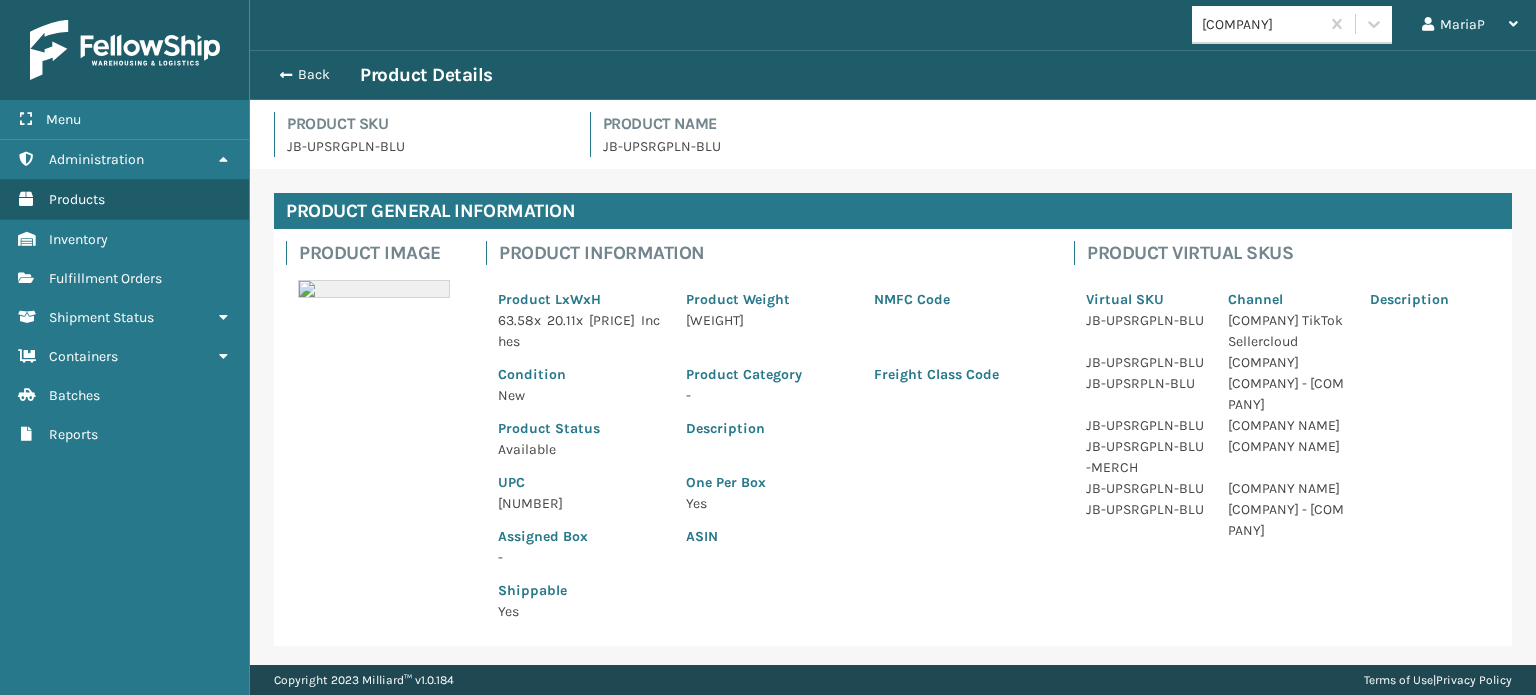 click on "[NUMBER]" at bounding box center (580, 503) 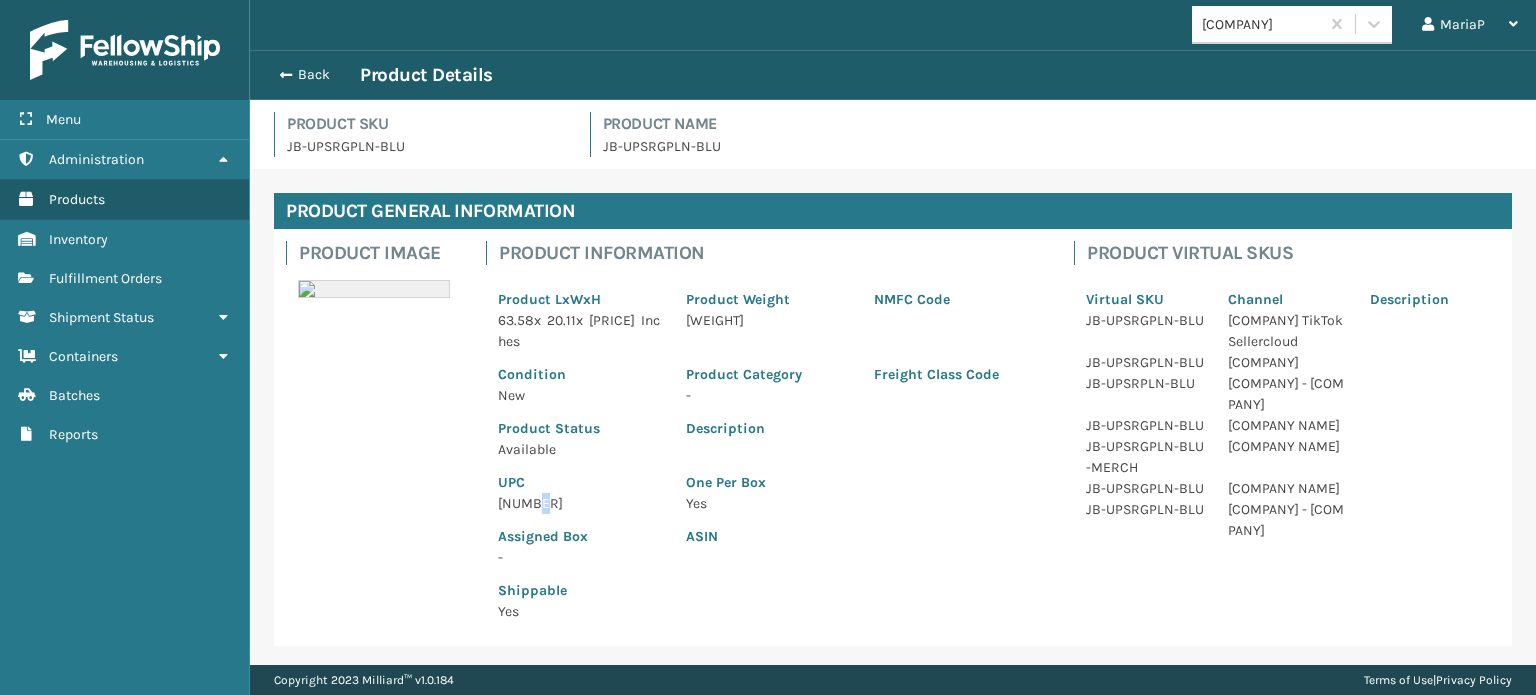 click on "[NUMBER]" at bounding box center [580, 503] 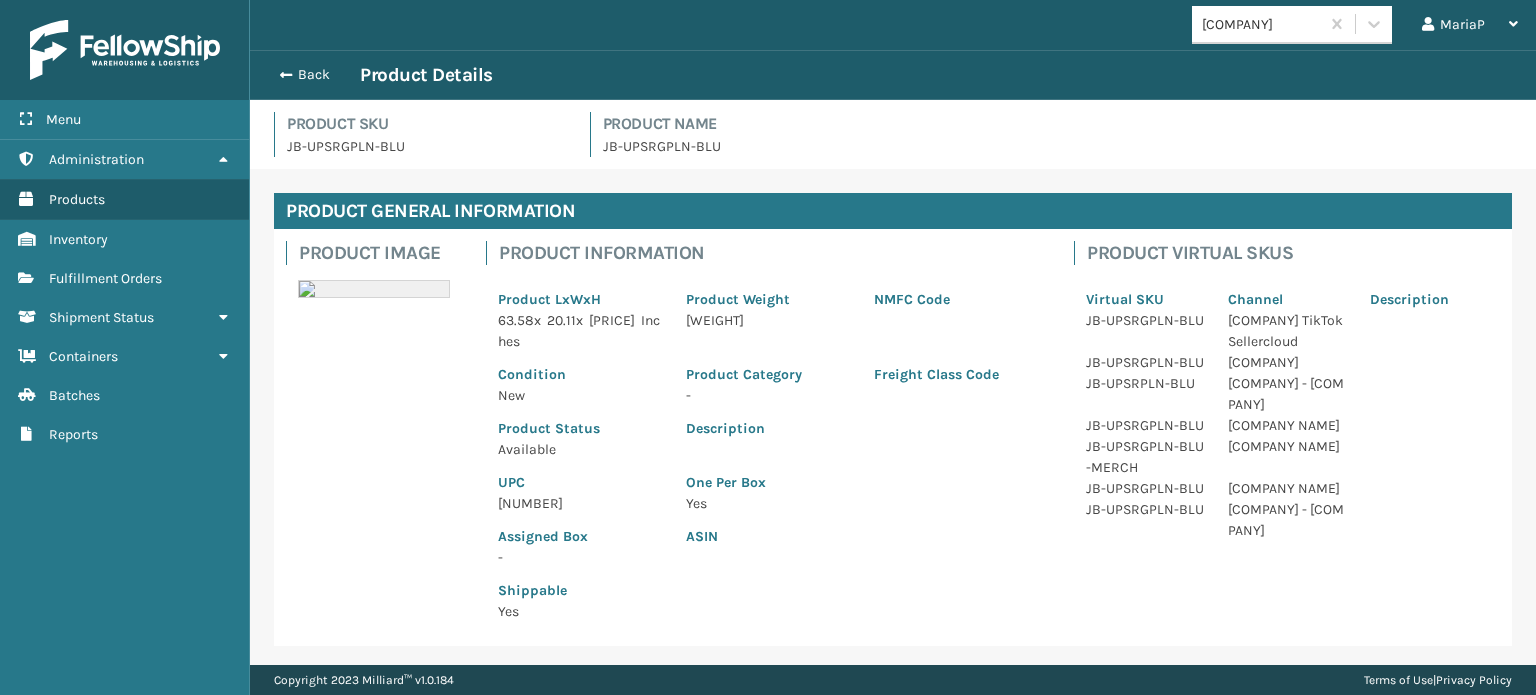click on "Assigned Box -" at bounding box center [580, 541] 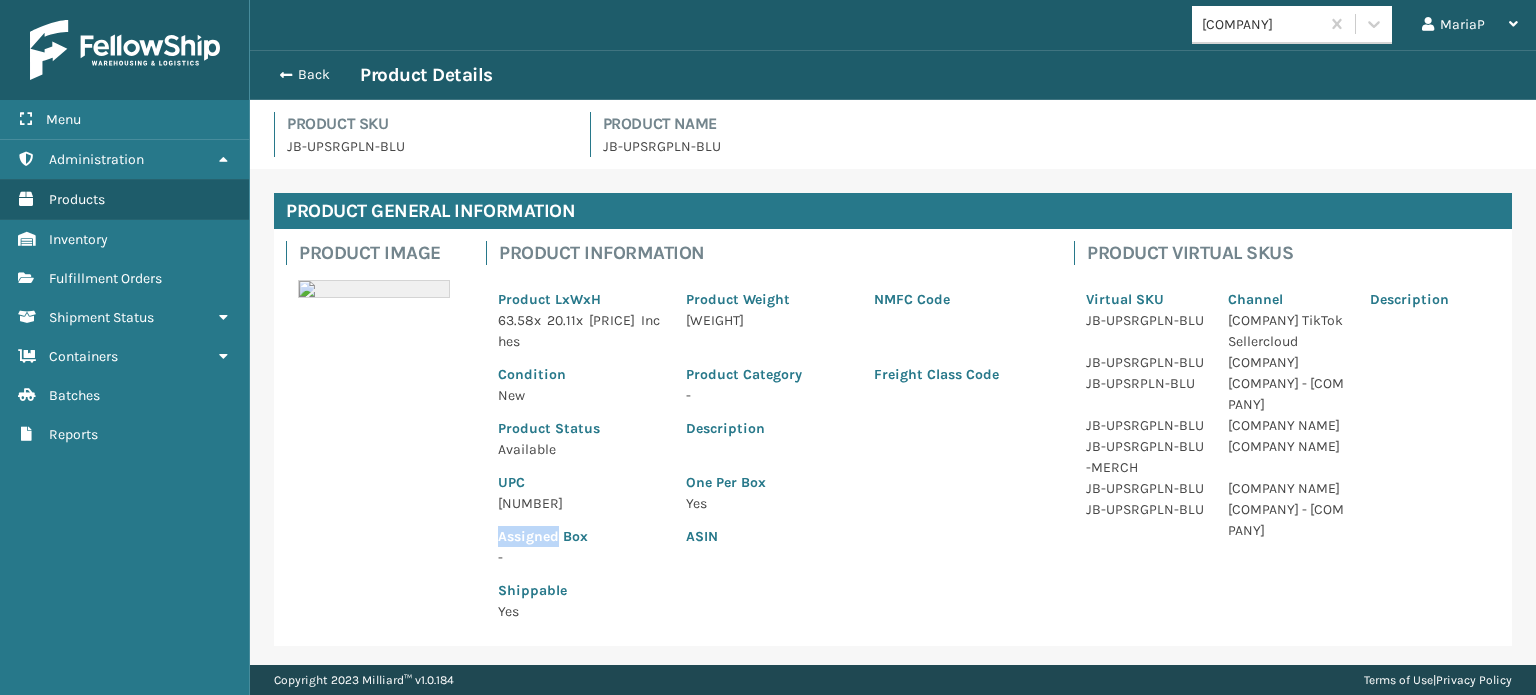 click on "Assigned Box -" at bounding box center (580, 541) 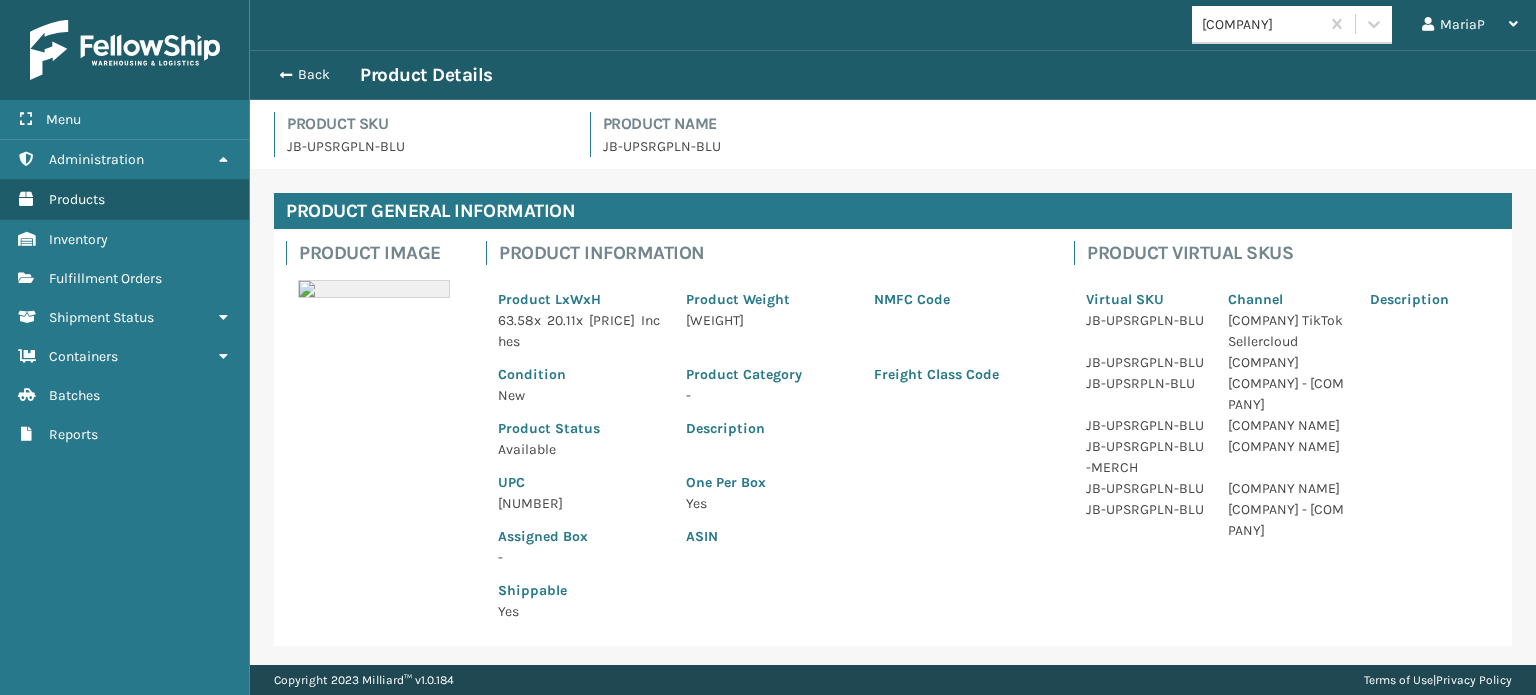 click on "[NUMBER]" at bounding box center [580, 503] 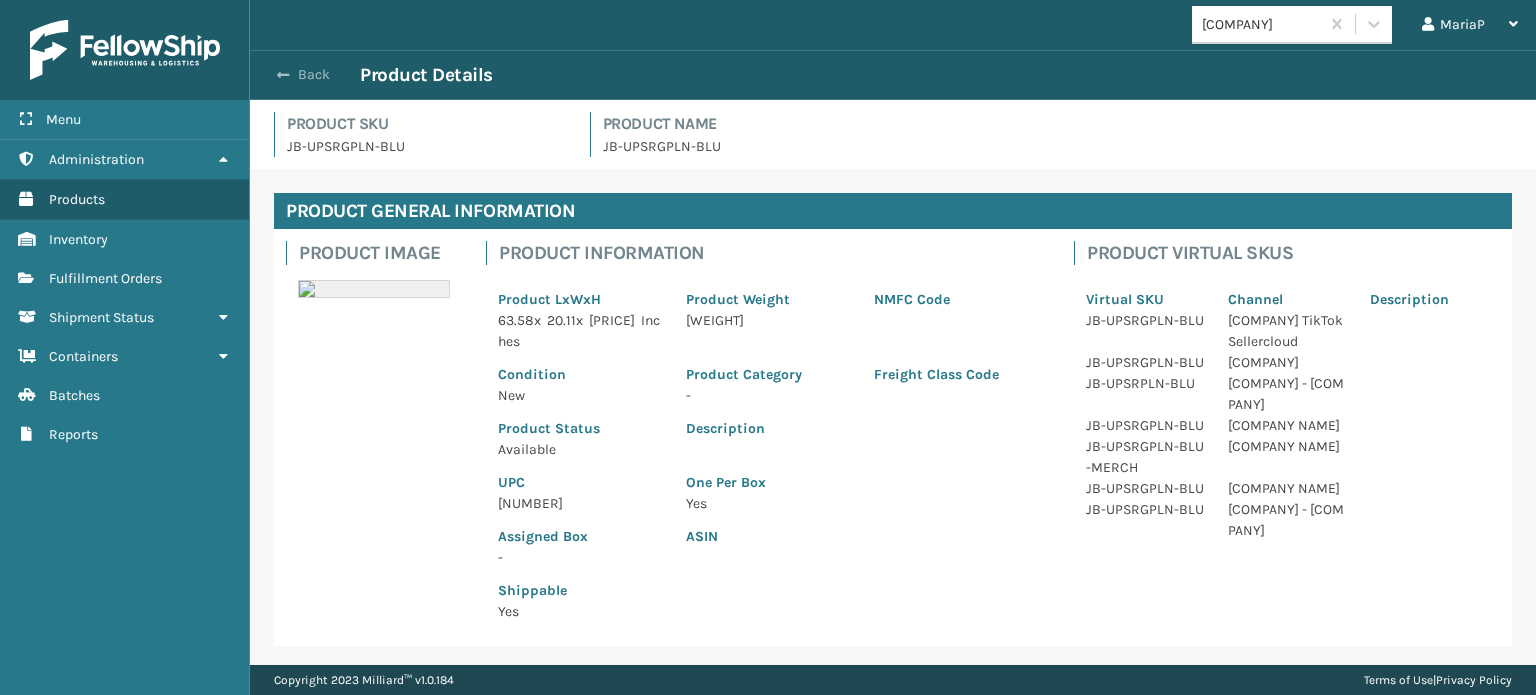 click on "Back" at bounding box center [314, 75] 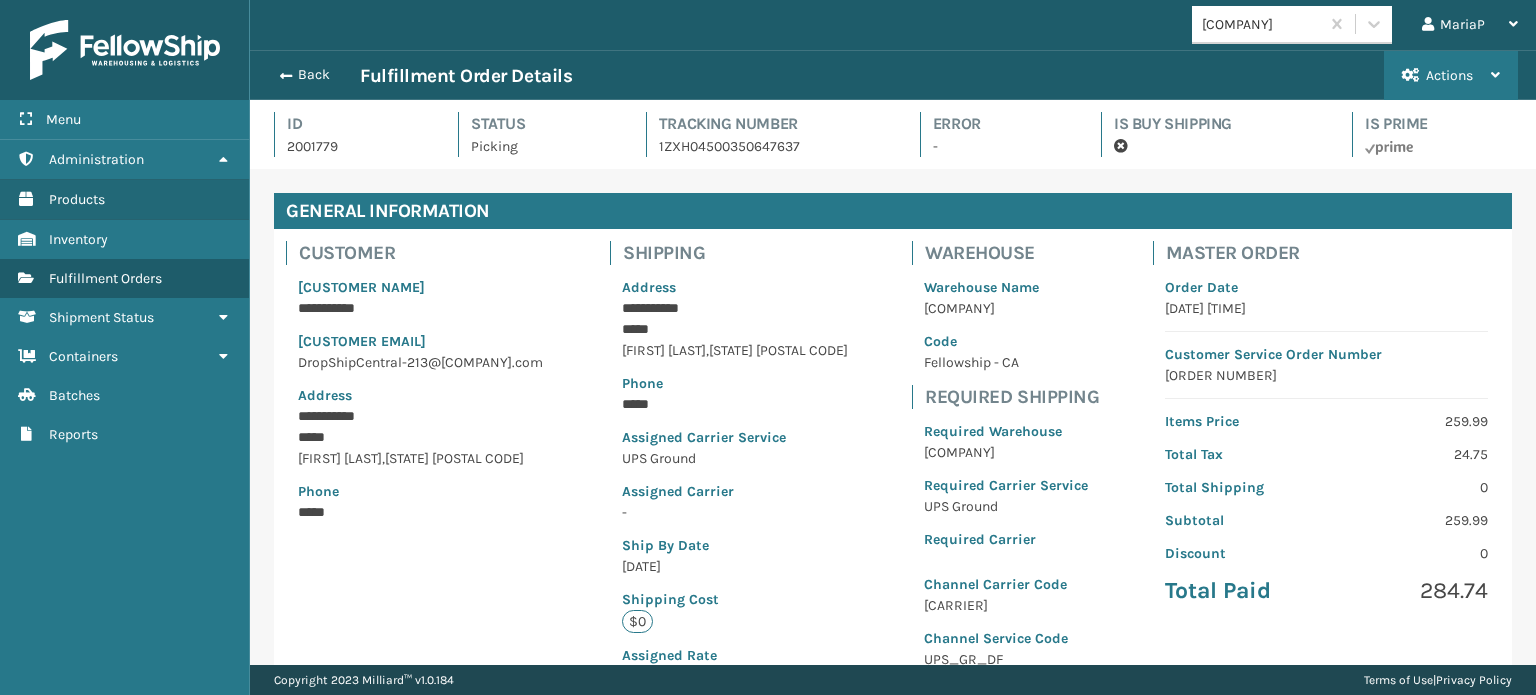 scroll, scrollTop: 99951, scrollLeft: 98713, axis: both 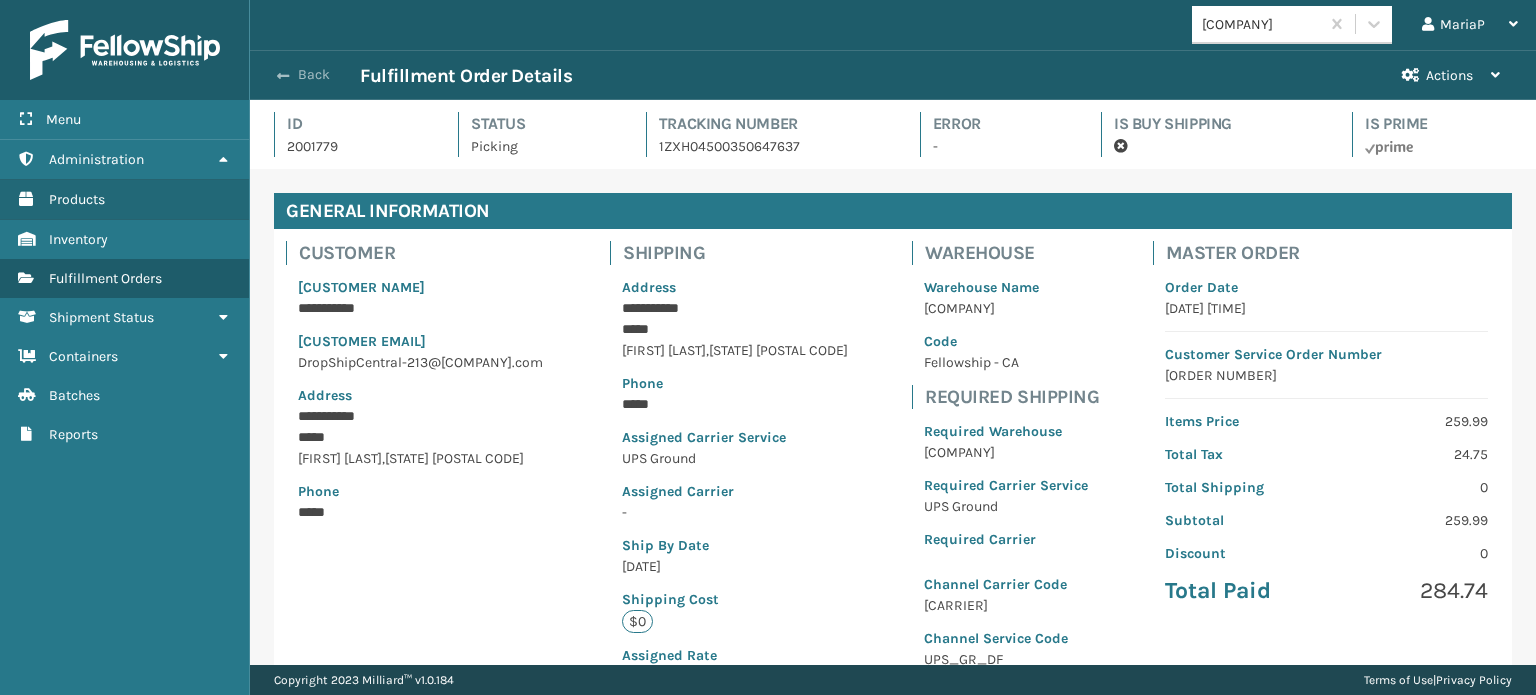 click on "Back" at bounding box center [314, 75] 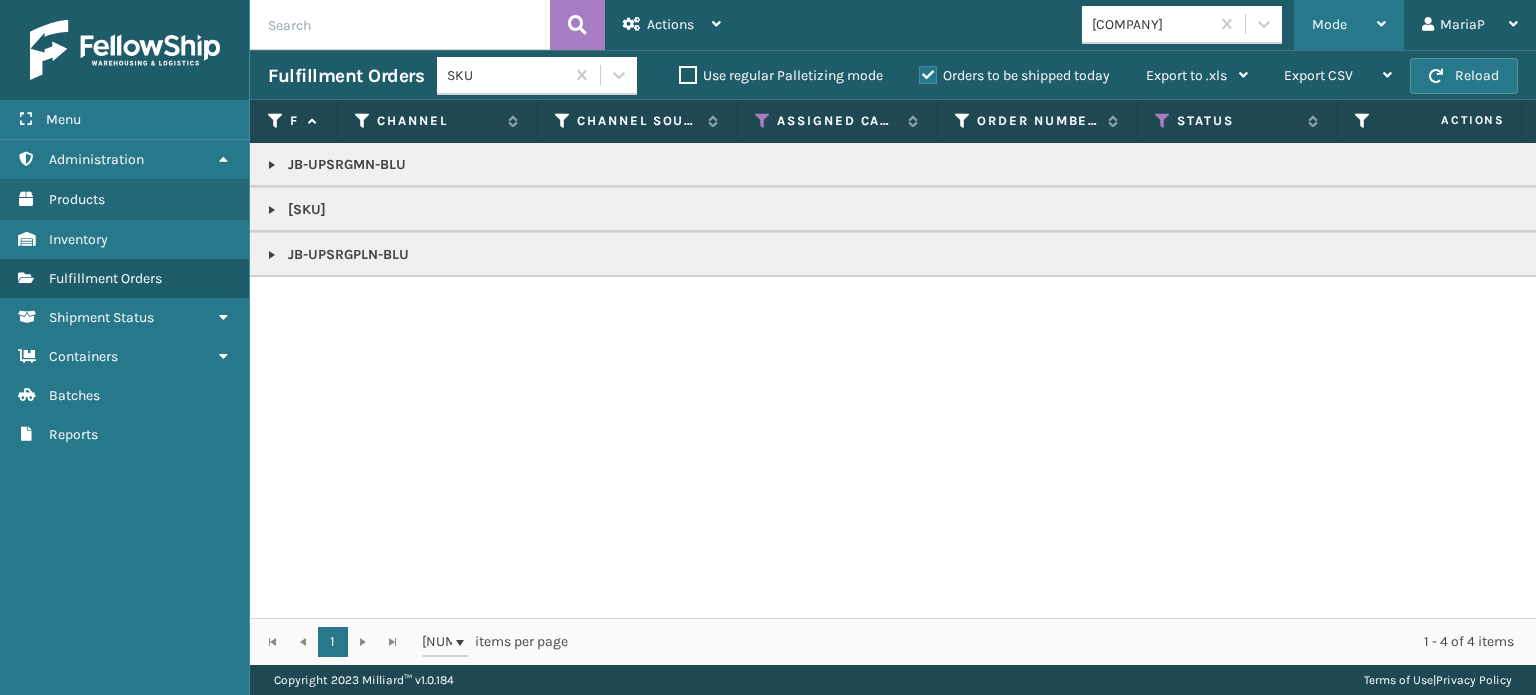 click on "Mode" at bounding box center (1349, 25) 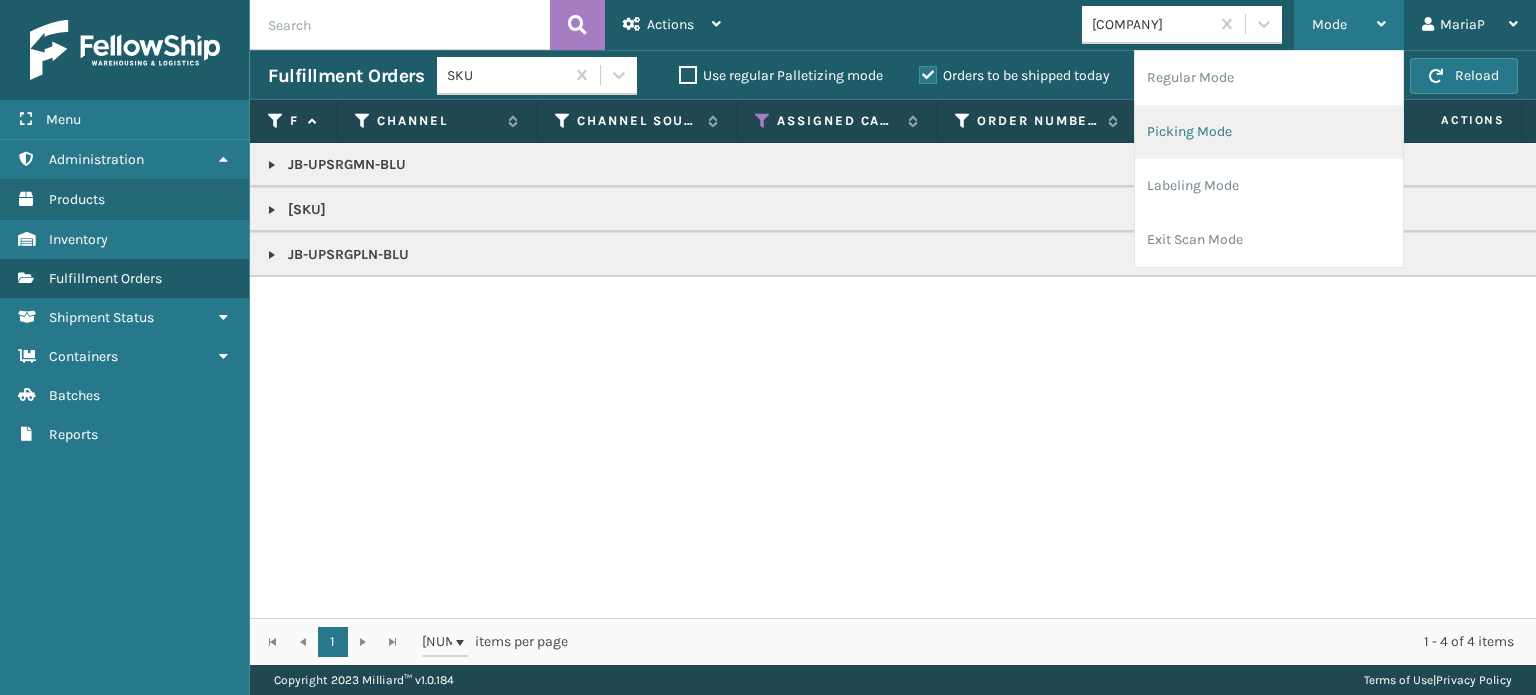 click on "Picking Mode" at bounding box center (1269, 132) 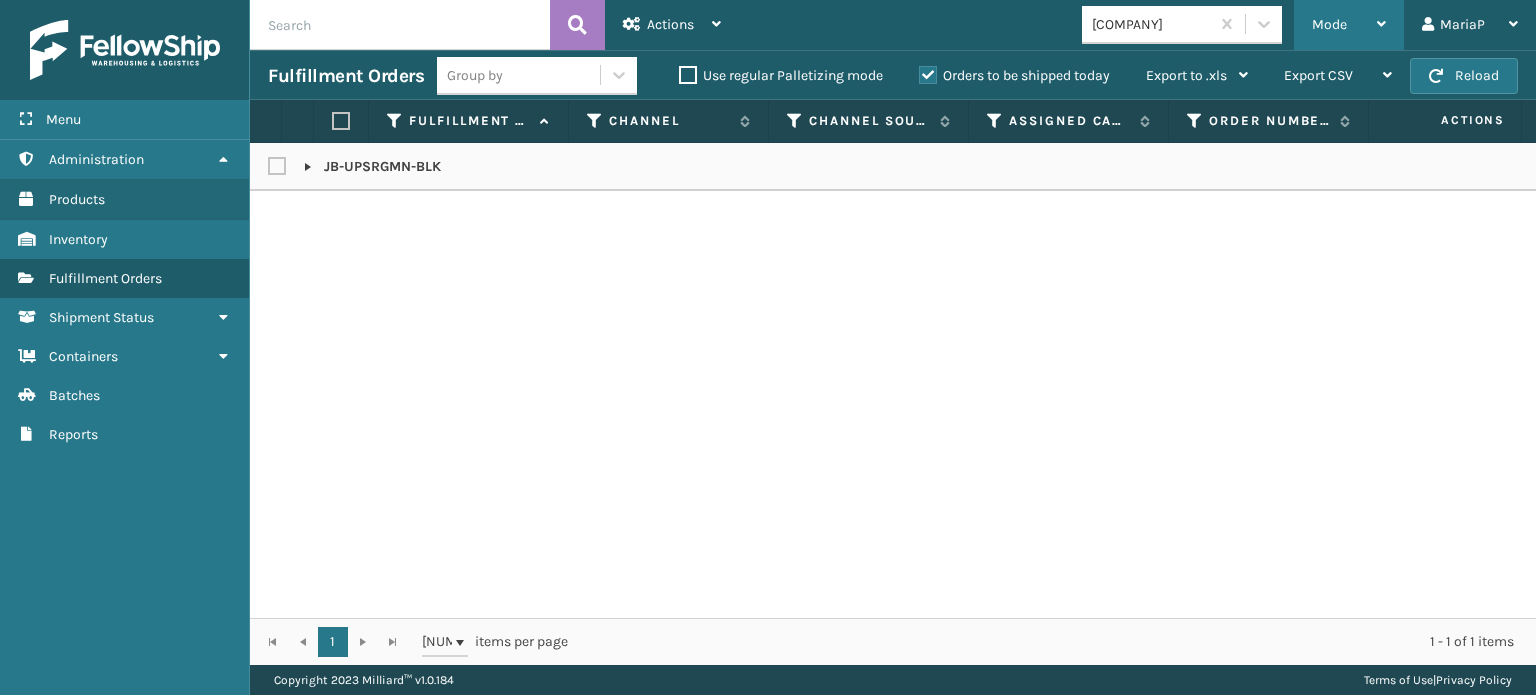 click on "Mode" at bounding box center [1329, 24] 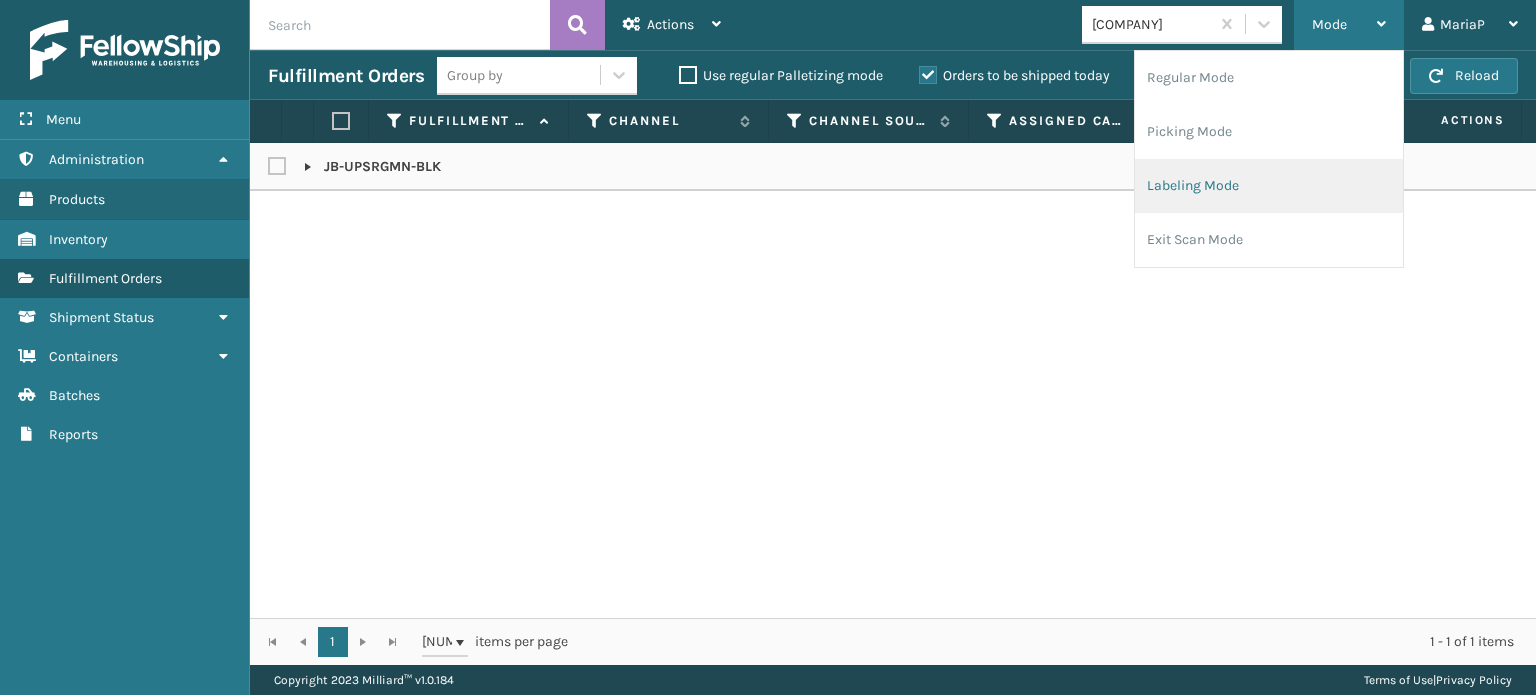 click on "Labeling Mode" at bounding box center [1269, 186] 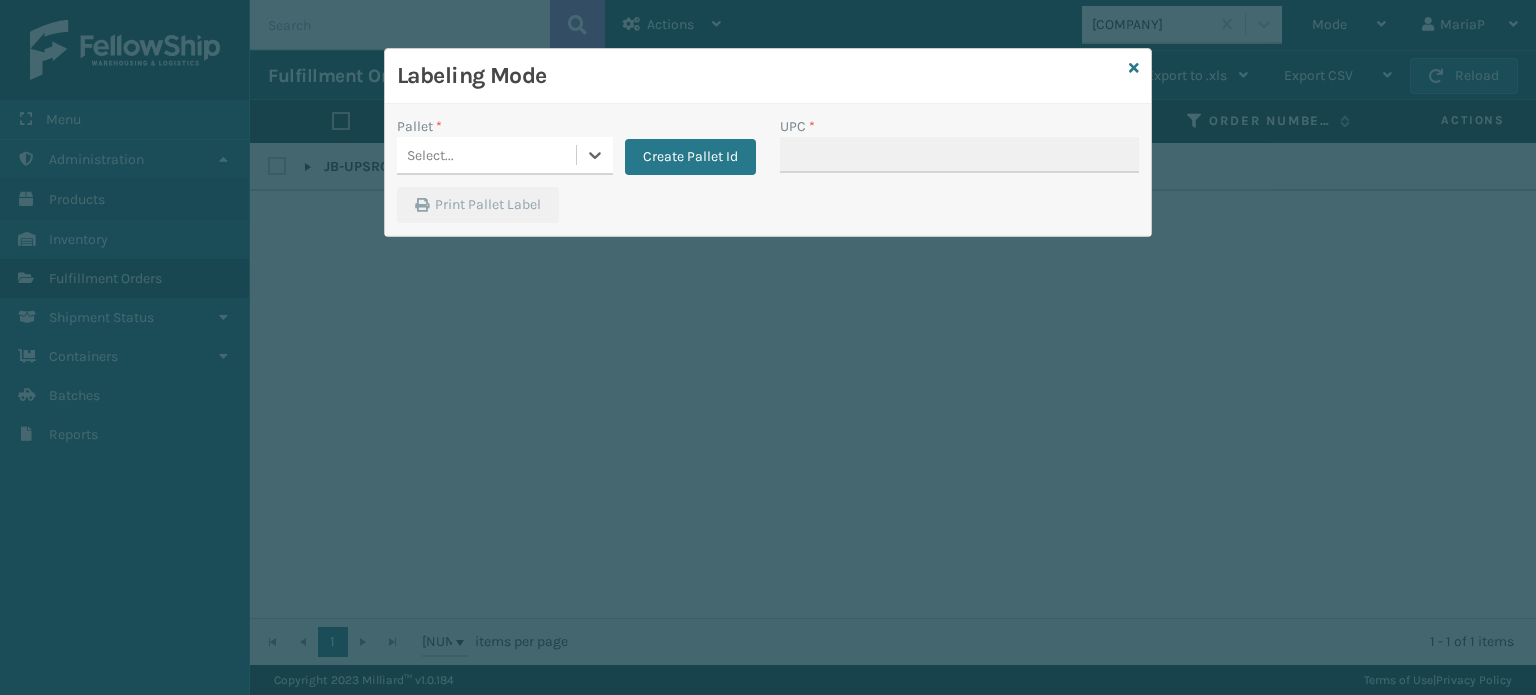 click on "Select..." at bounding box center [486, 155] 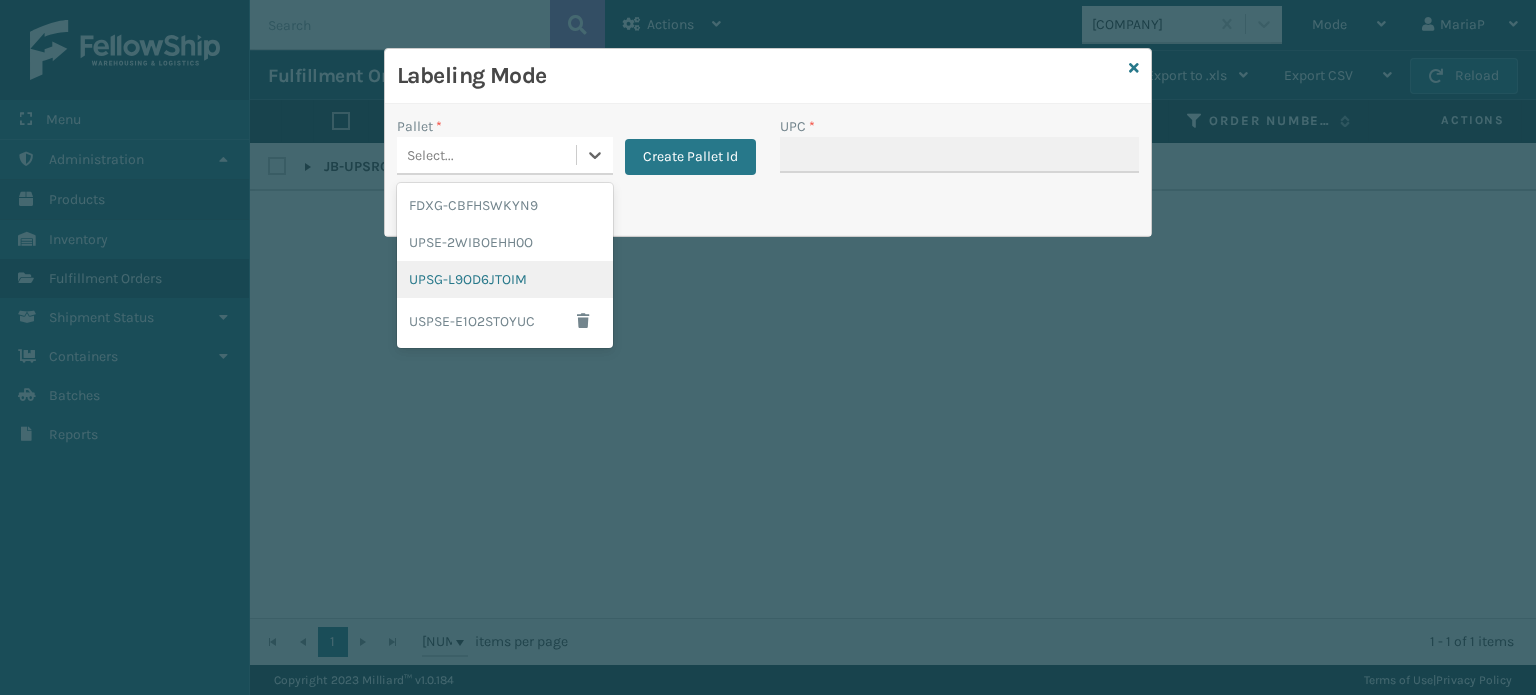 click on "UPSG-L9OD6JTOIM" at bounding box center [505, 279] 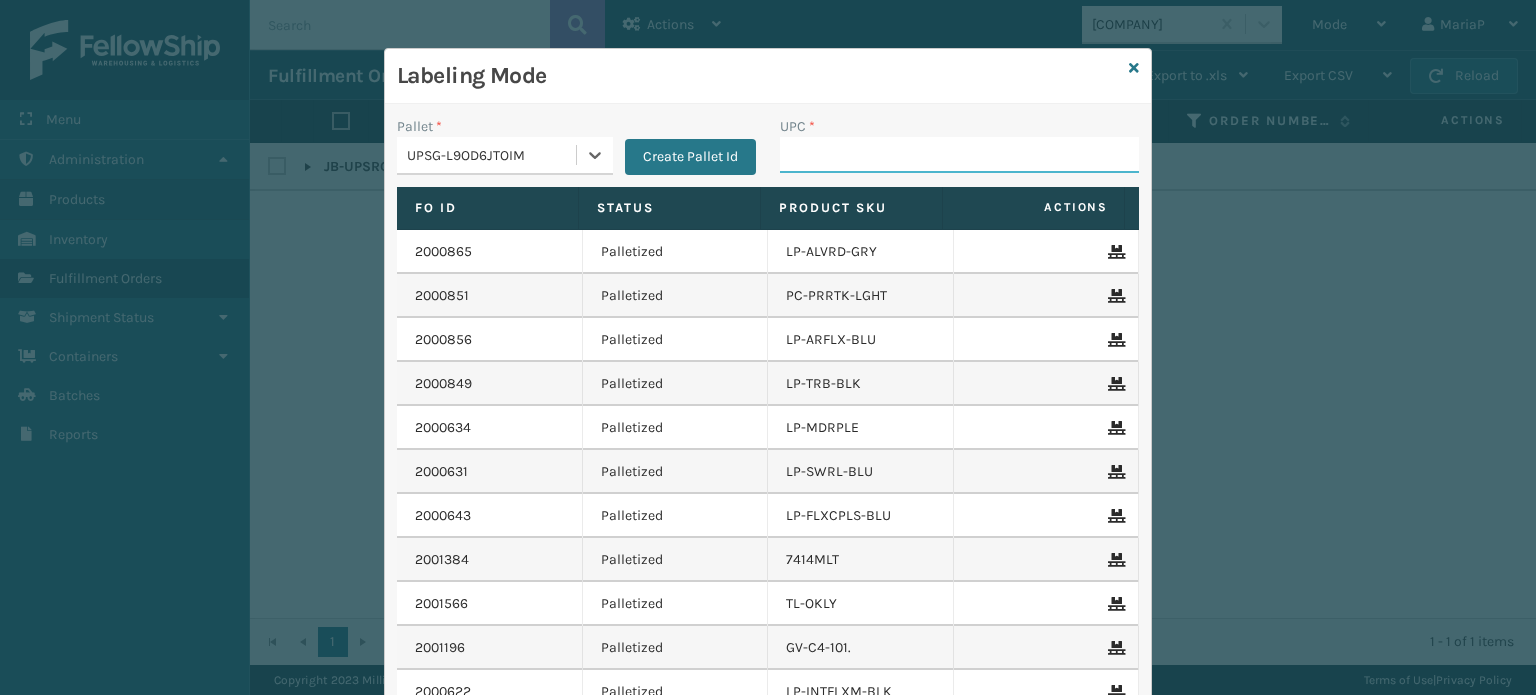 click on "UPC   *" at bounding box center (959, 155) 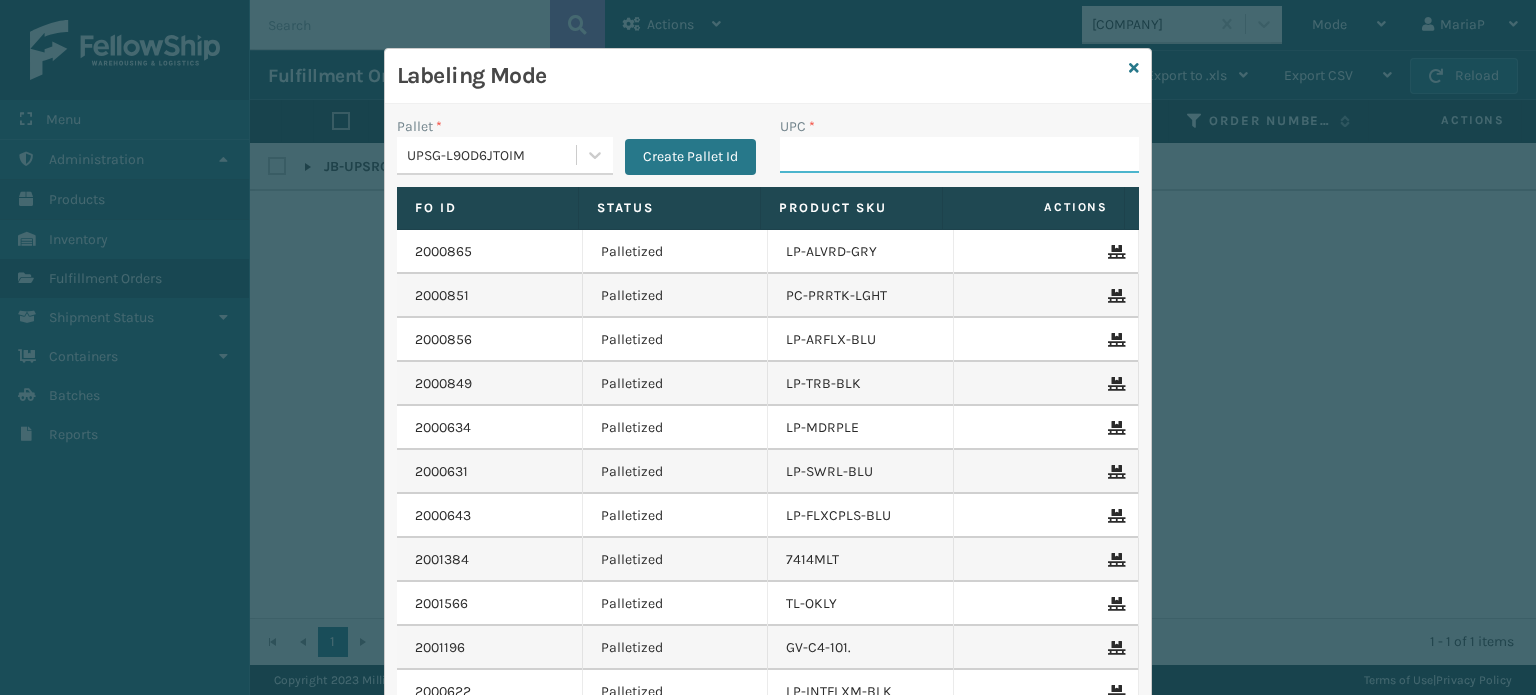 paste on "[NUMBER]" 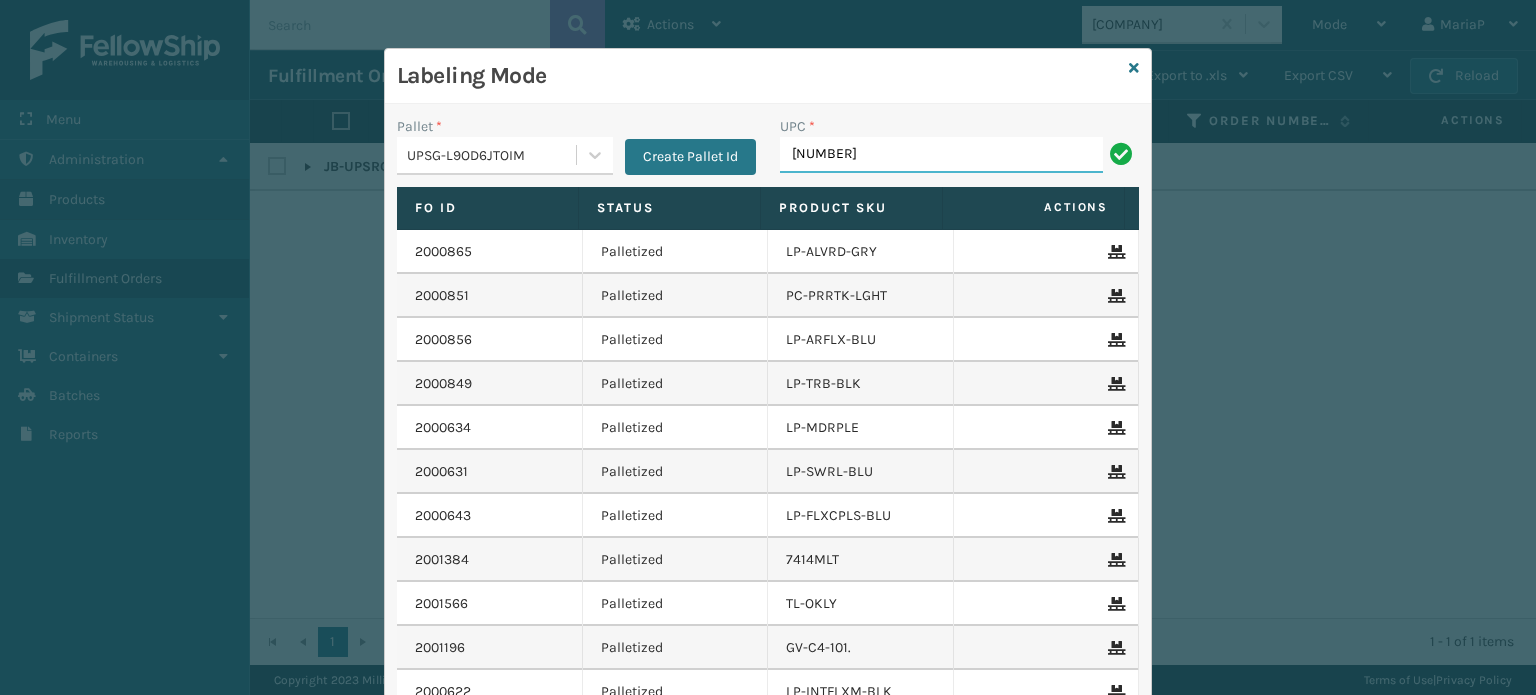 type on "[NUMBER]" 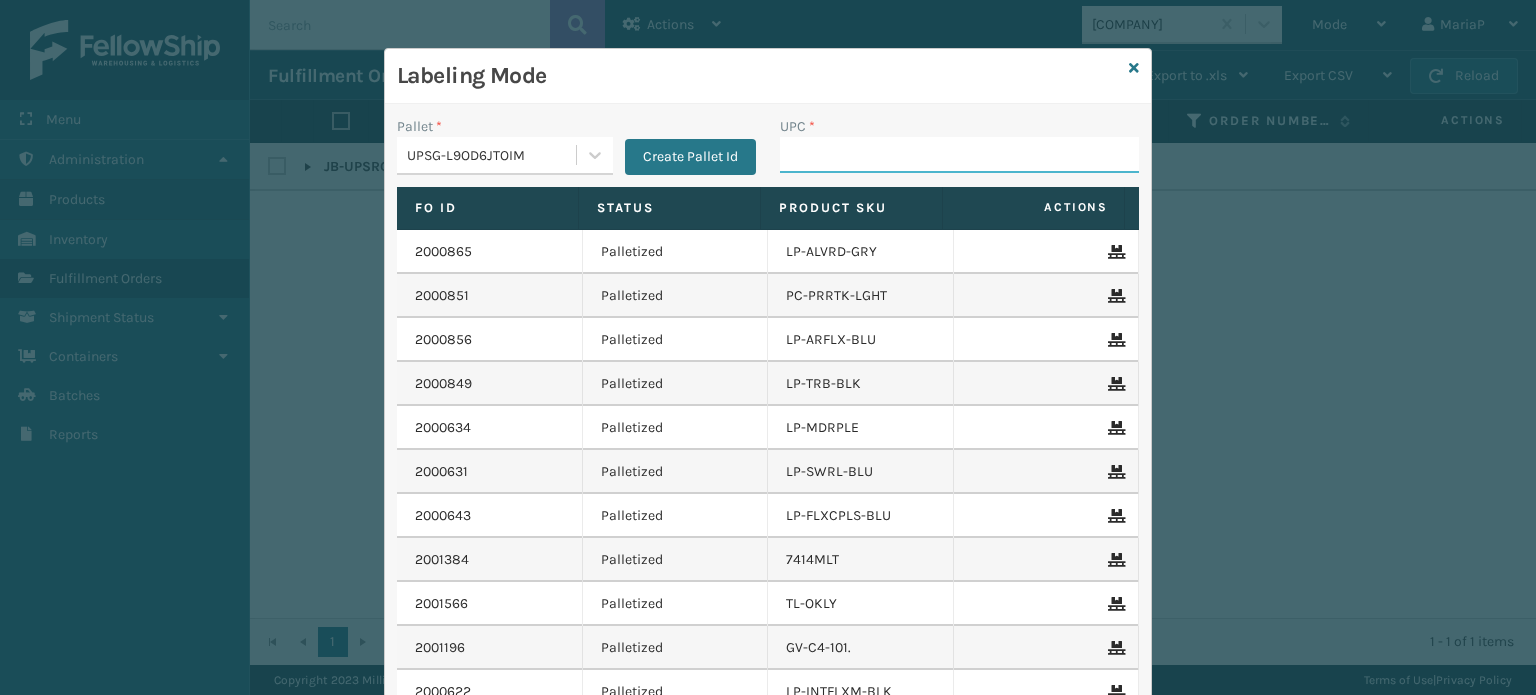 click on "UPC   *" at bounding box center [959, 155] 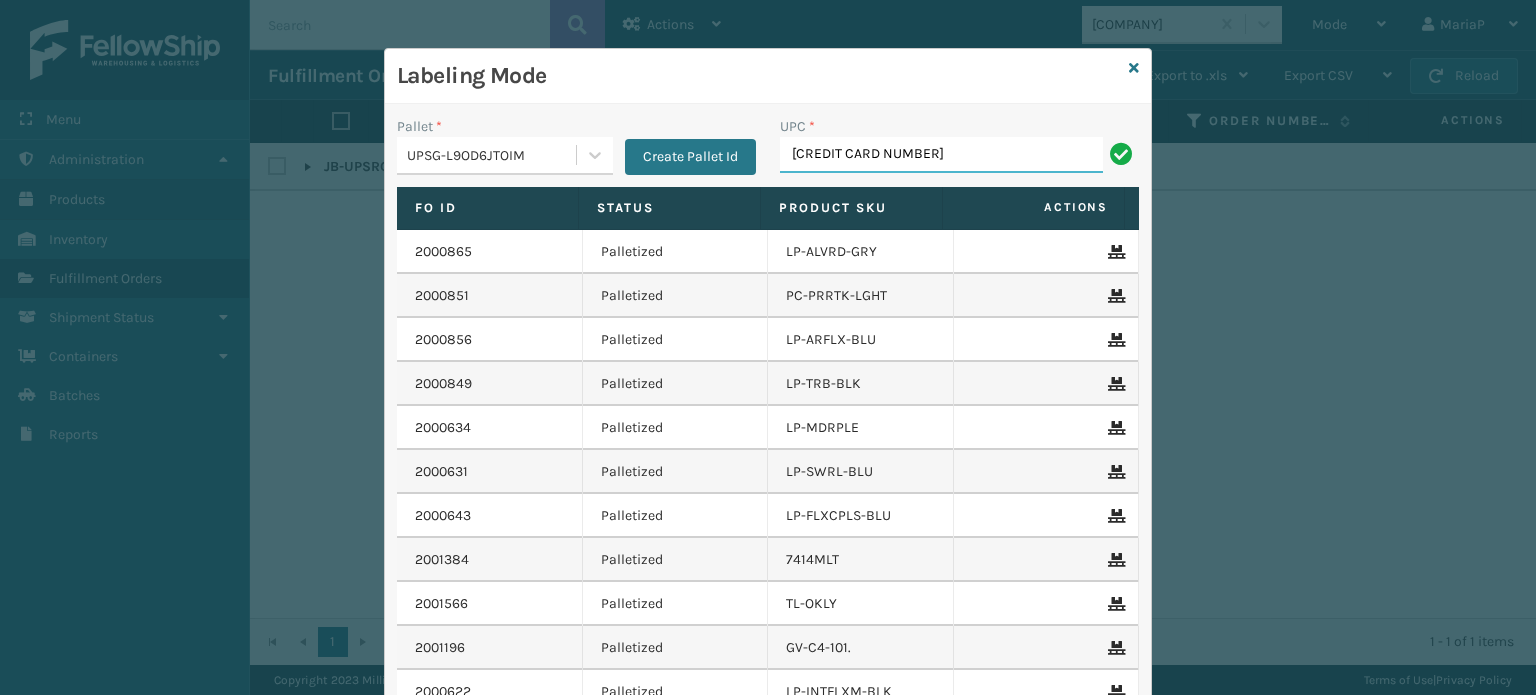 type on "[CREDIT CARD NUMBER]" 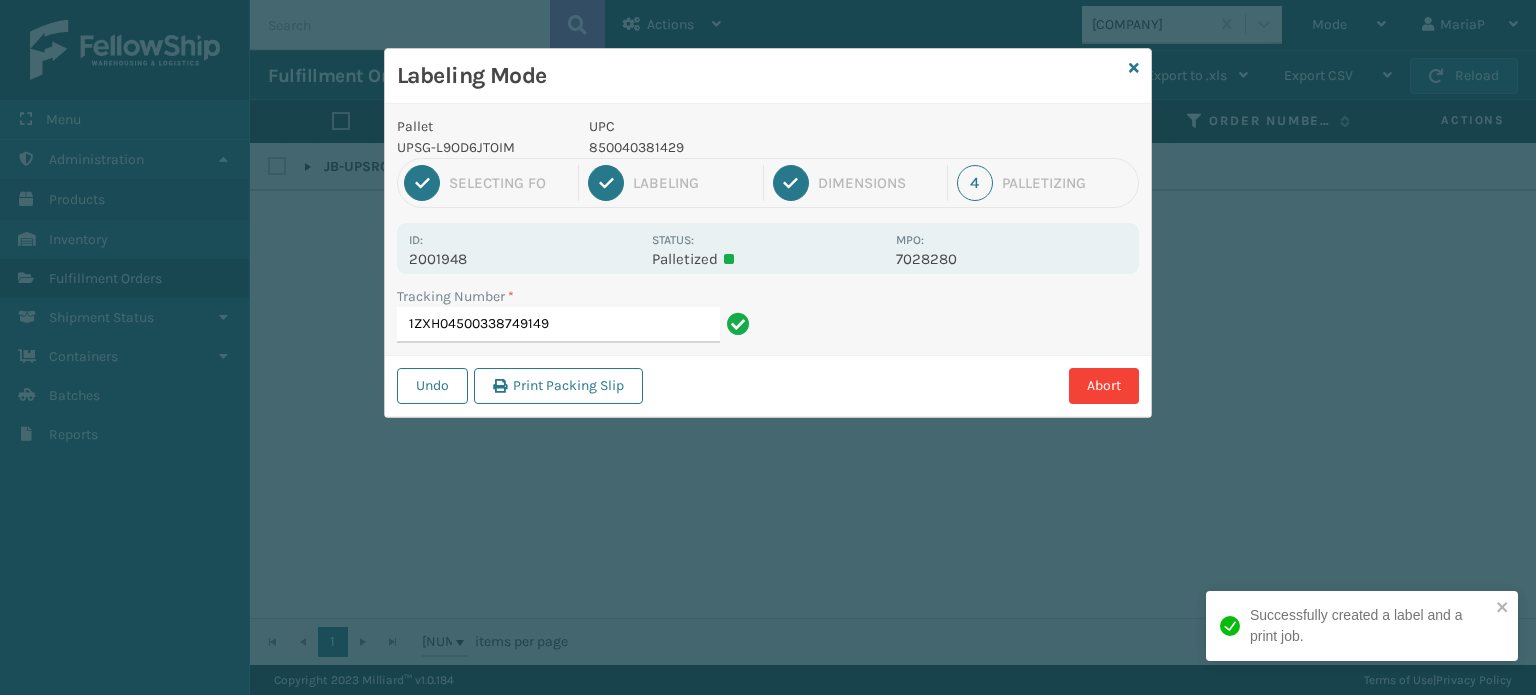 click on "850040381429" at bounding box center [736, 147] 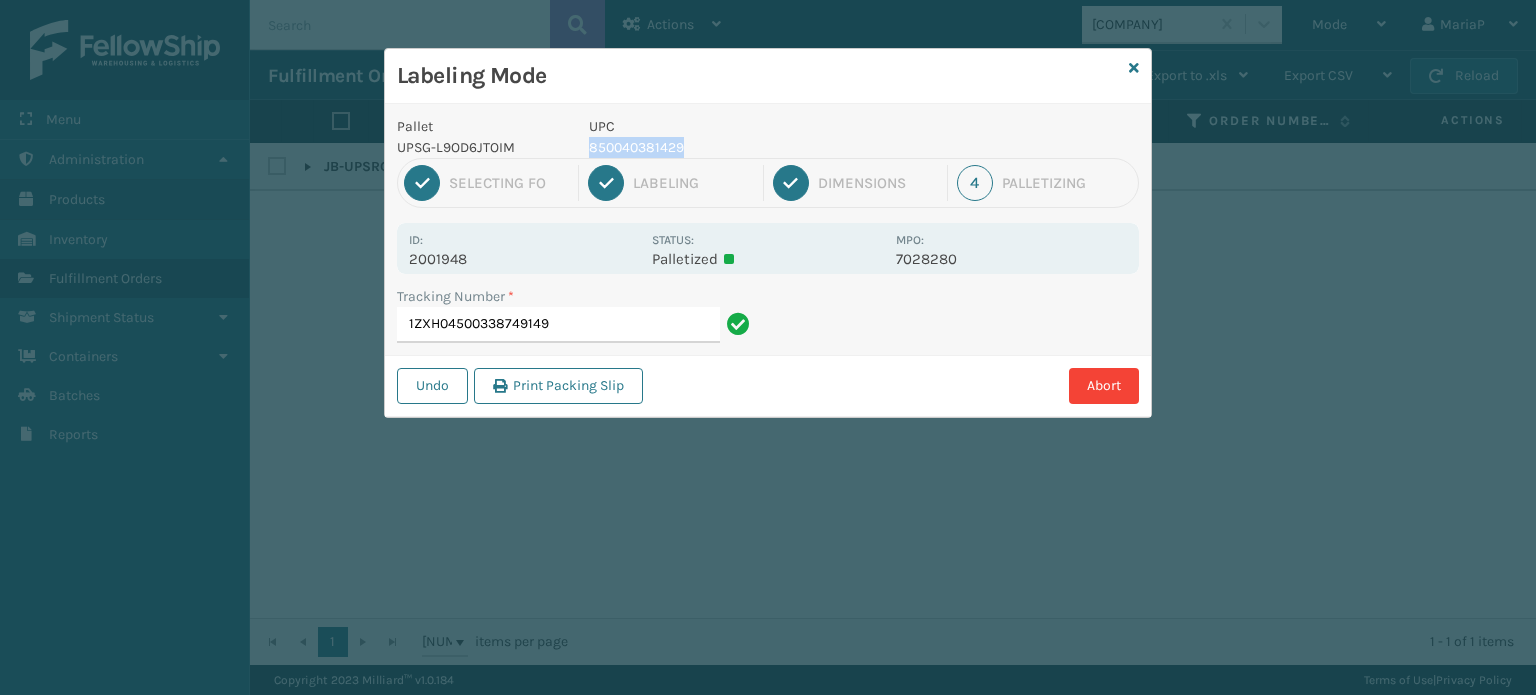 click on "850040381429" at bounding box center [736, 147] 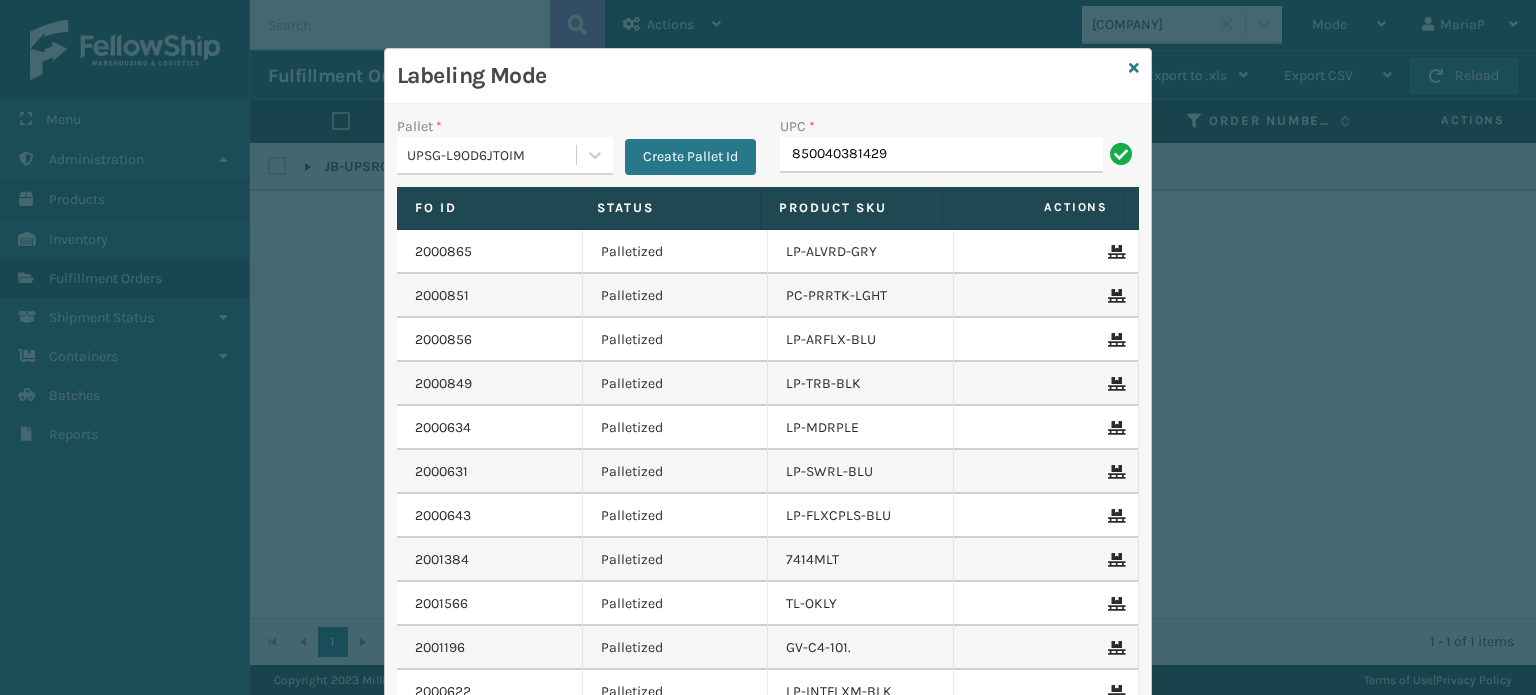type on "850040381429" 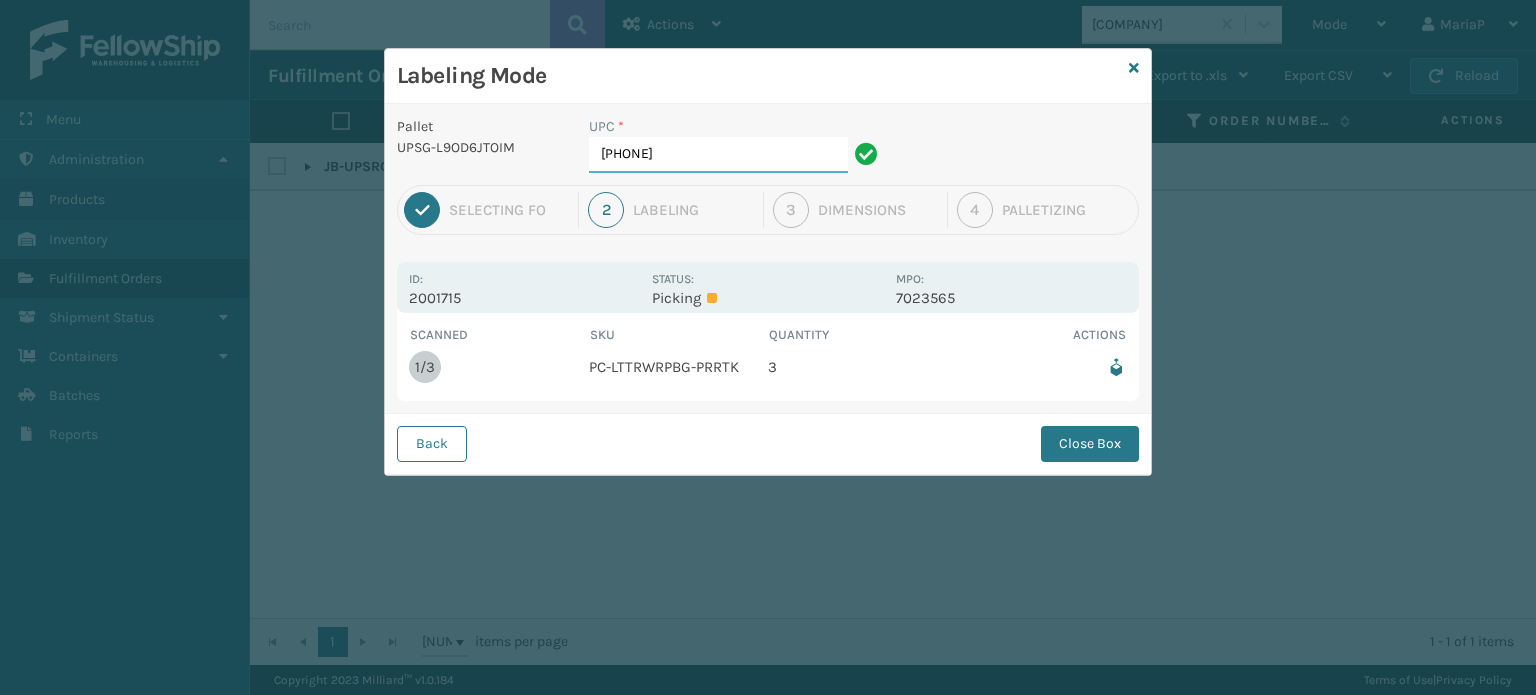 click on "[PHONE]" at bounding box center [718, 155] 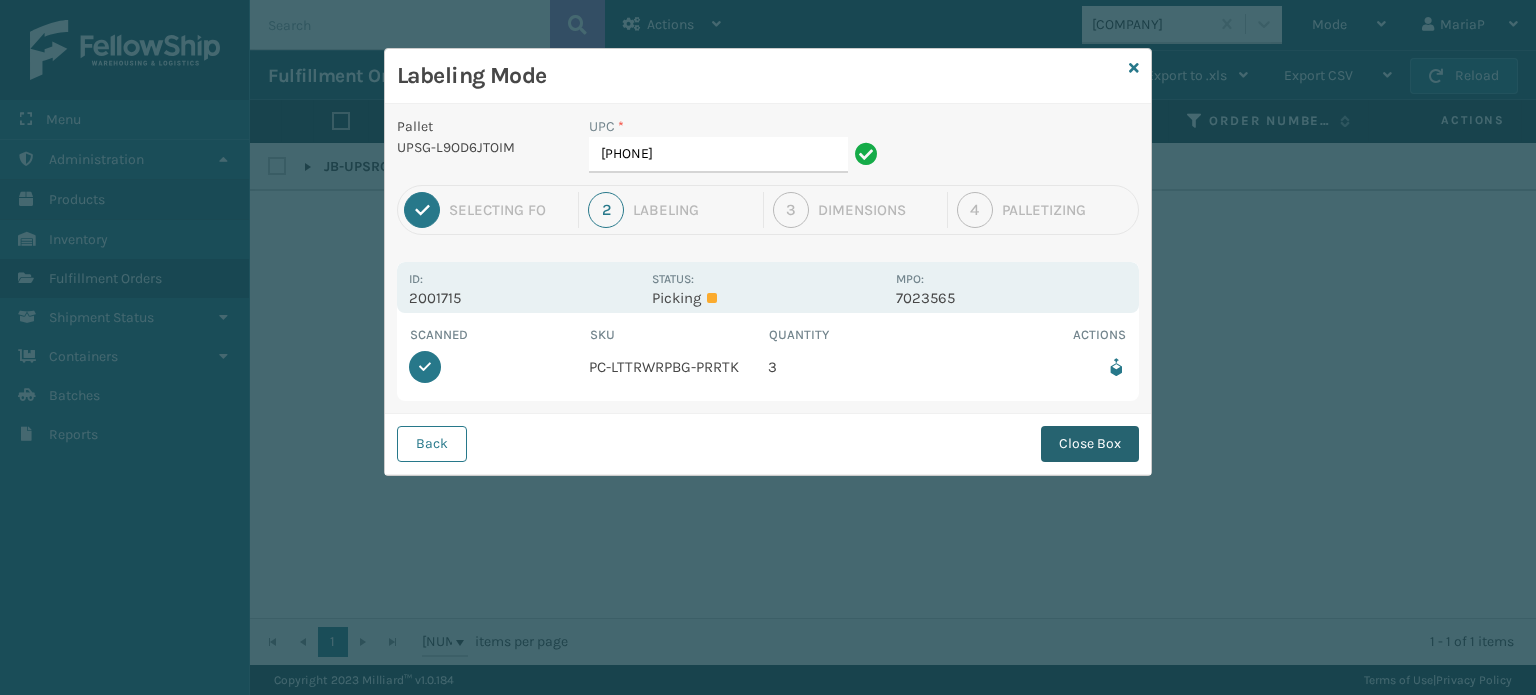 click on "Close Box" at bounding box center [1090, 444] 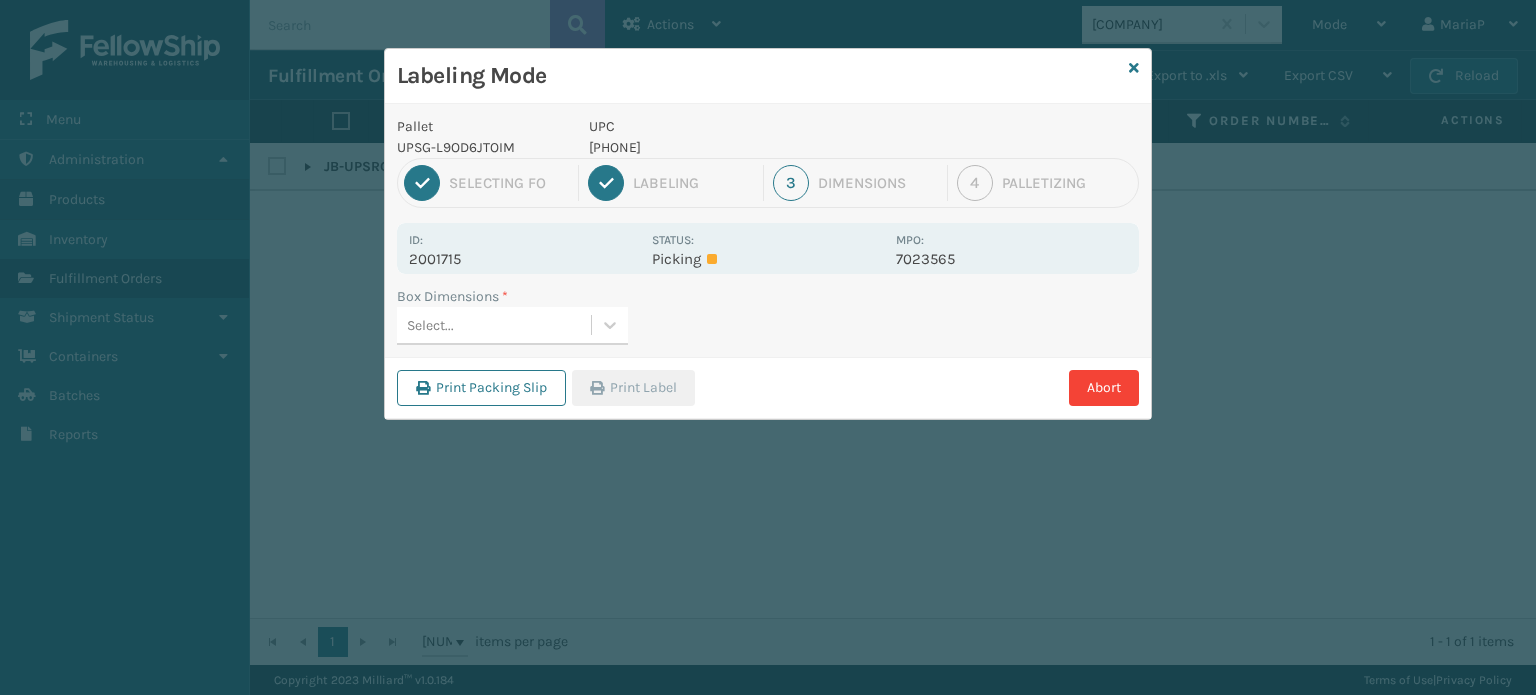click on "Select..." at bounding box center [494, 325] 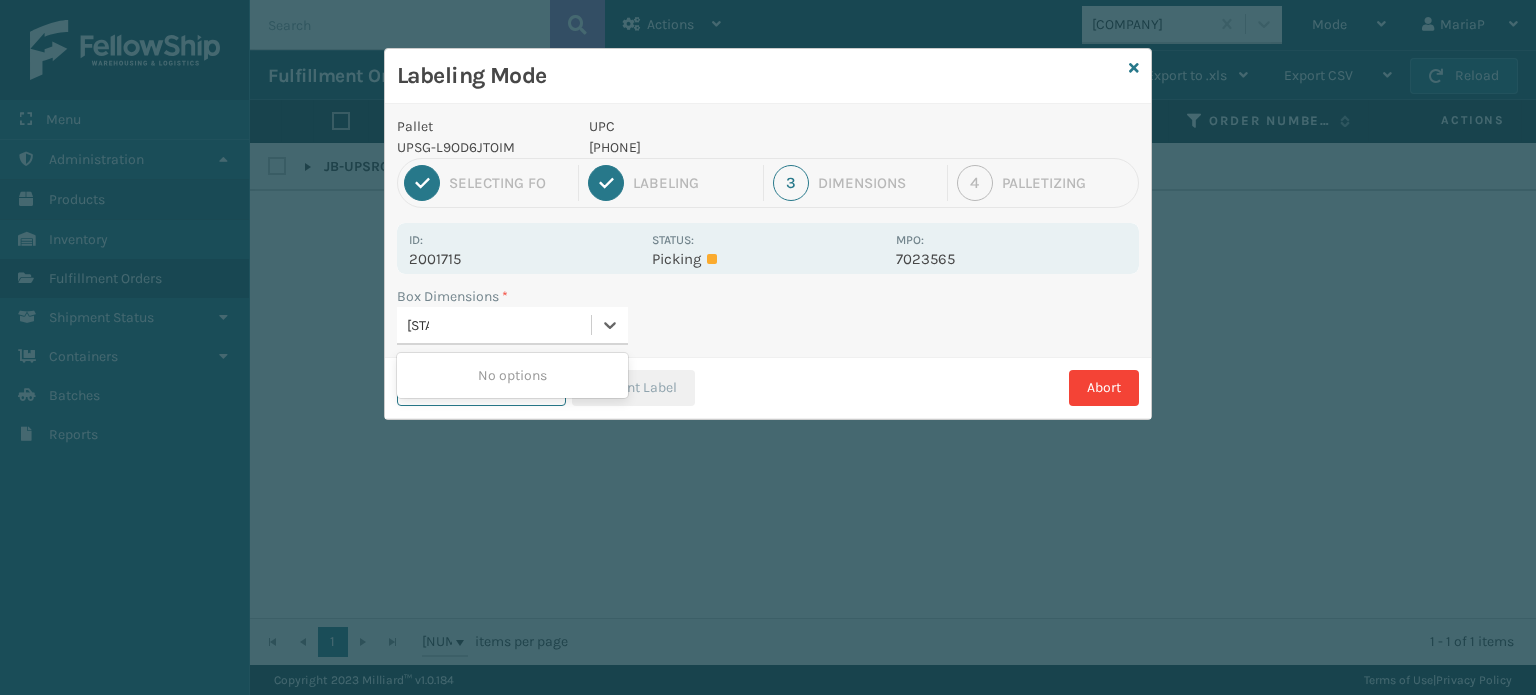 type on "MED" 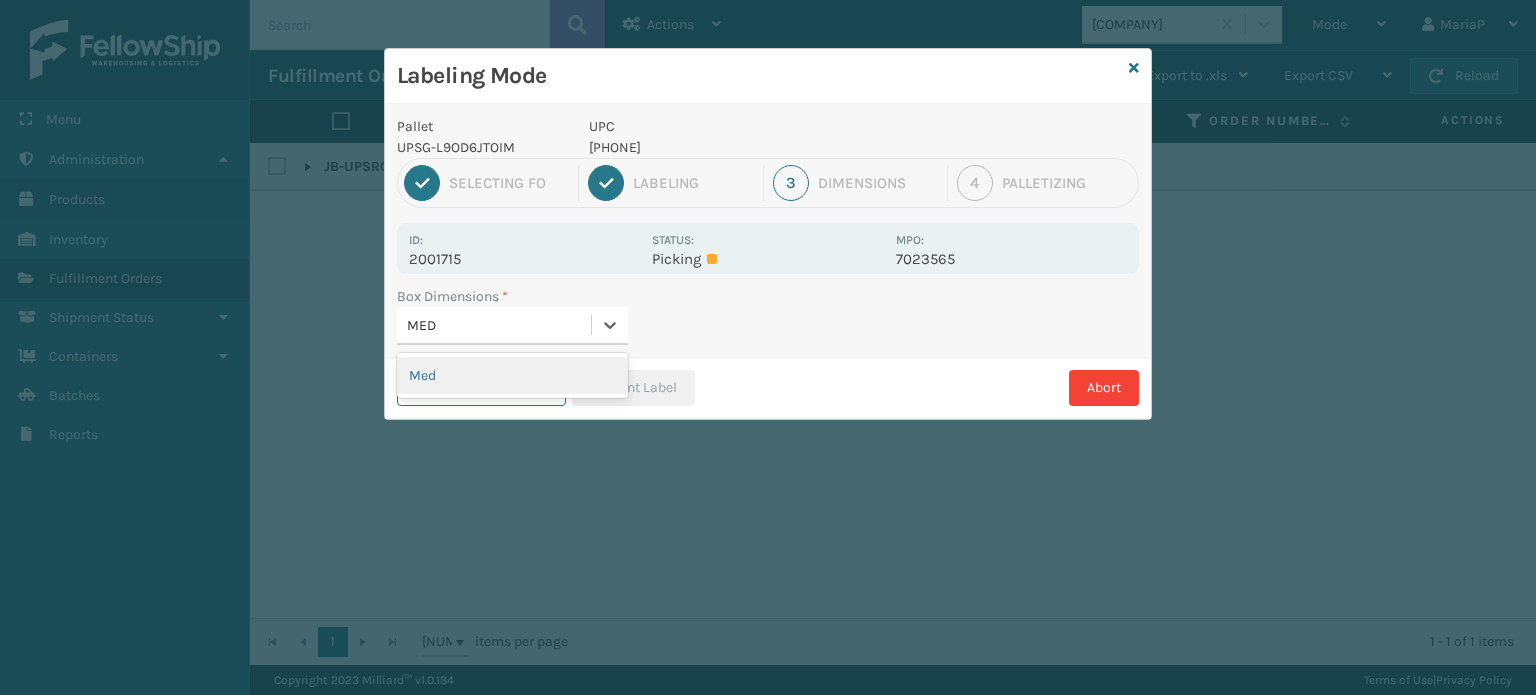 click on "Med" at bounding box center [512, 375] 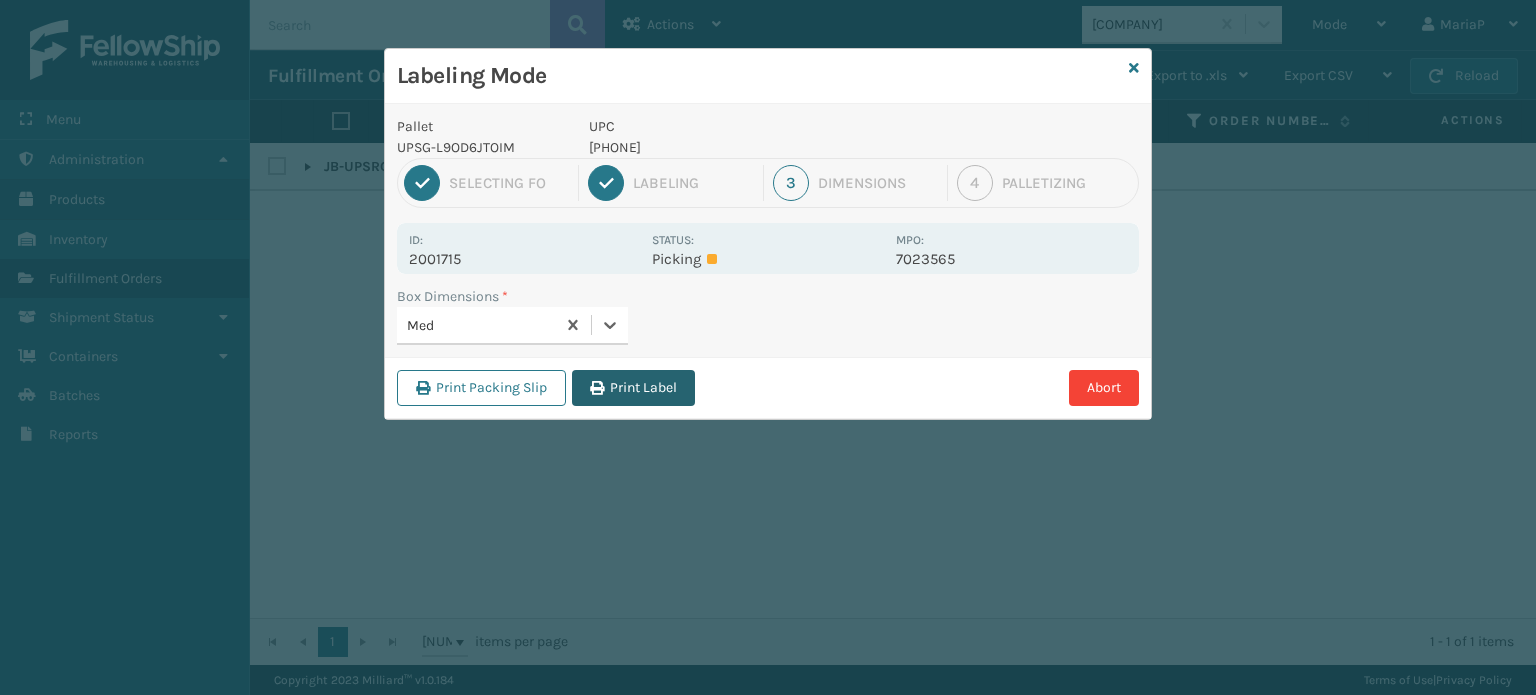 click on "Print Label" at bounding box center (633, 388) 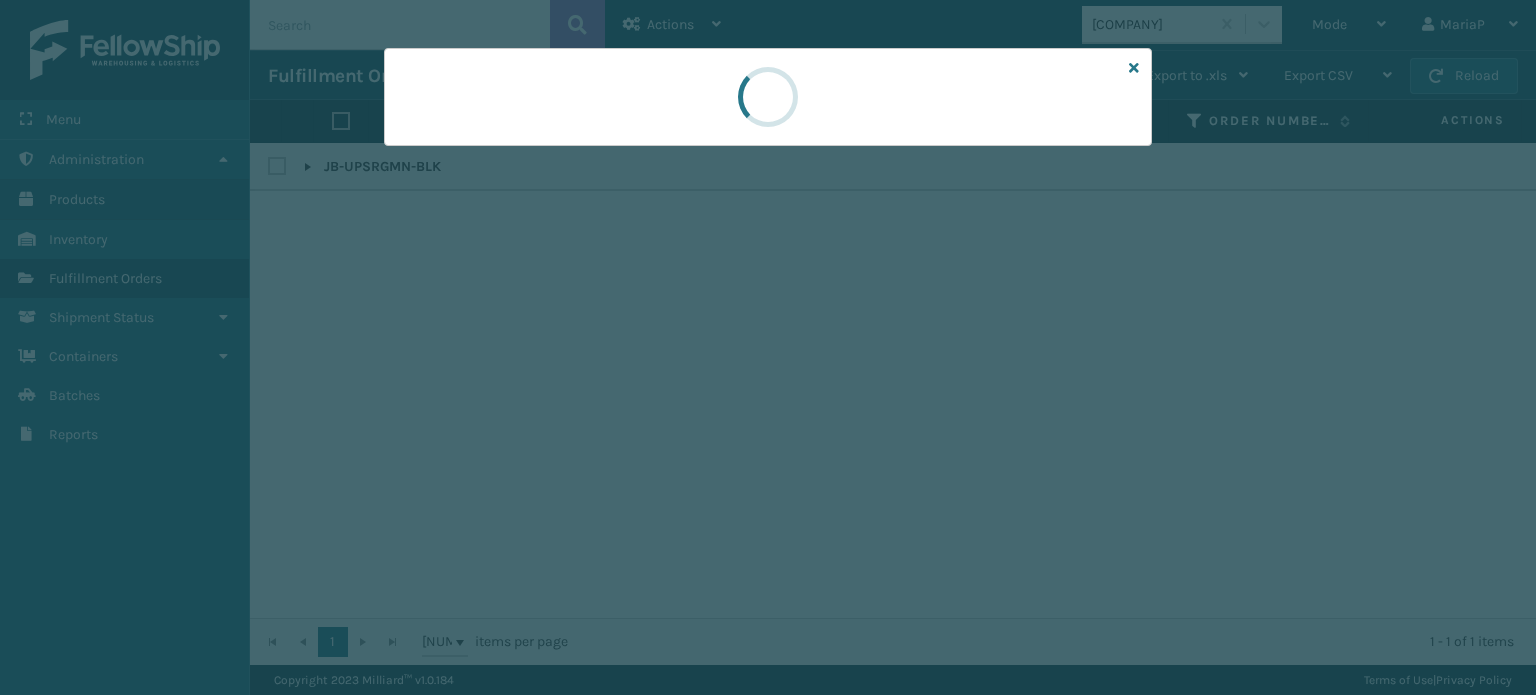 click at bounding box center [768, 347] 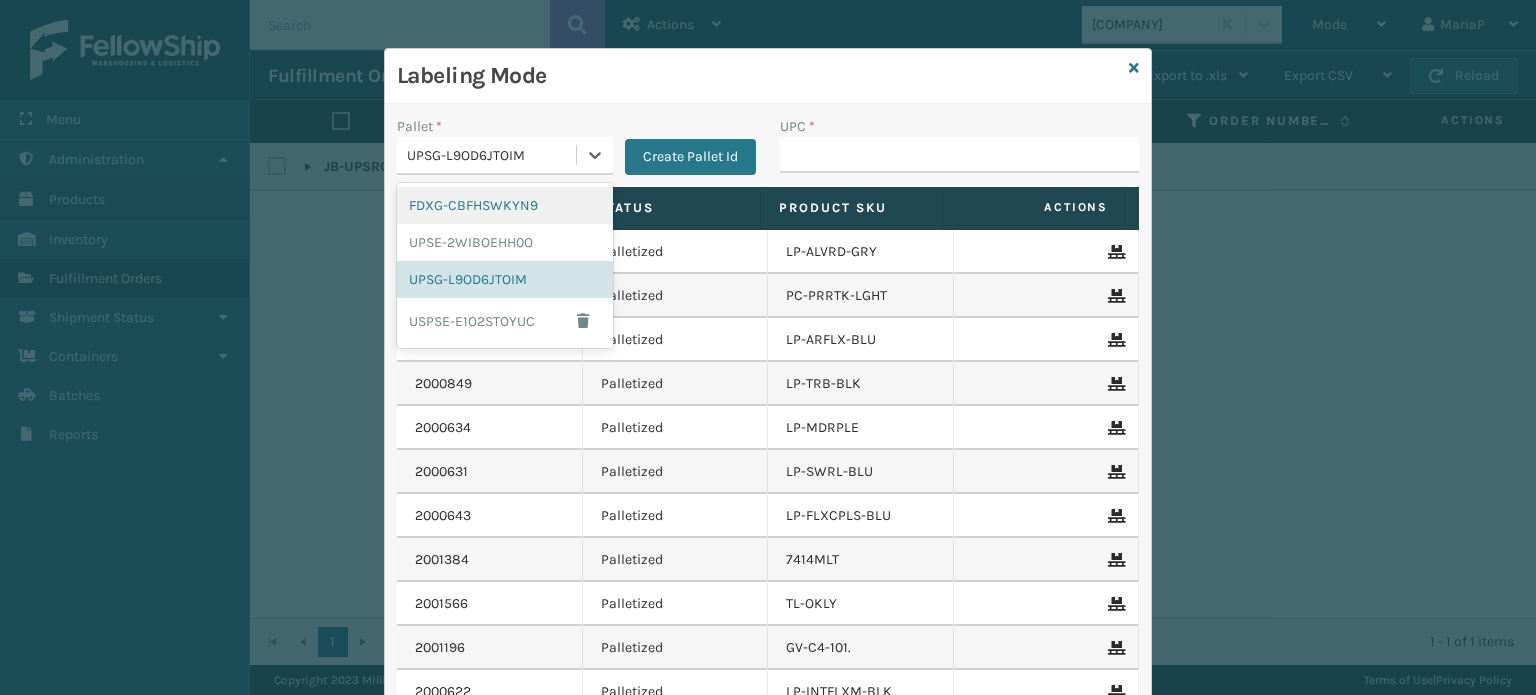 click on "UPSG-L9OD6JTOIM" at bounding box center (492, 155) 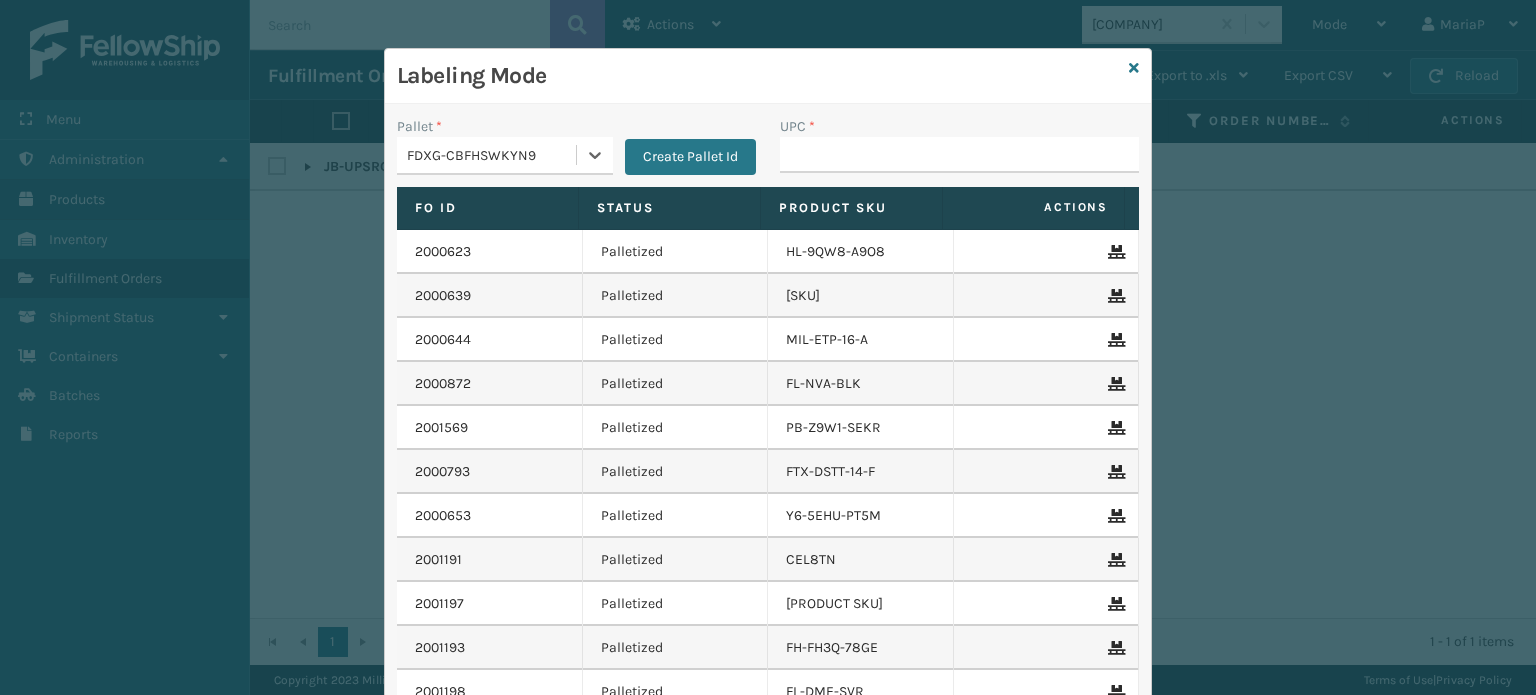 click on "UPC   *" at bounding box center [959, 151] 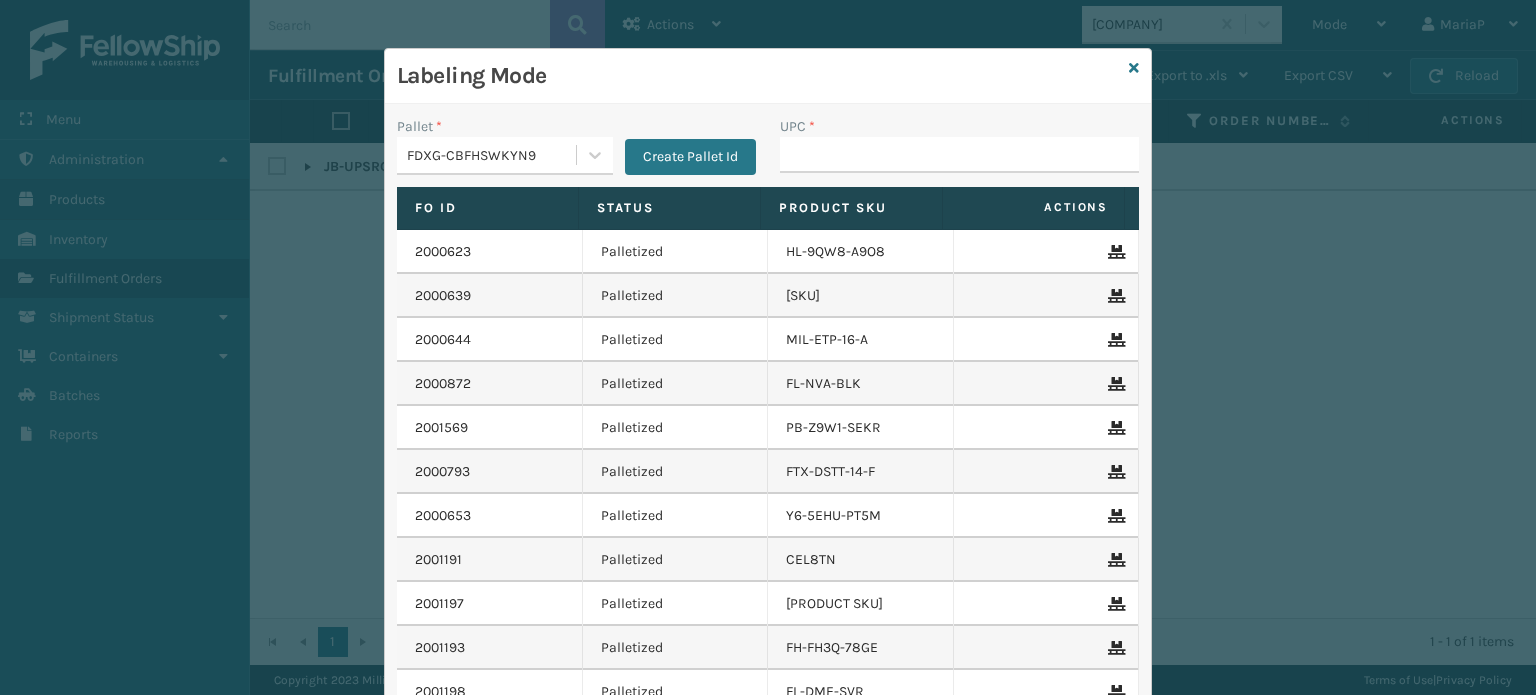 click on "UPC   *" at bounding box center [959, 151] 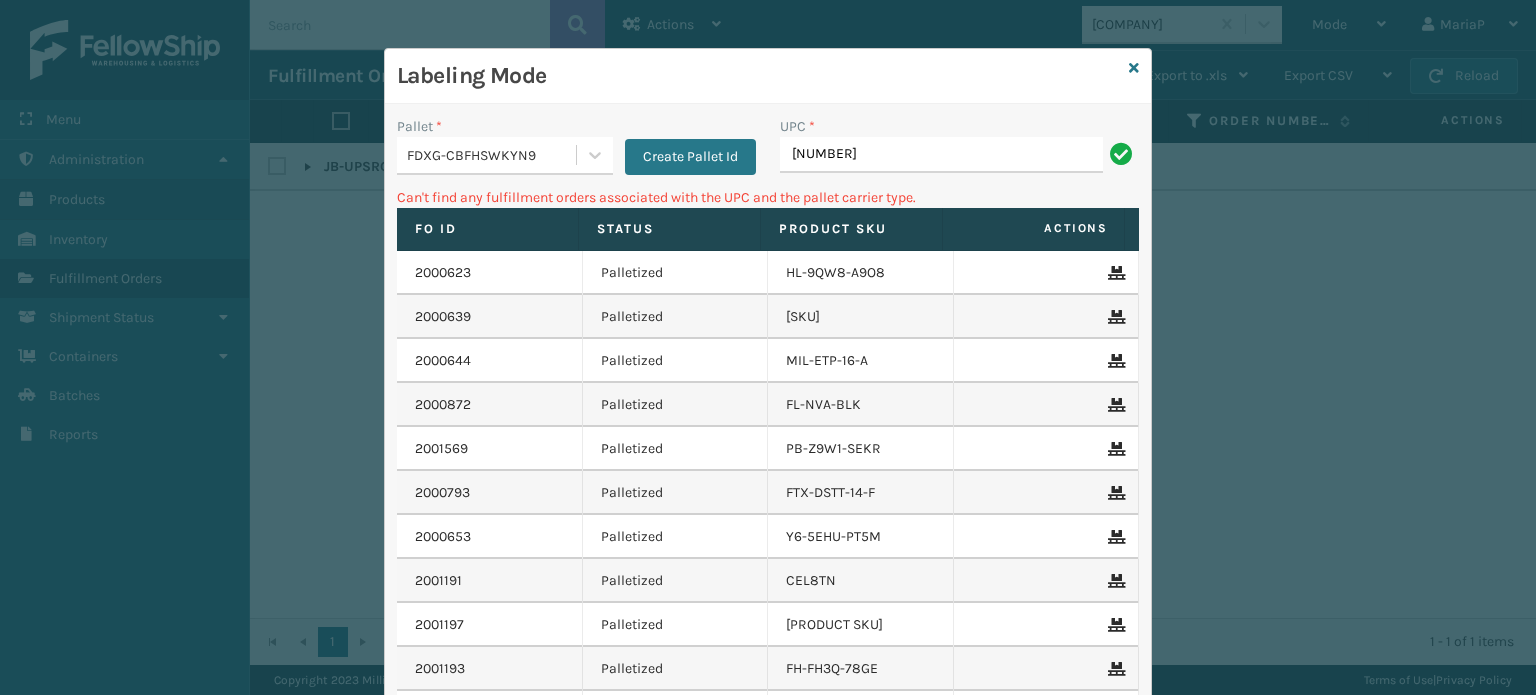 click on "Create Pallet Id" at bounding box center [684, 145] 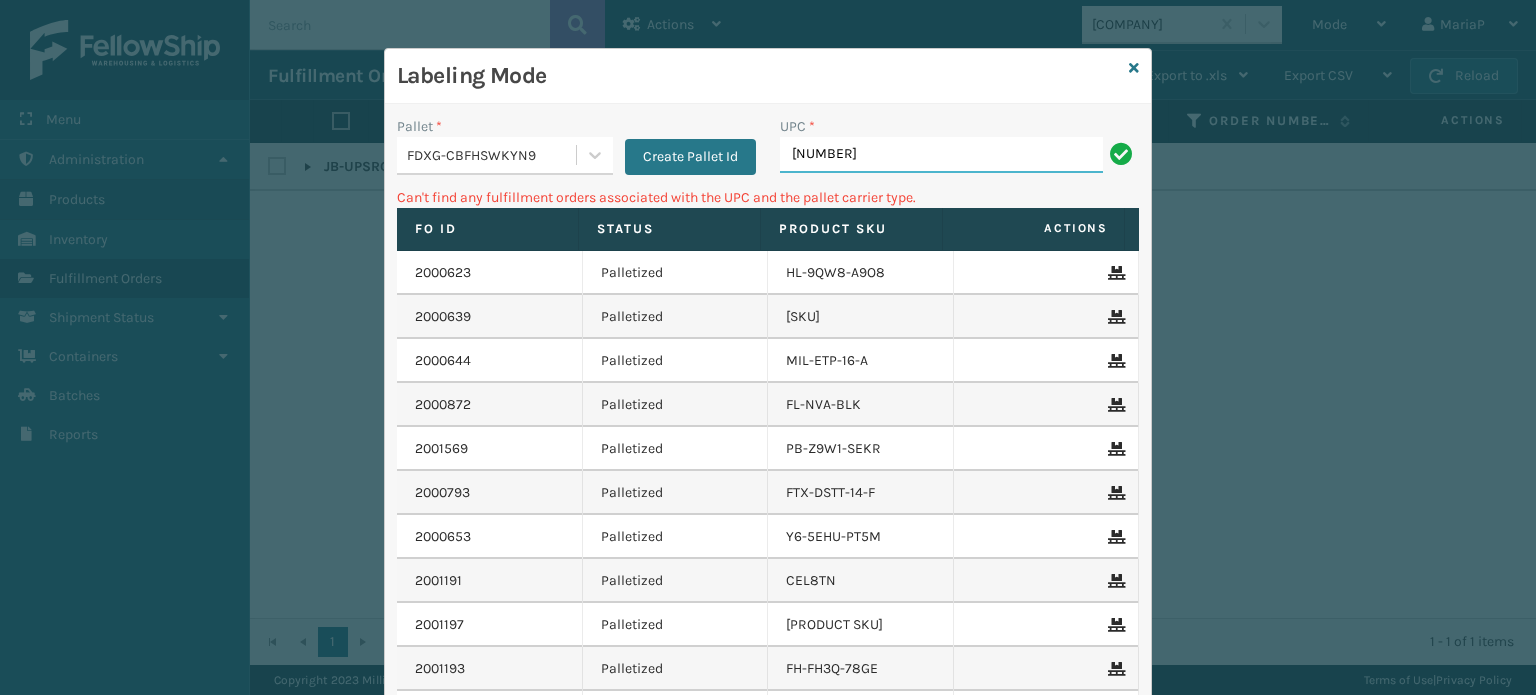 click on "[NUMBER]" at bounding box center (941, 155) 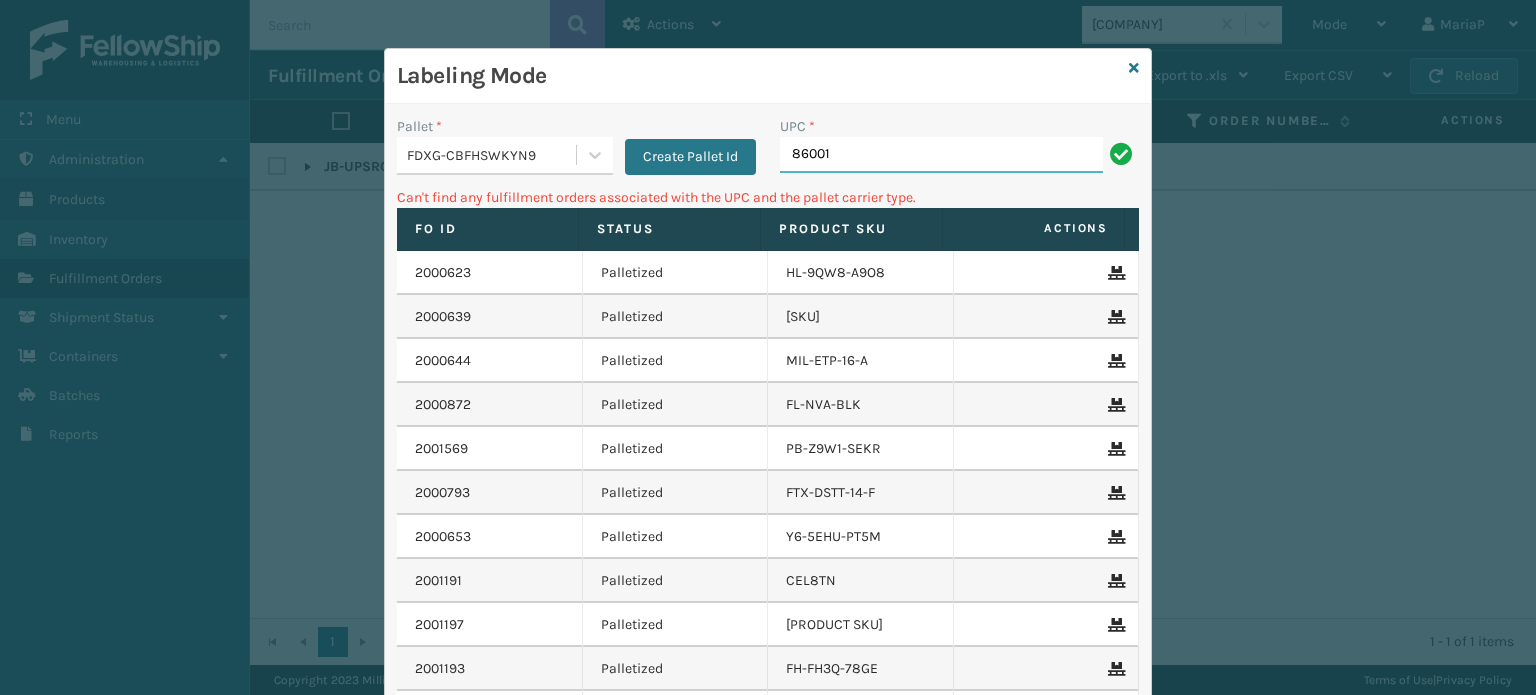 type on "[PHONE]" 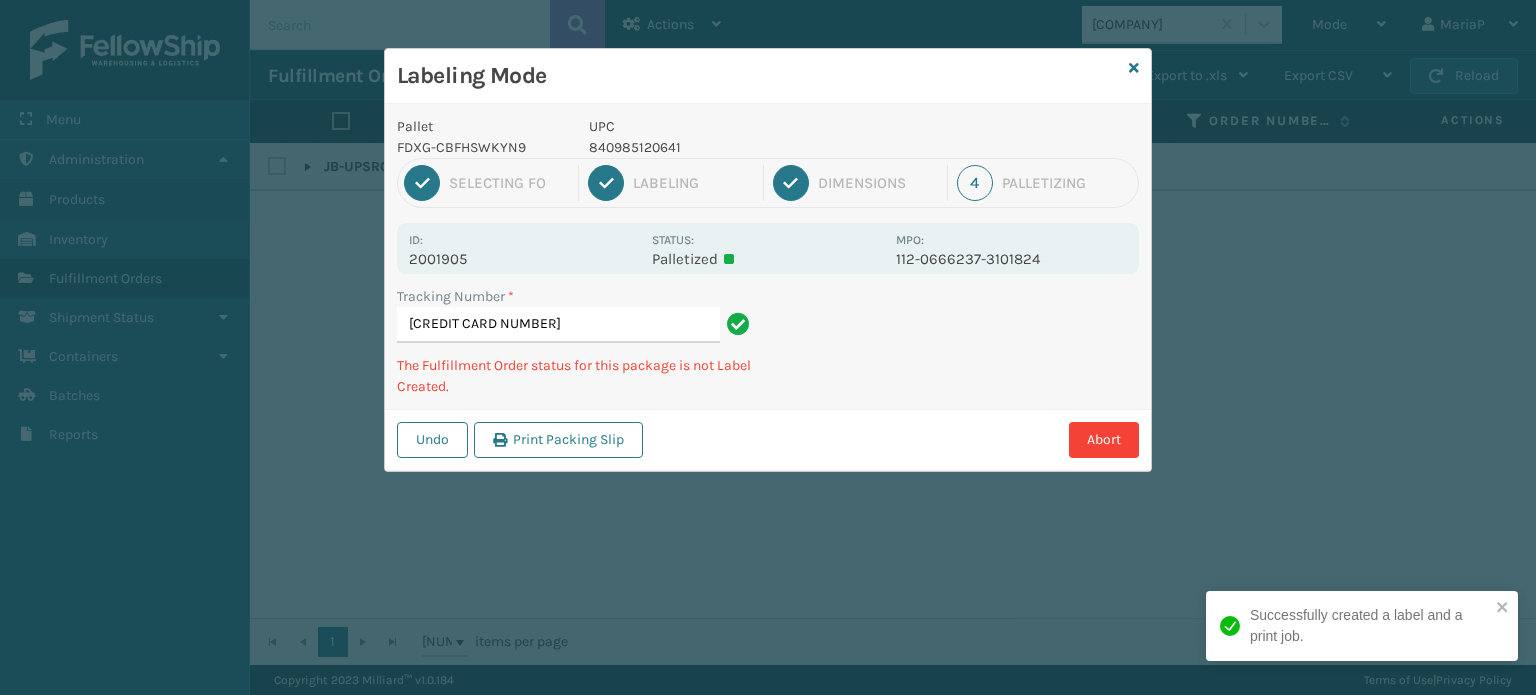 type on "[CREDIT CARD NUMBER]" 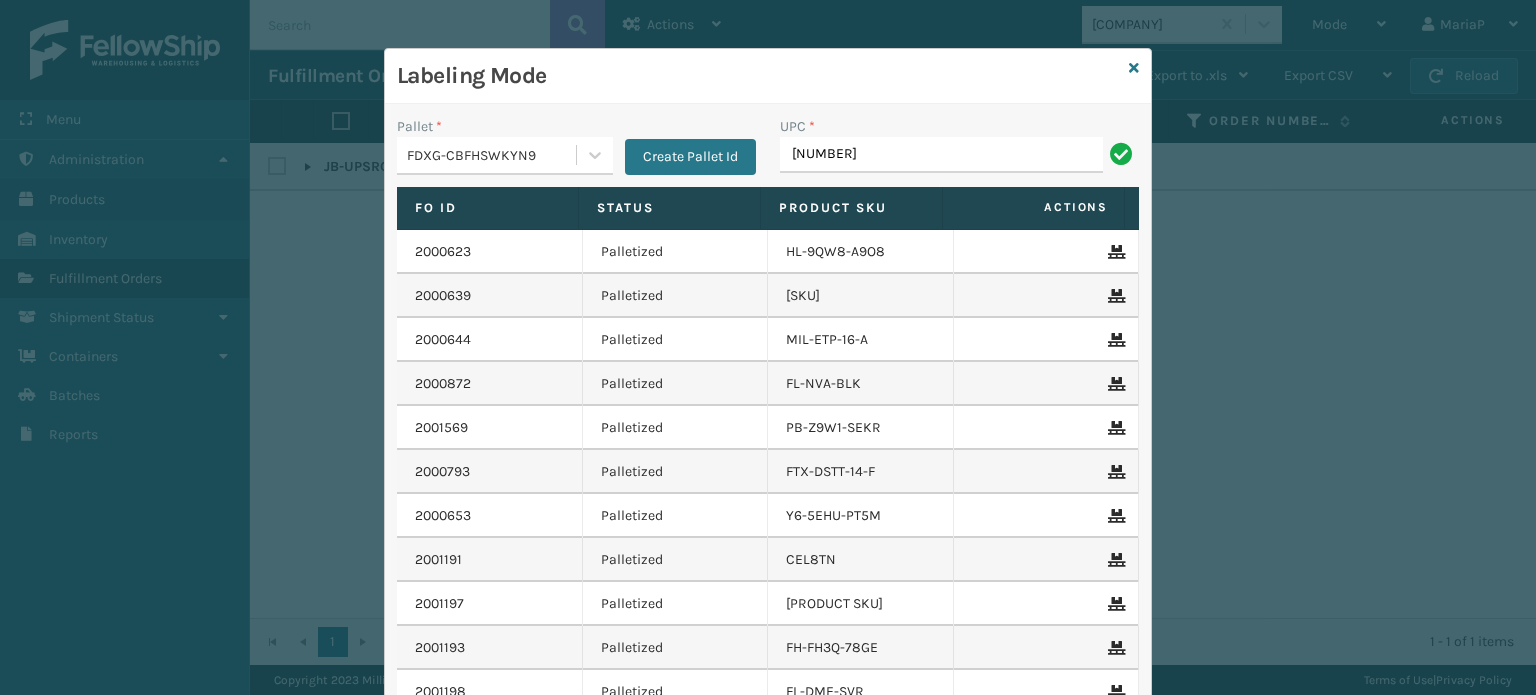type on "[CREDIT CARD NUMBER]" 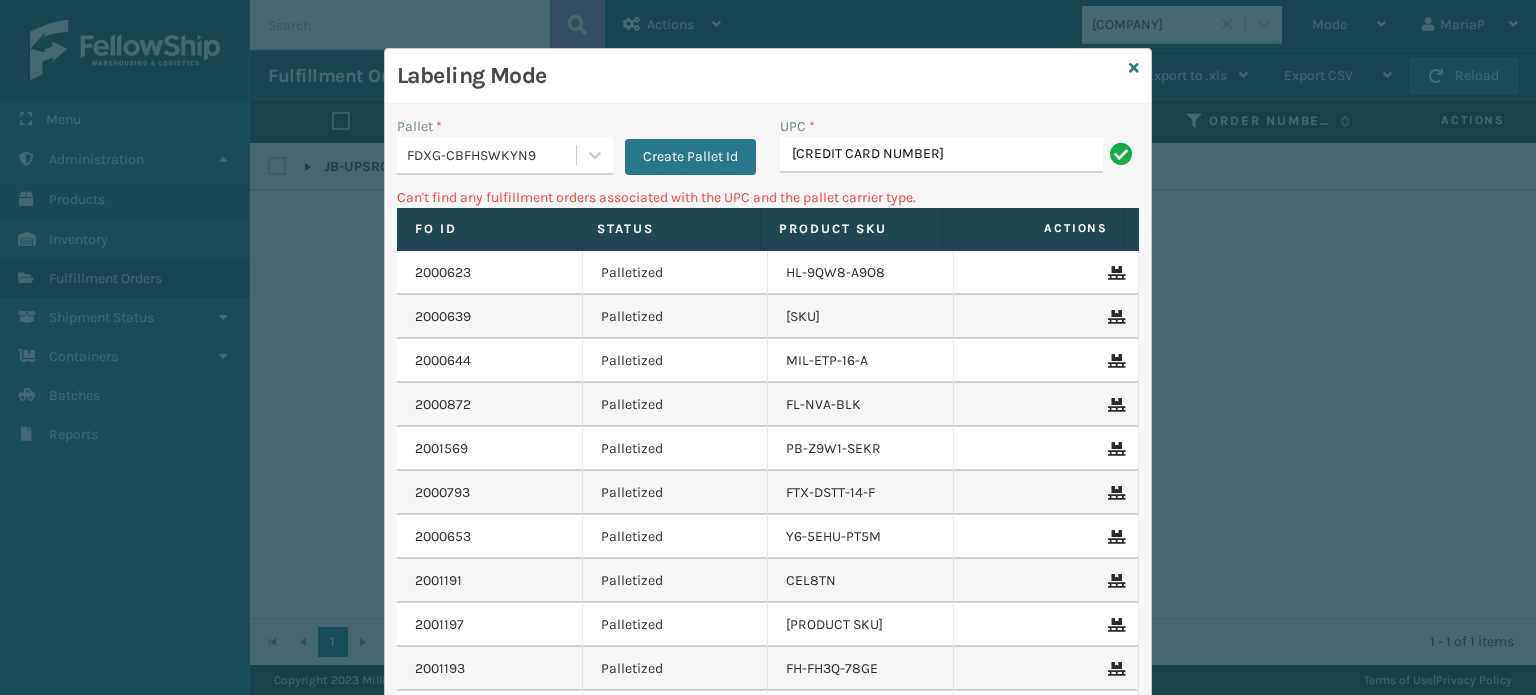 click on "[CREDIT CARD NUMBER]" at bounding box center [941, 155] 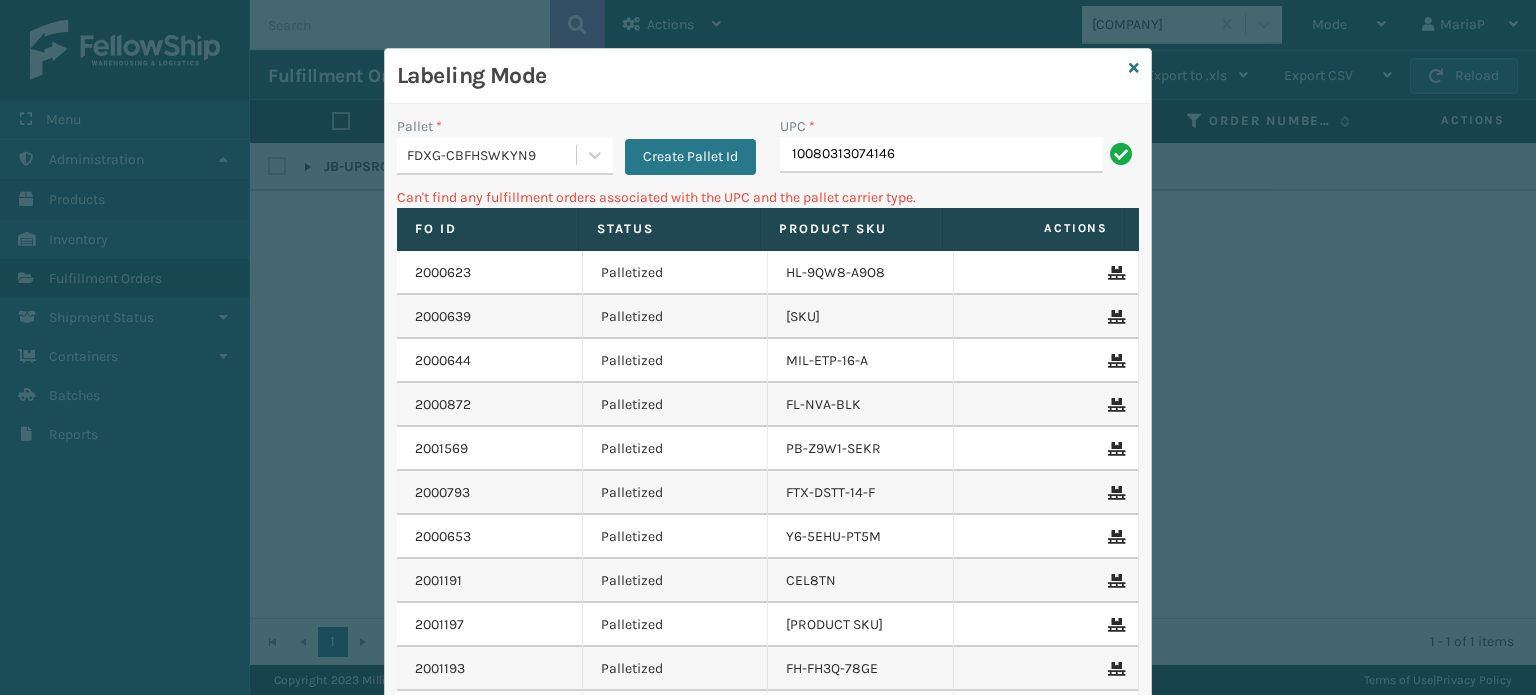 type on "10080313074146" 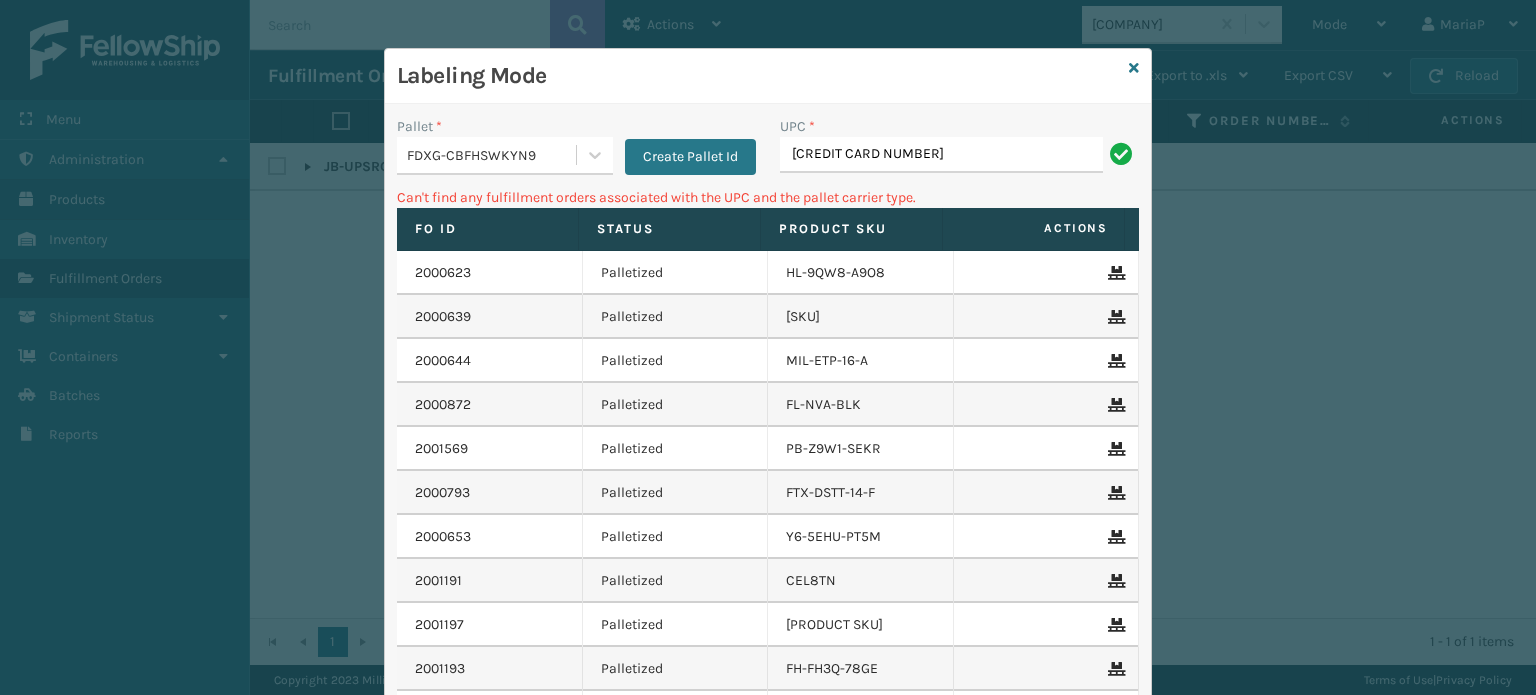 type on "[CREDIT CARD NUMBER]" 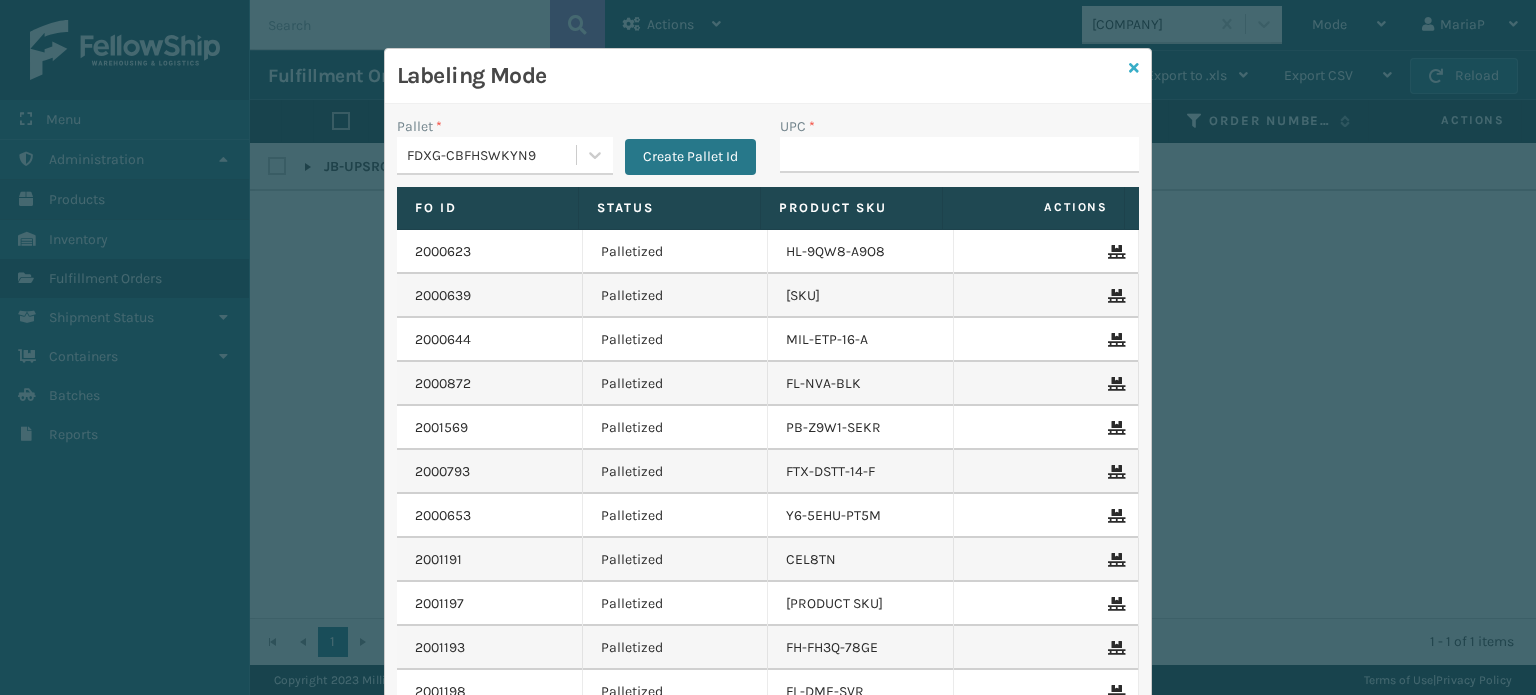 click at bounding box center (1134, 68) 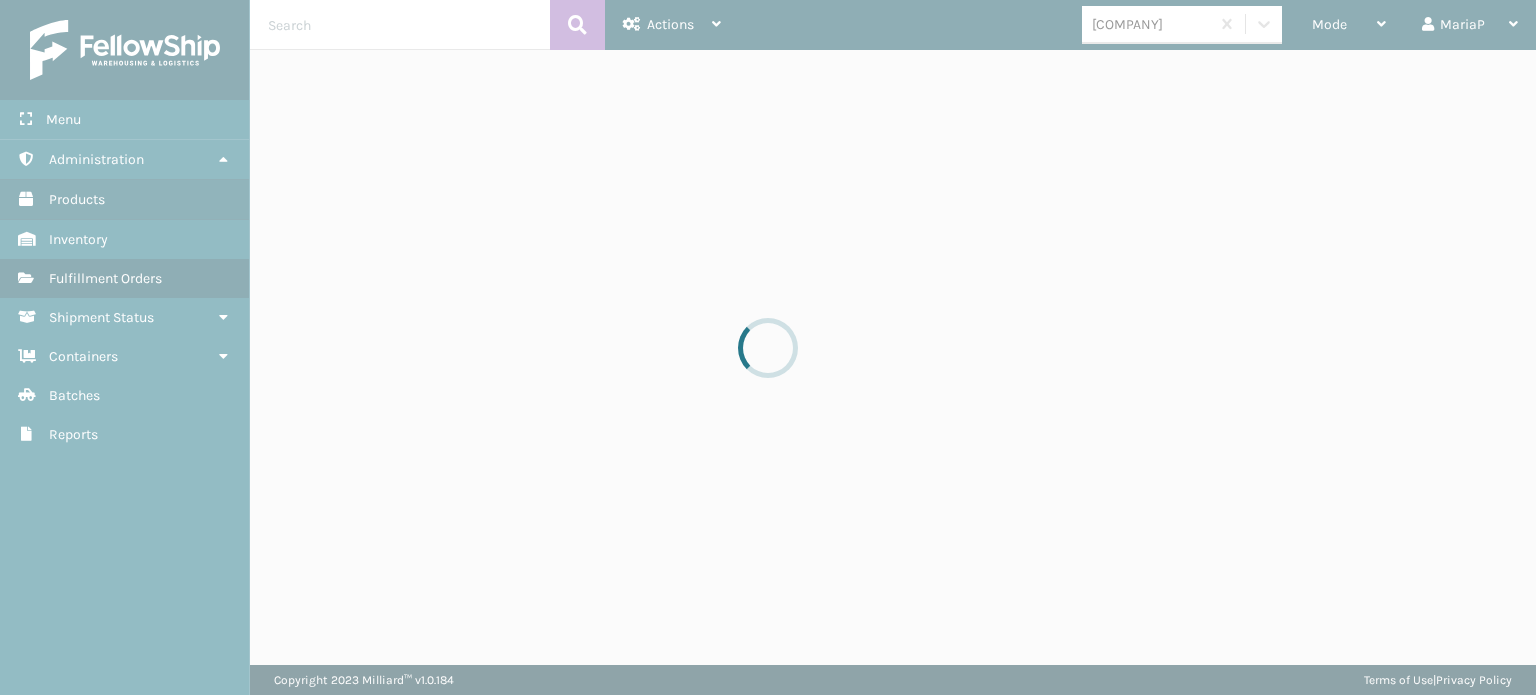 click at bounding box center [768, 347] 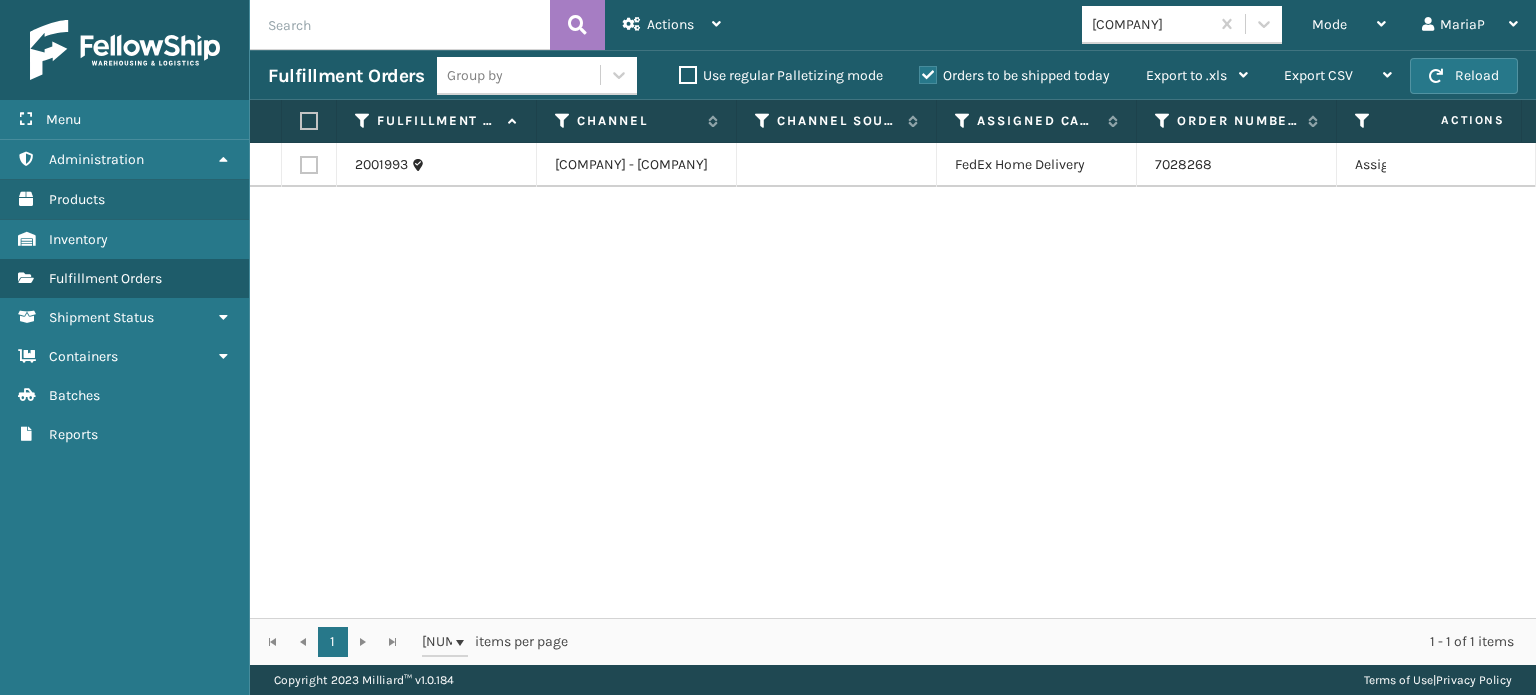 click on "[COMPANY]" at bounding box center (1151, 24) 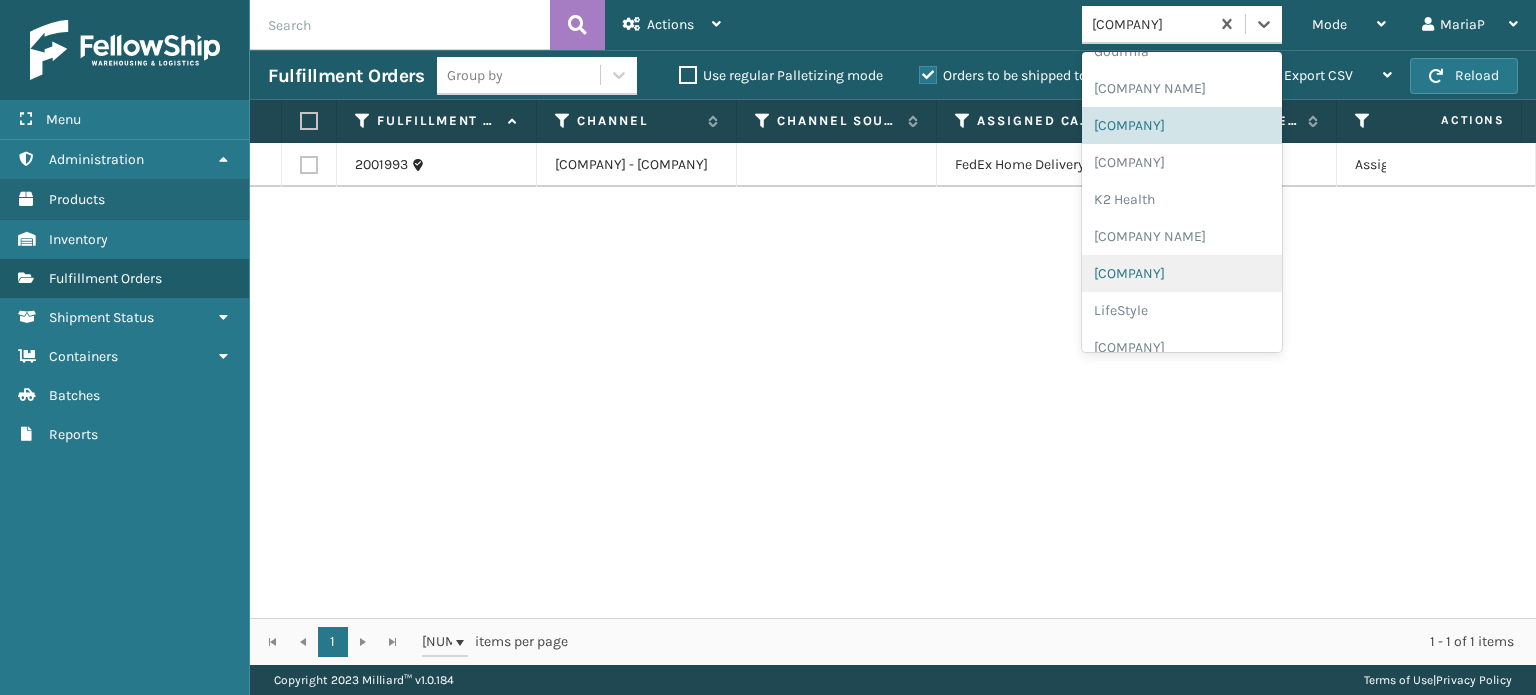 scroll, scrollTop: 632, scrollLeft: 0, axis: vertical 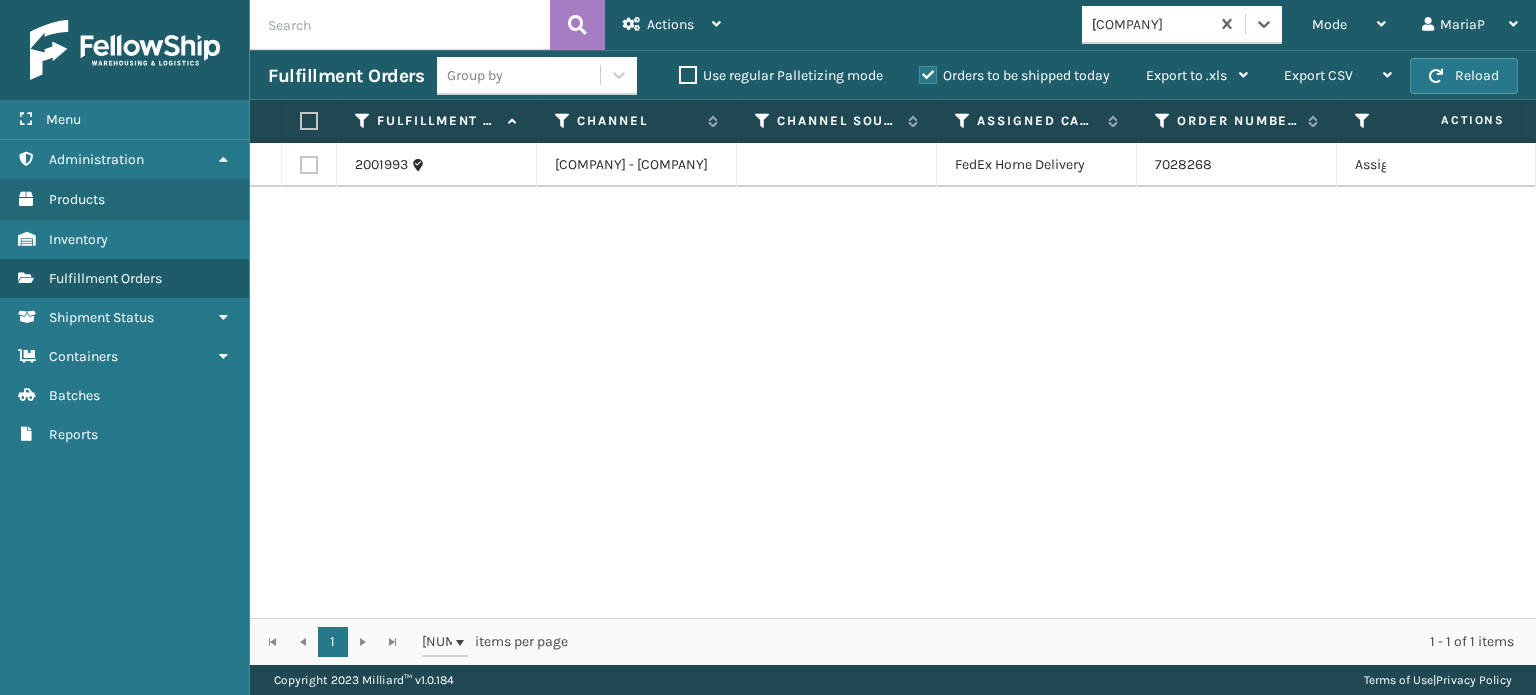 type on "857899006473" 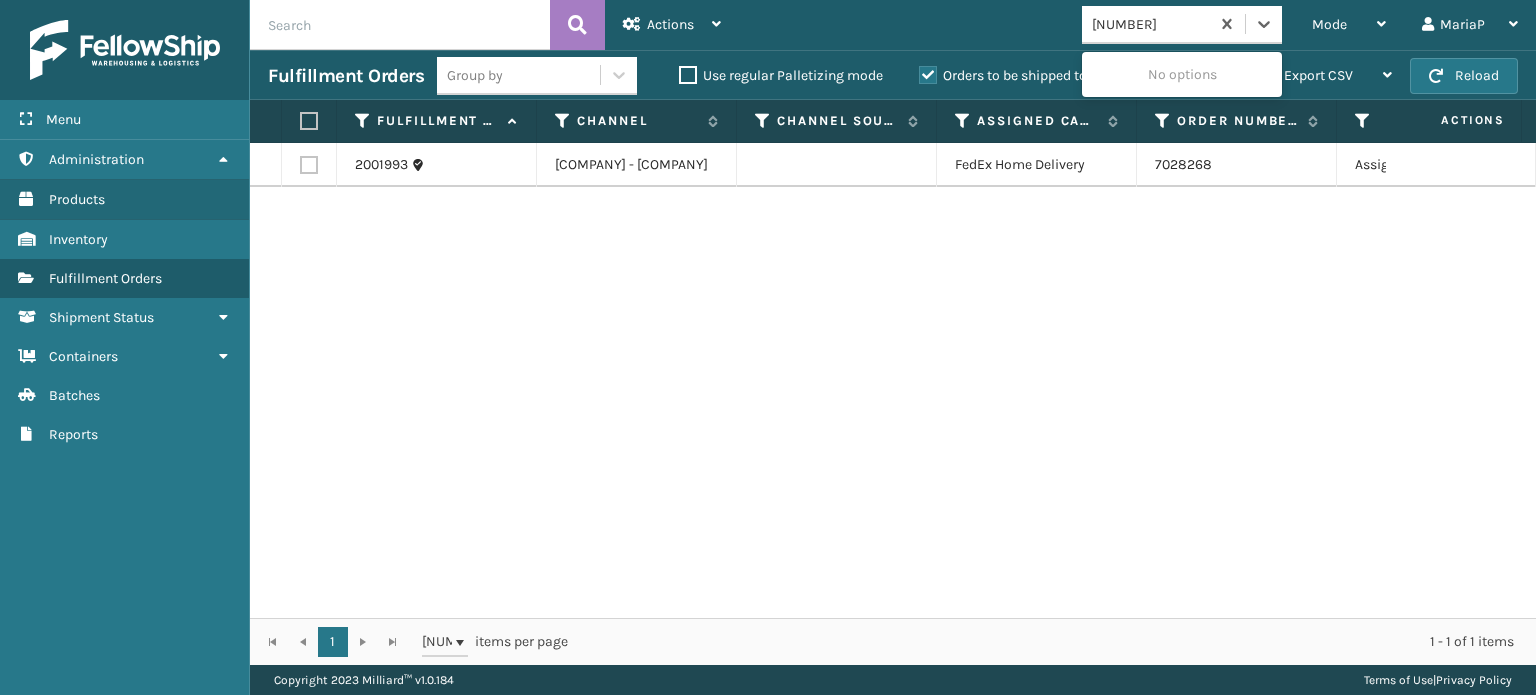 type 